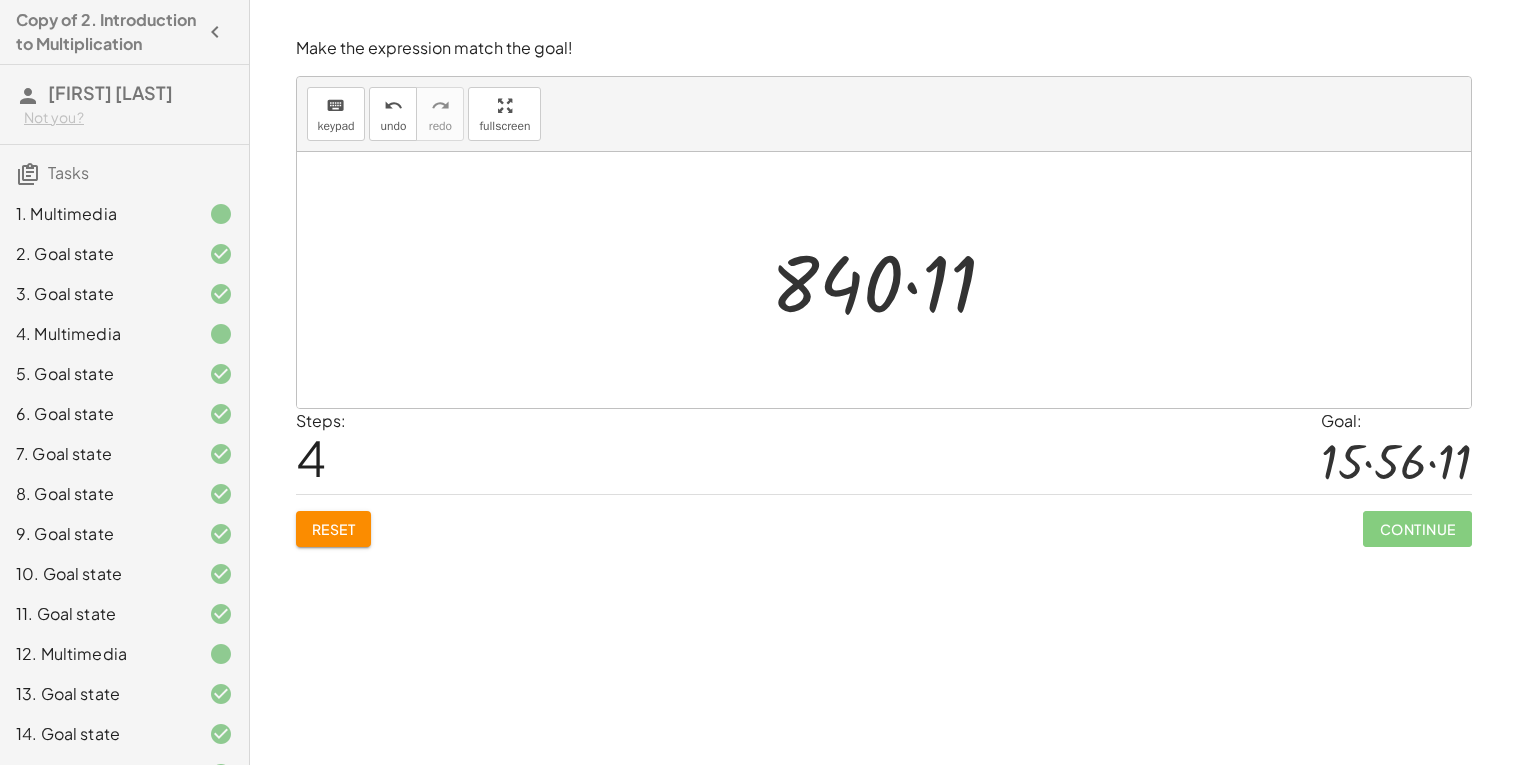 click on "Reset" at bounding box center [334, 529] 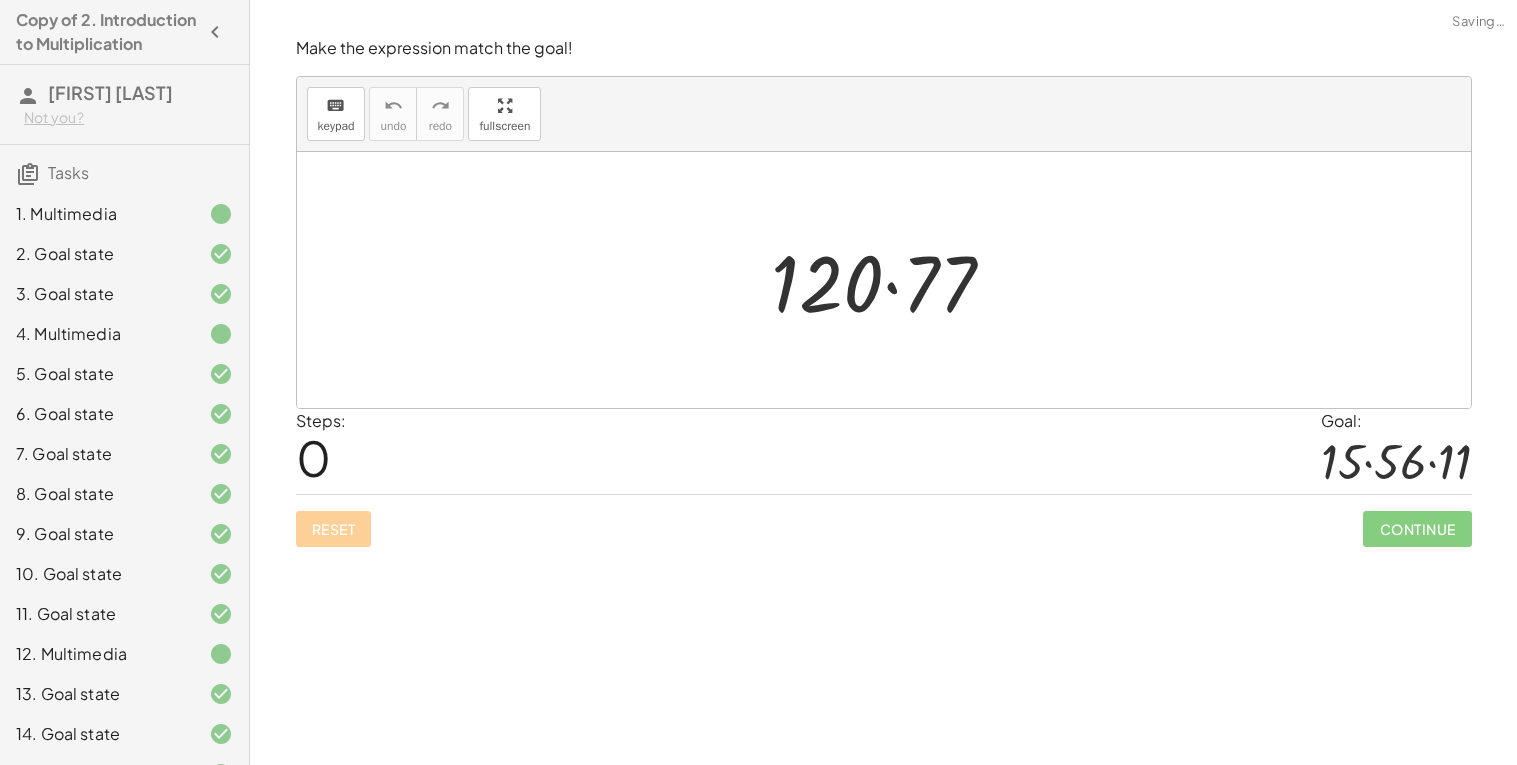 scroll, scrollTop: 276, scrollLeft: 0, axis: vertical 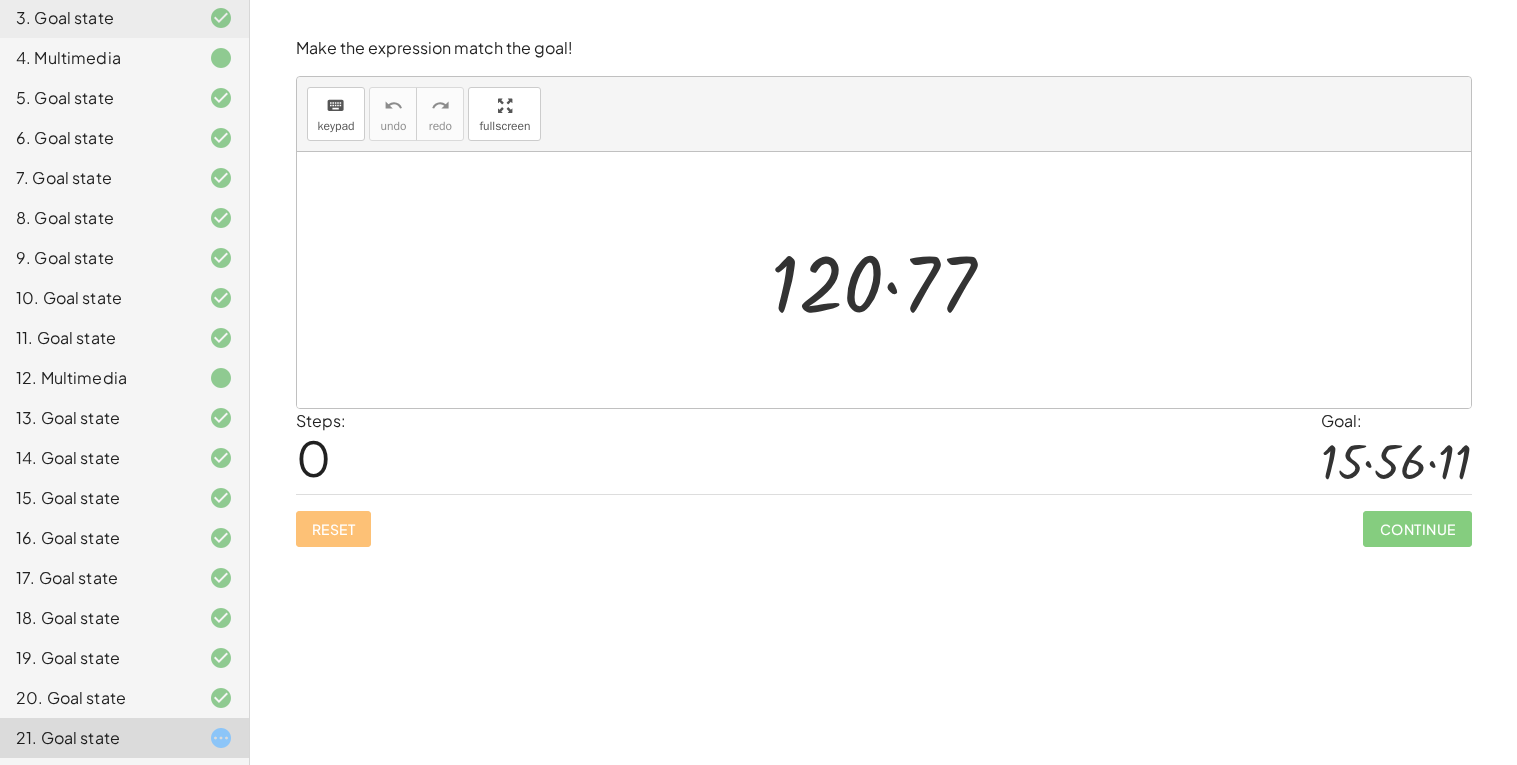click at bounding box center [891, 280] 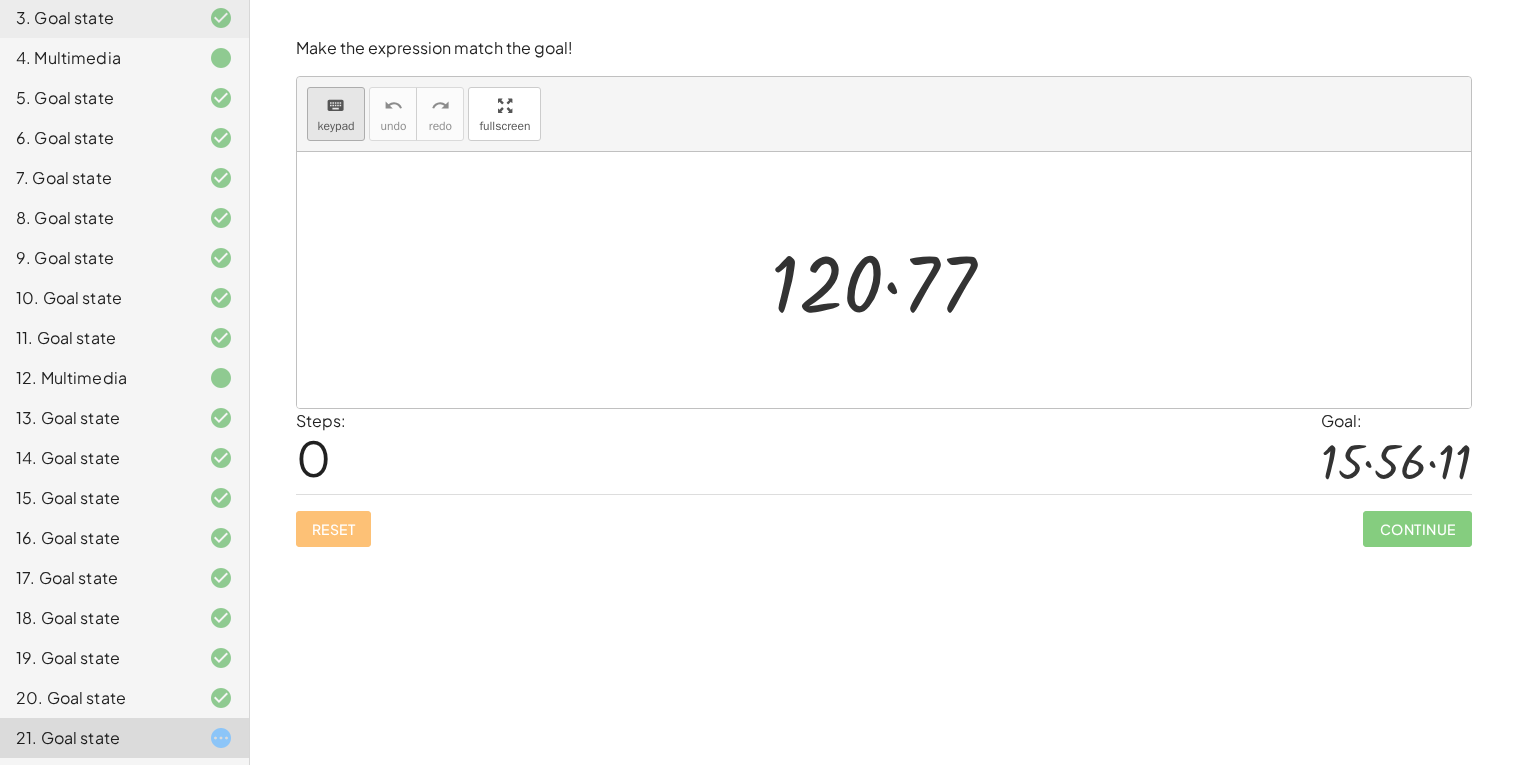 click on "keyboard" at bounding box center (335, 106) 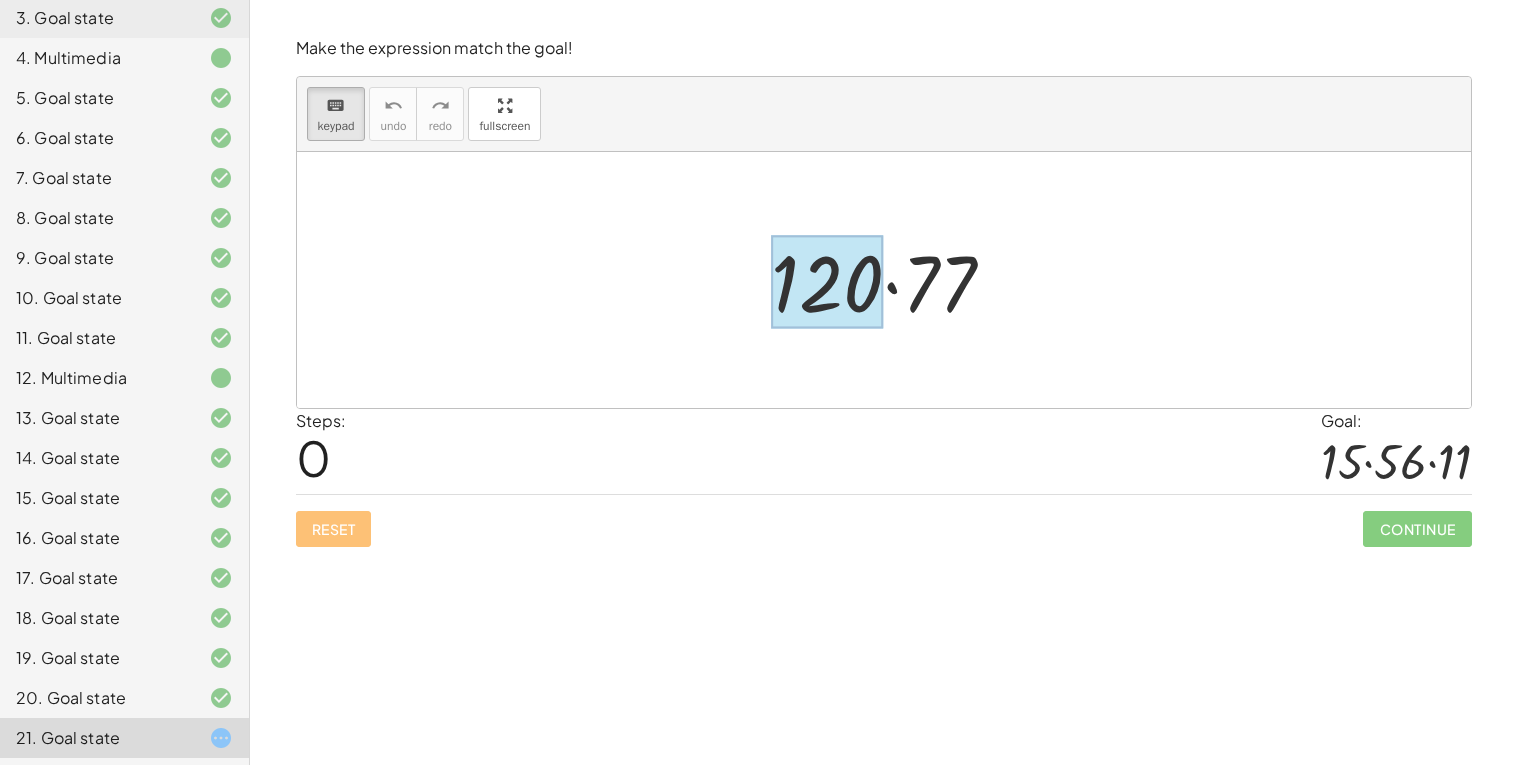 click at bounding box center [828, 282] 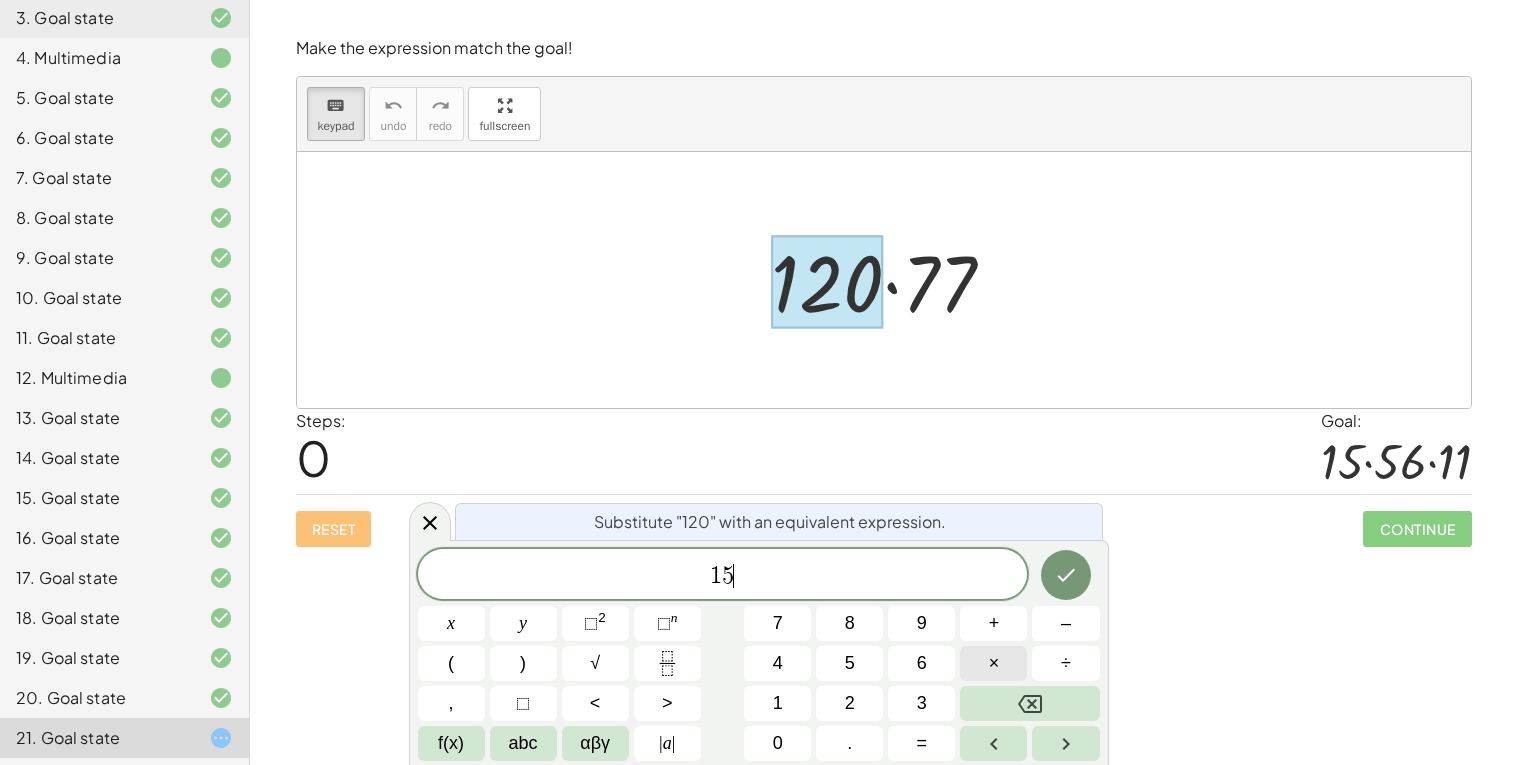 click on "×" at bounding box center [993, 663] 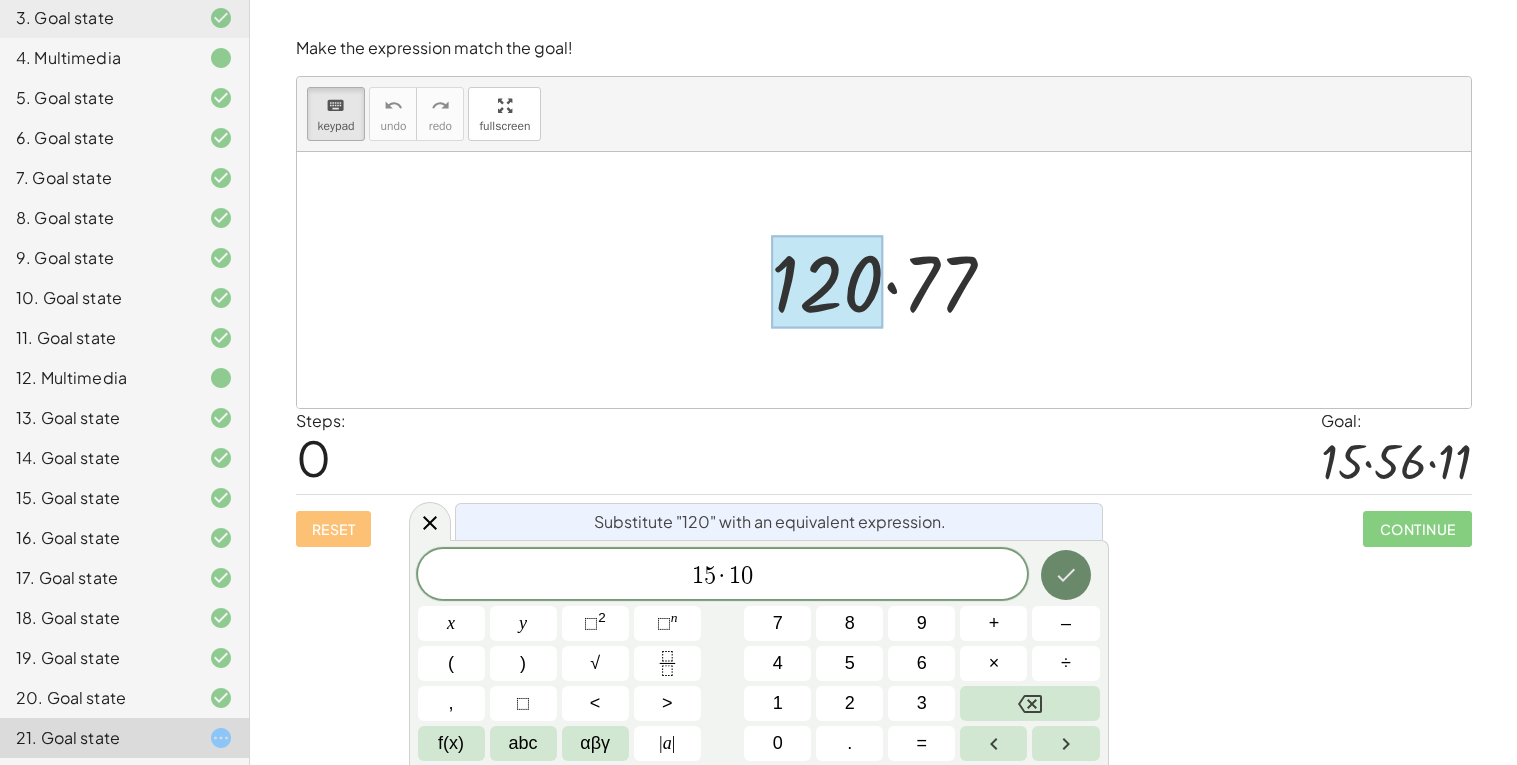 click 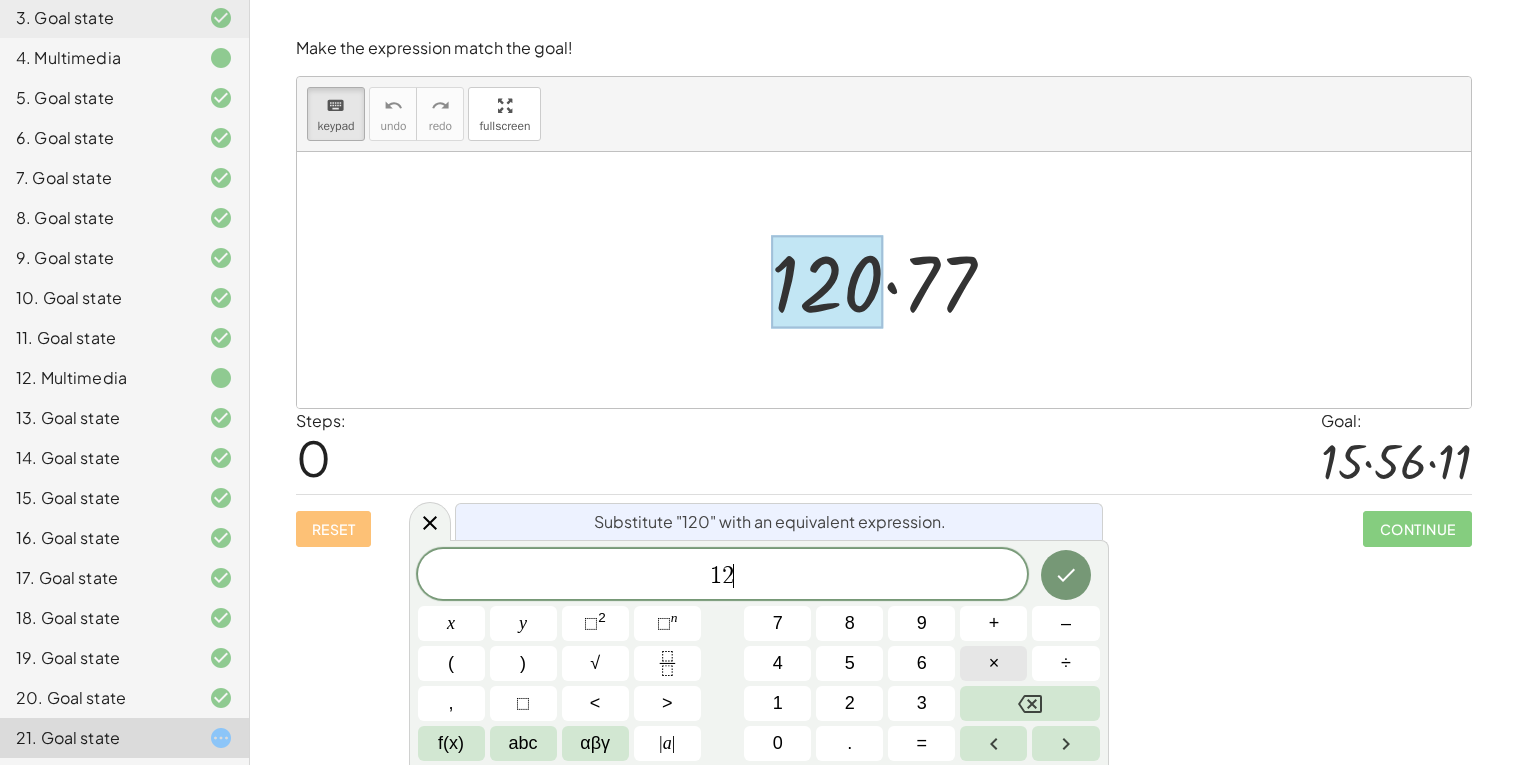 click on "×" at bounding box center (993, 663) 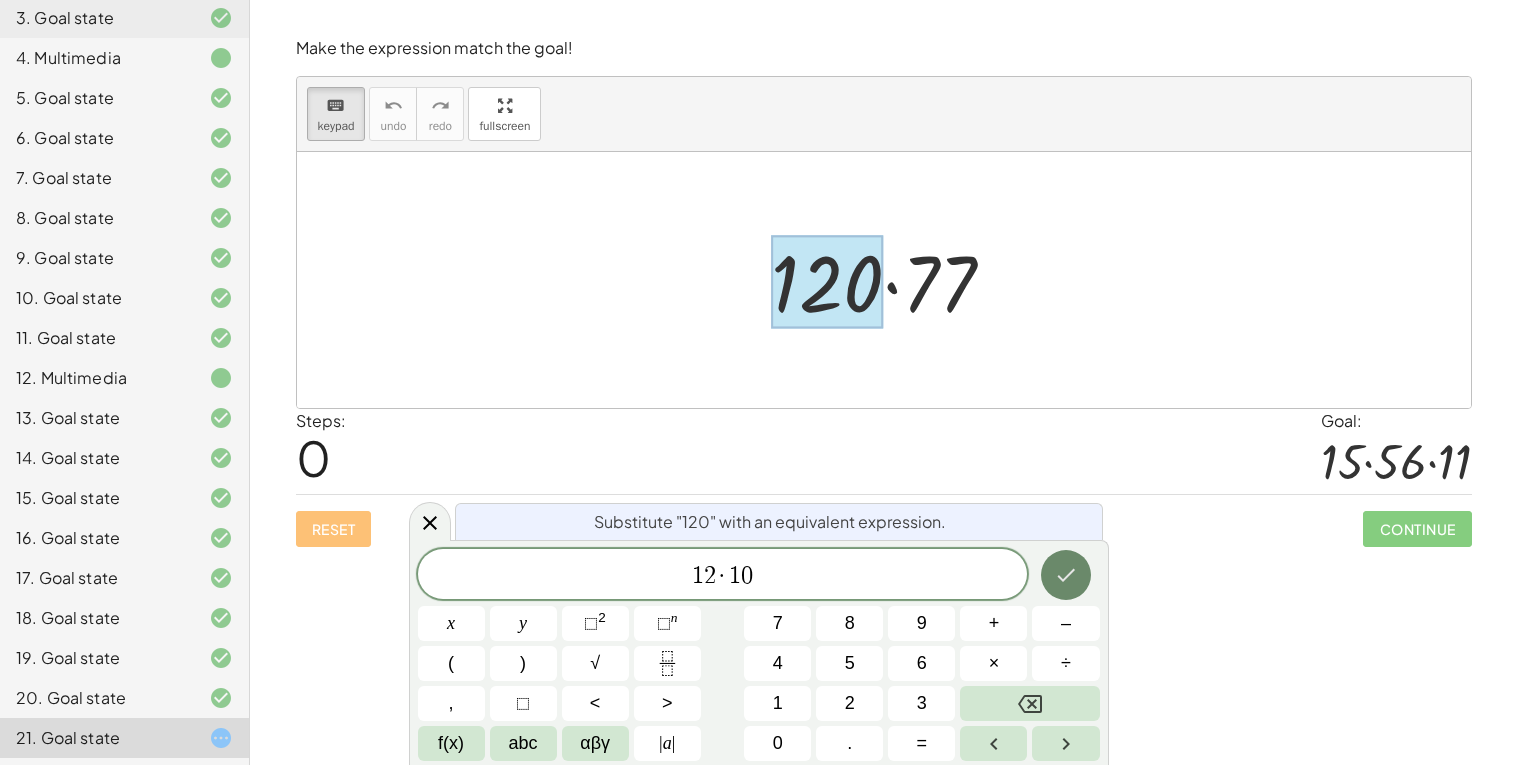 click at bounding box center [1066, 575] 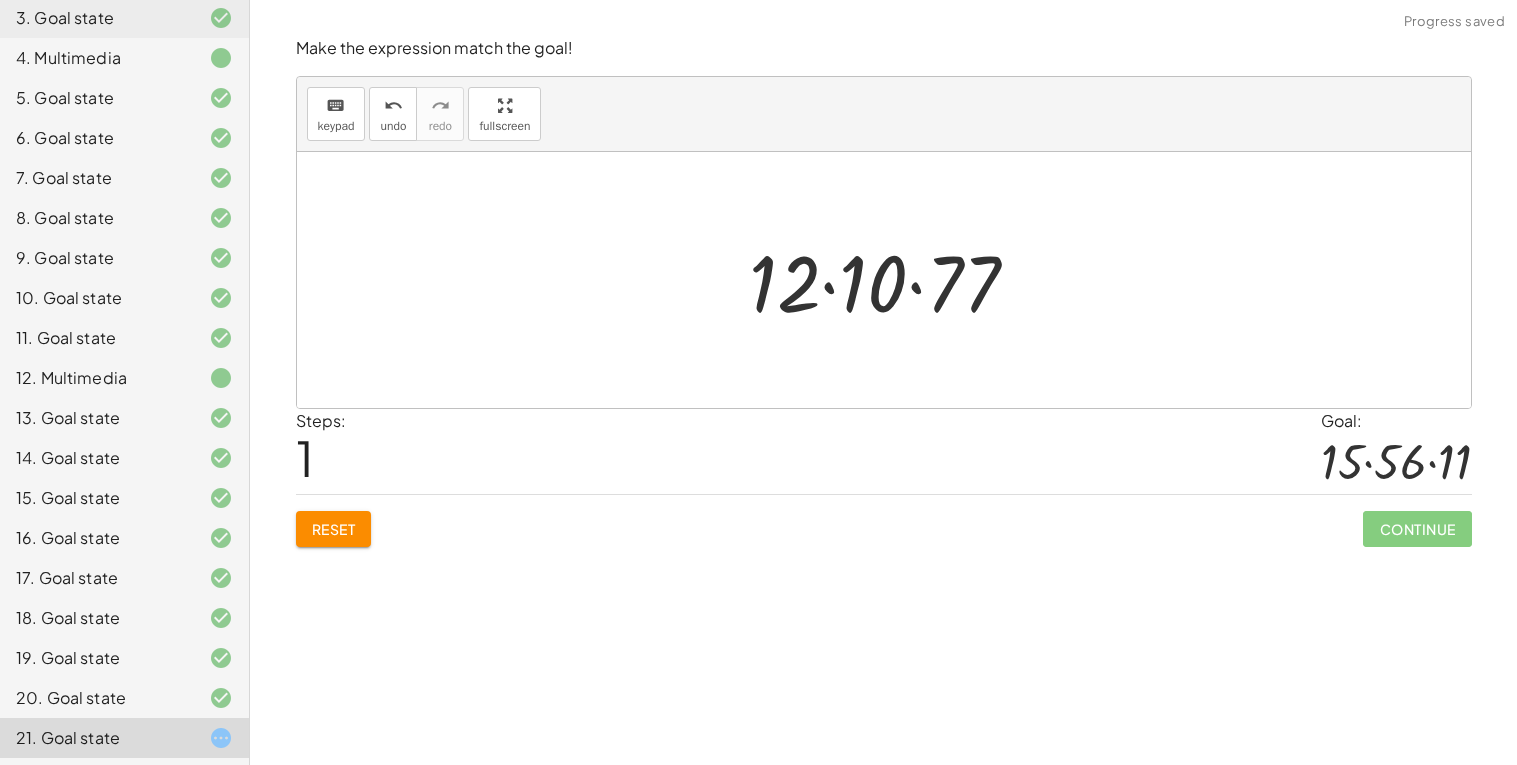 click at bounding box center (892, 280) 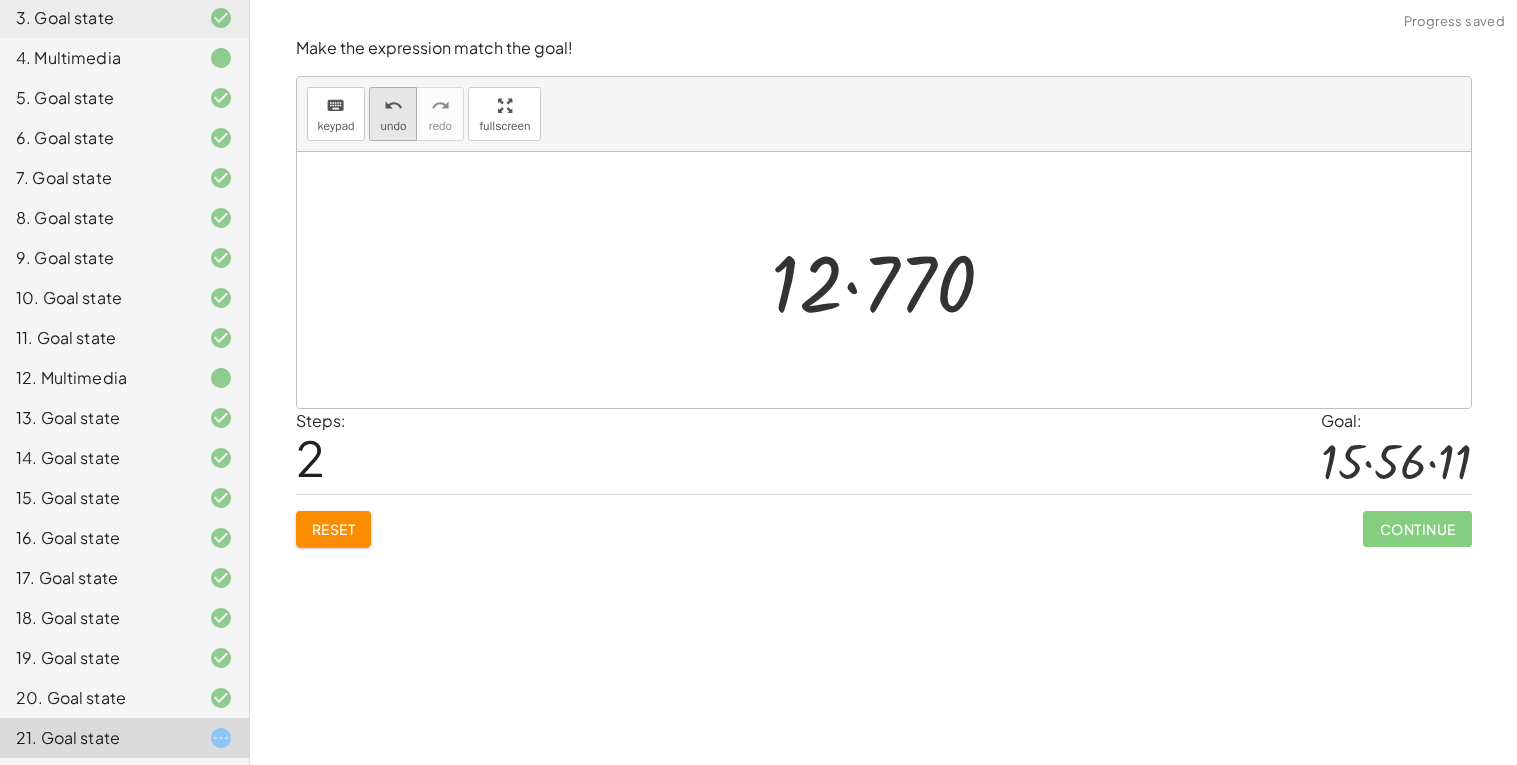 click on "undo" at bounding box center (393, 106) 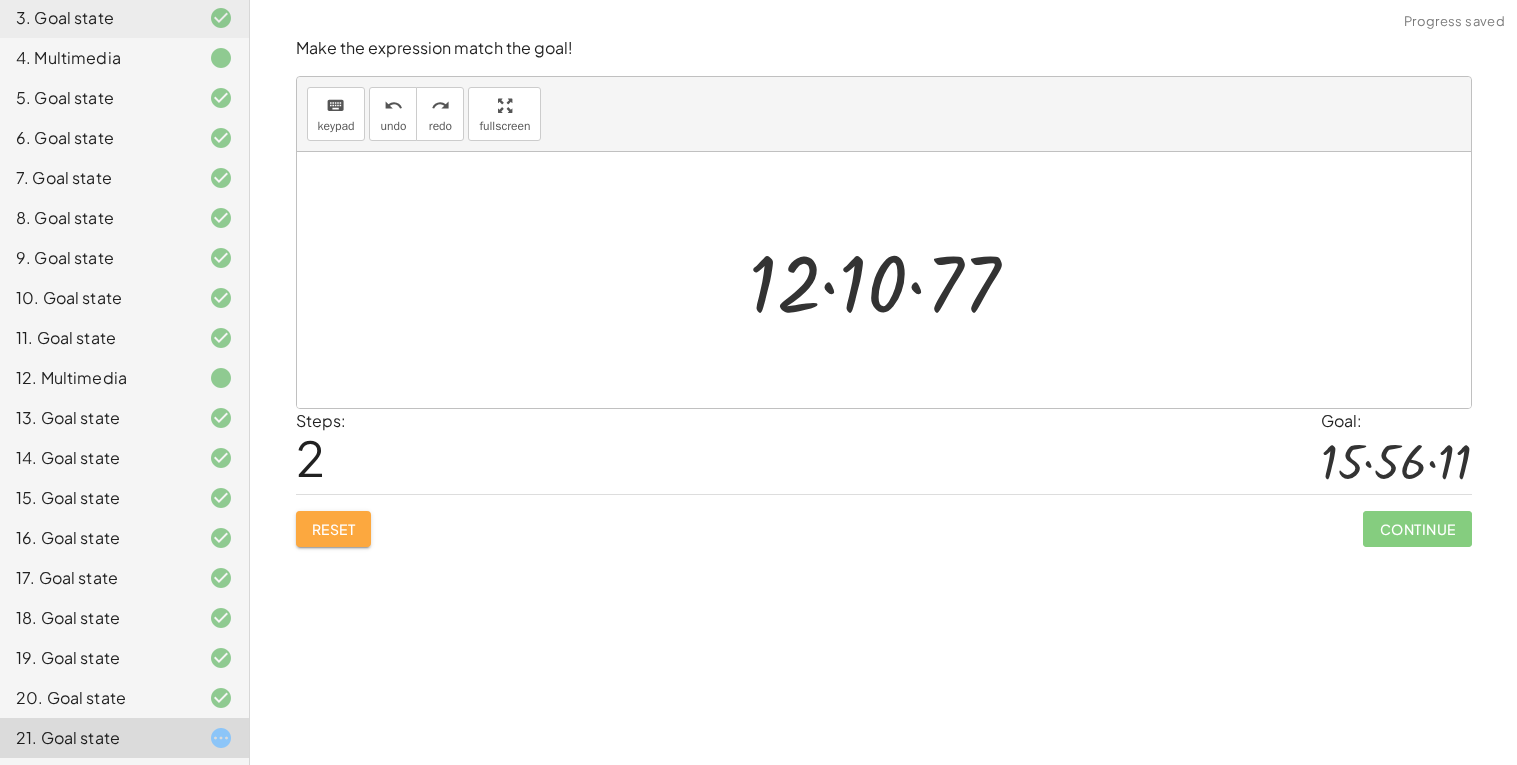 click on "Reset" at bounding box center (334, 529) 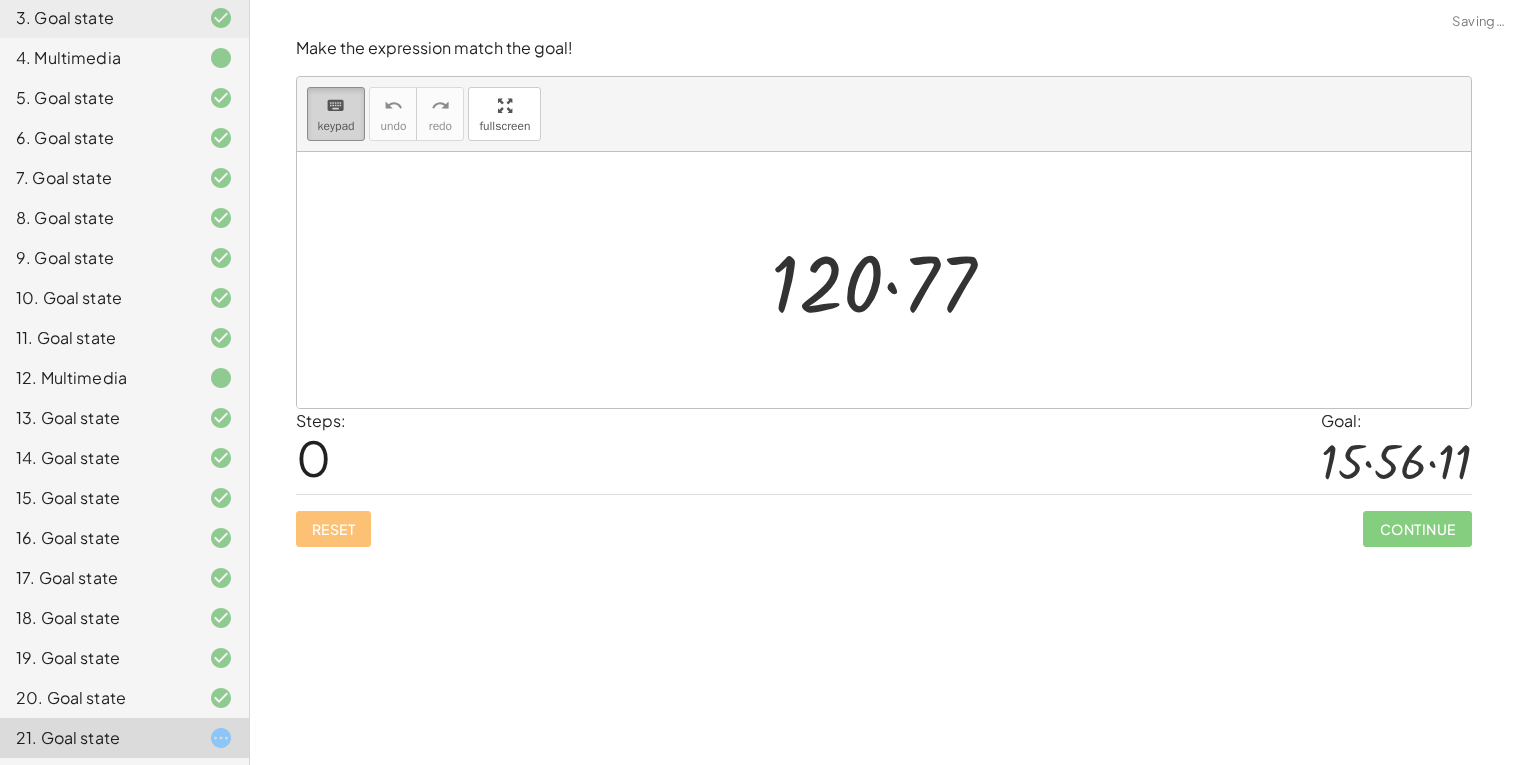 click on "keyboard keypad" at bounding box center (336, 114) 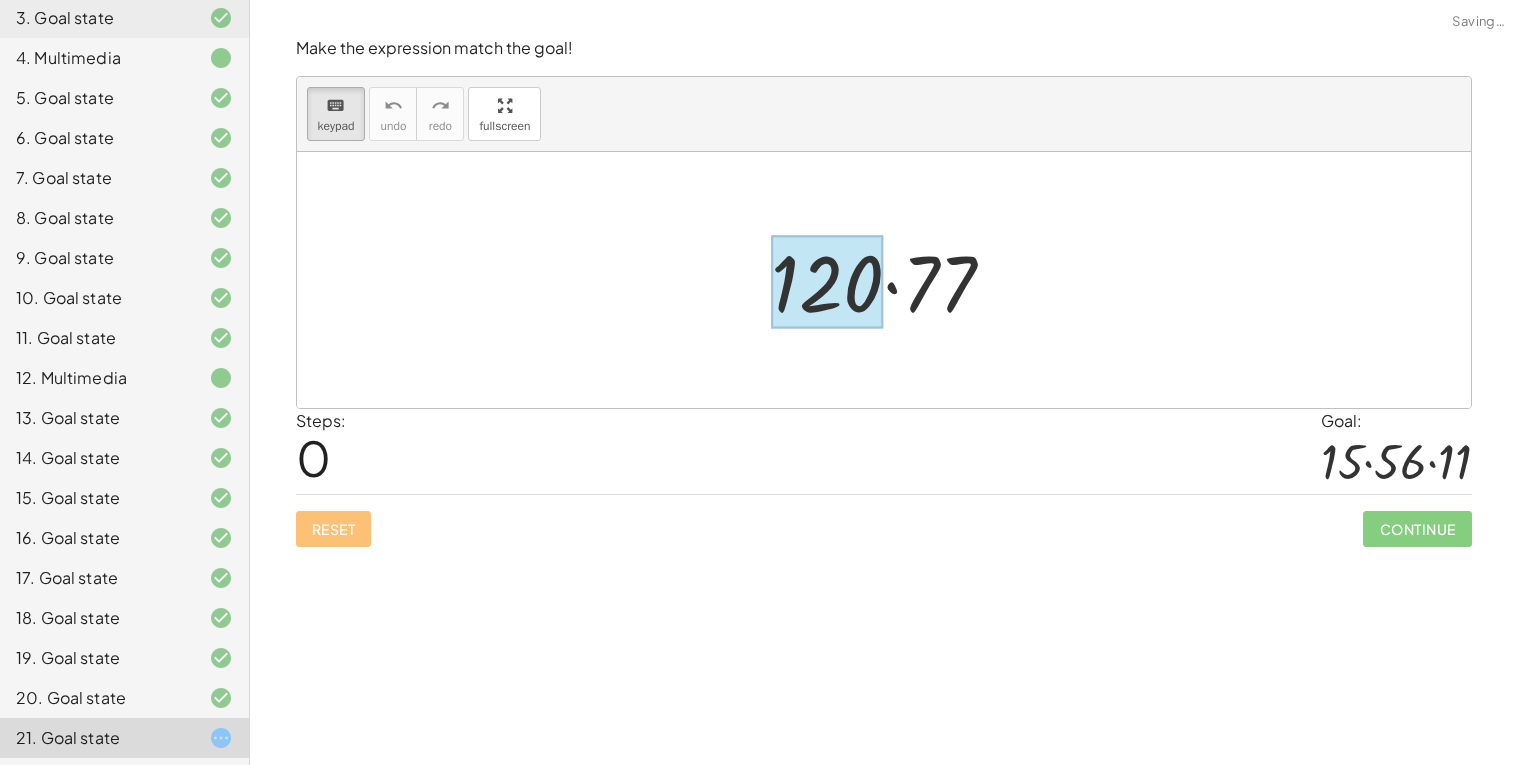 click at bounding box center [828, 282] 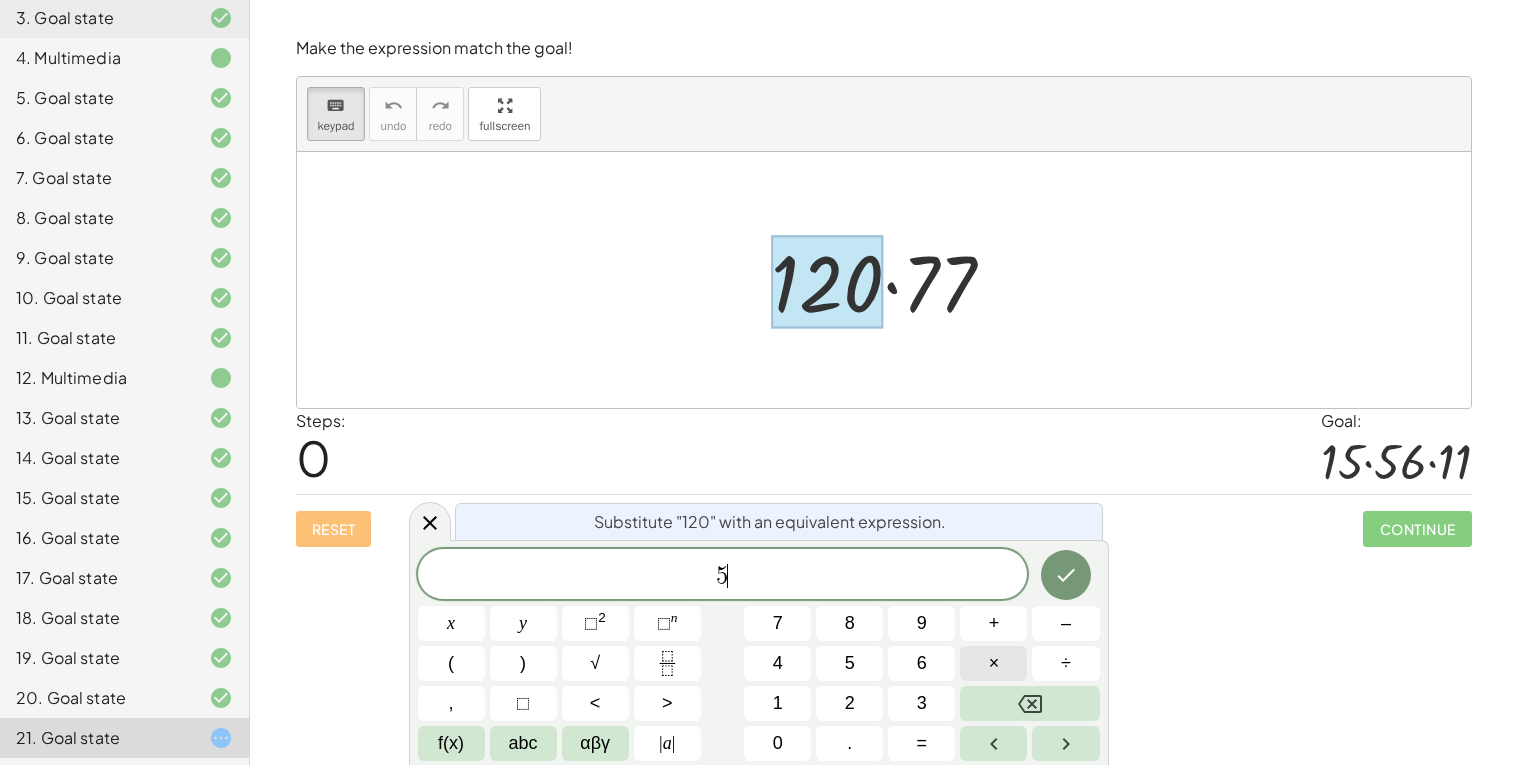 click on "×" at bounding box center (994, 663) 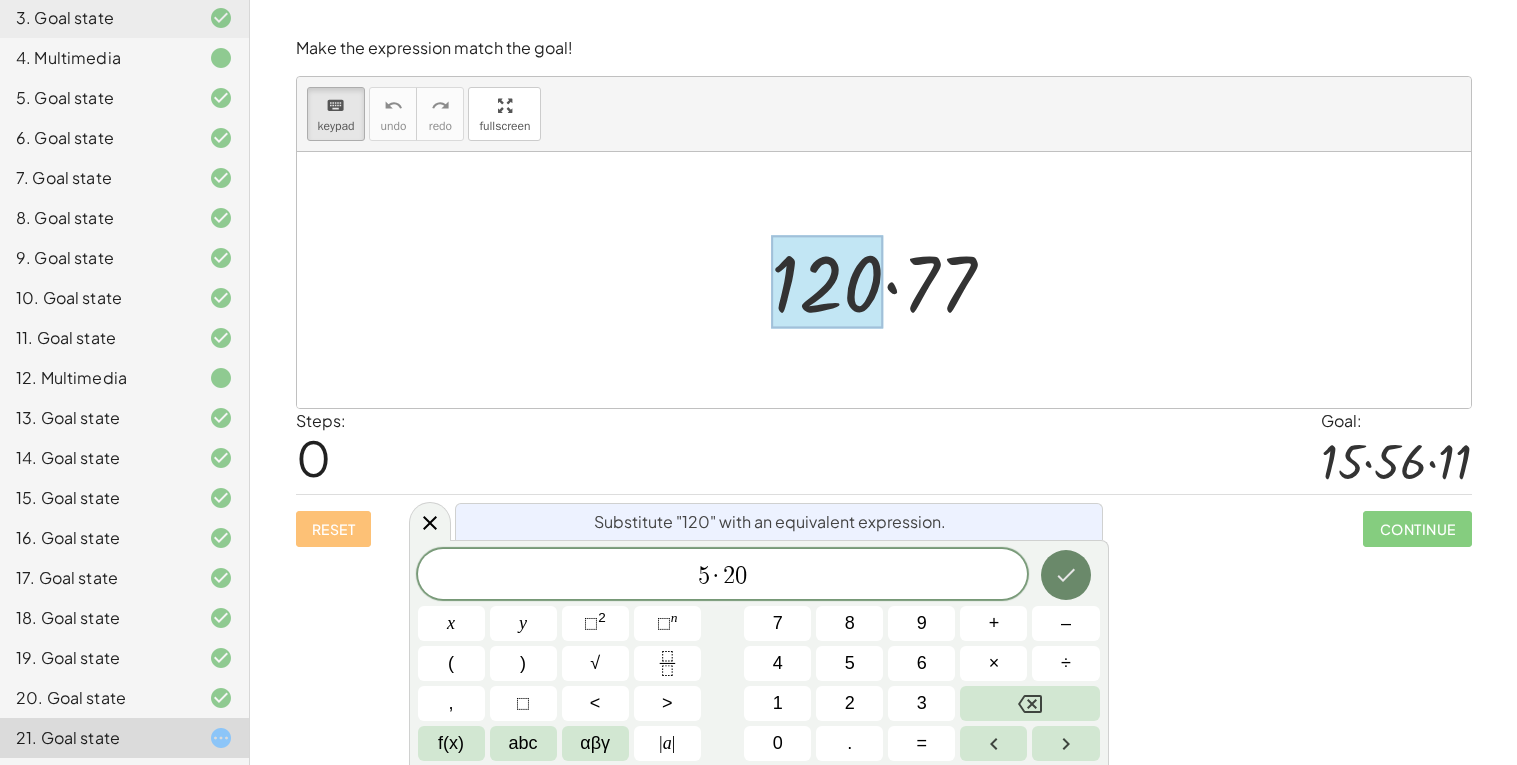 click 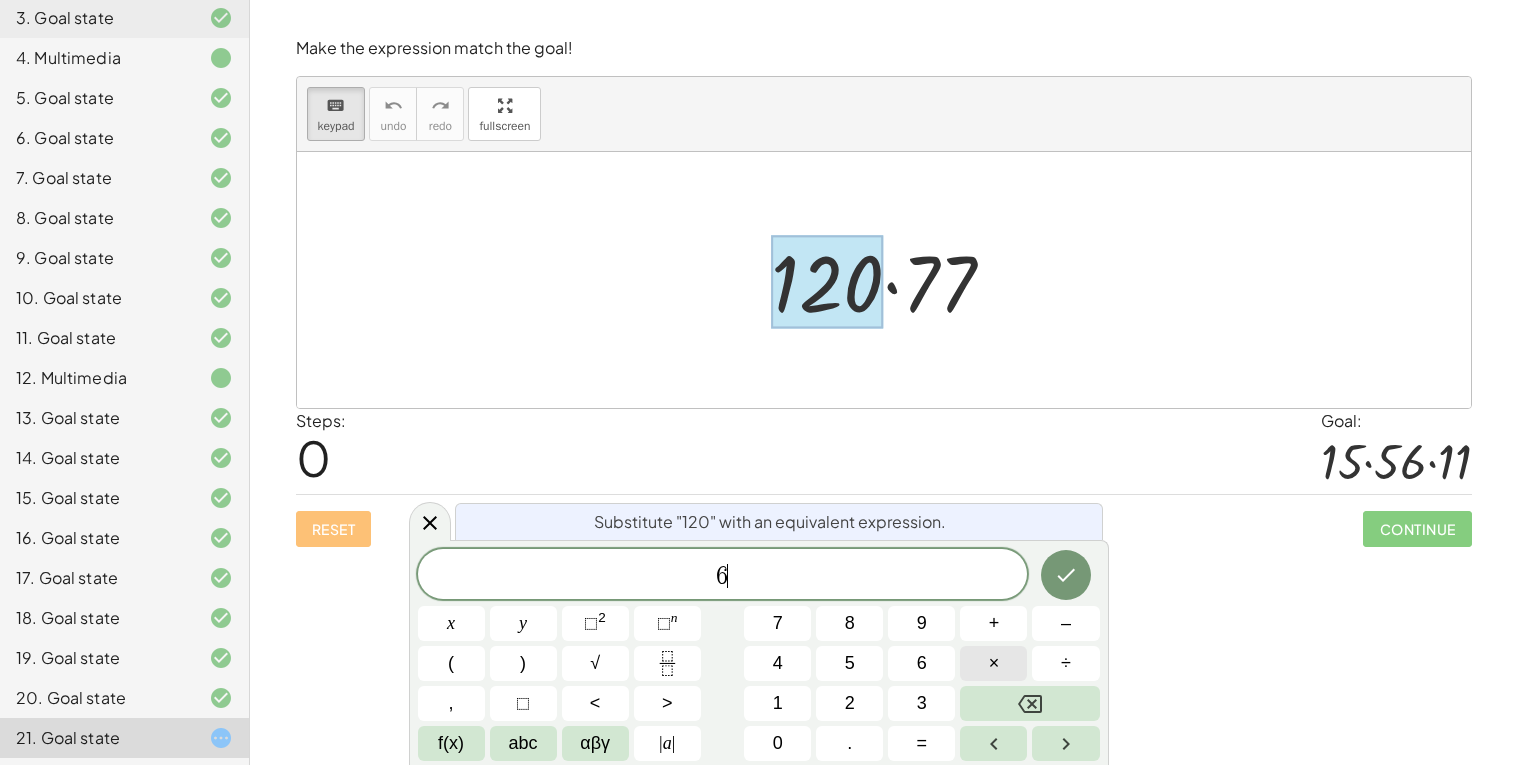 click on "×" at bounding box center (994, 663) 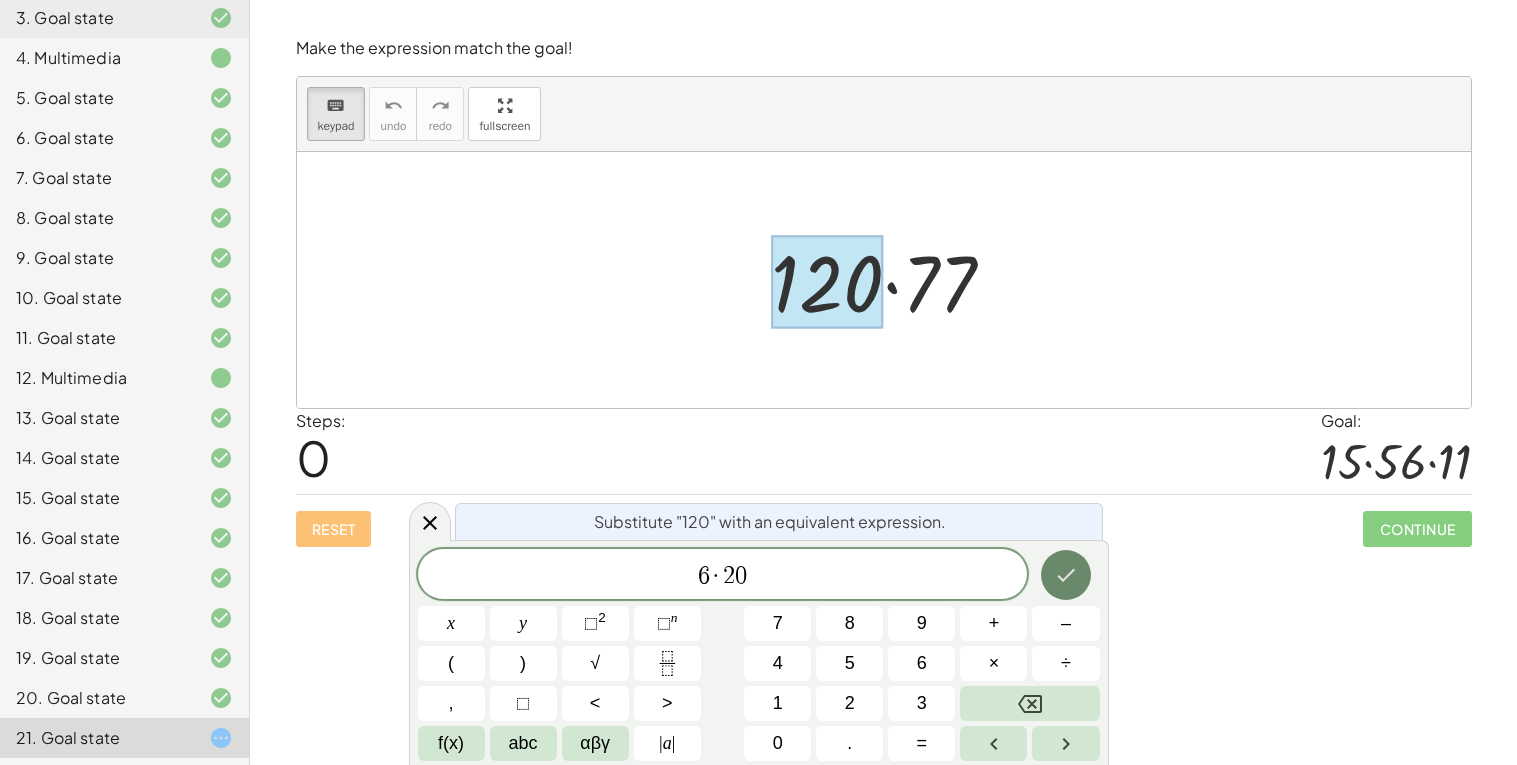 click at bounding box center (1066, 575) 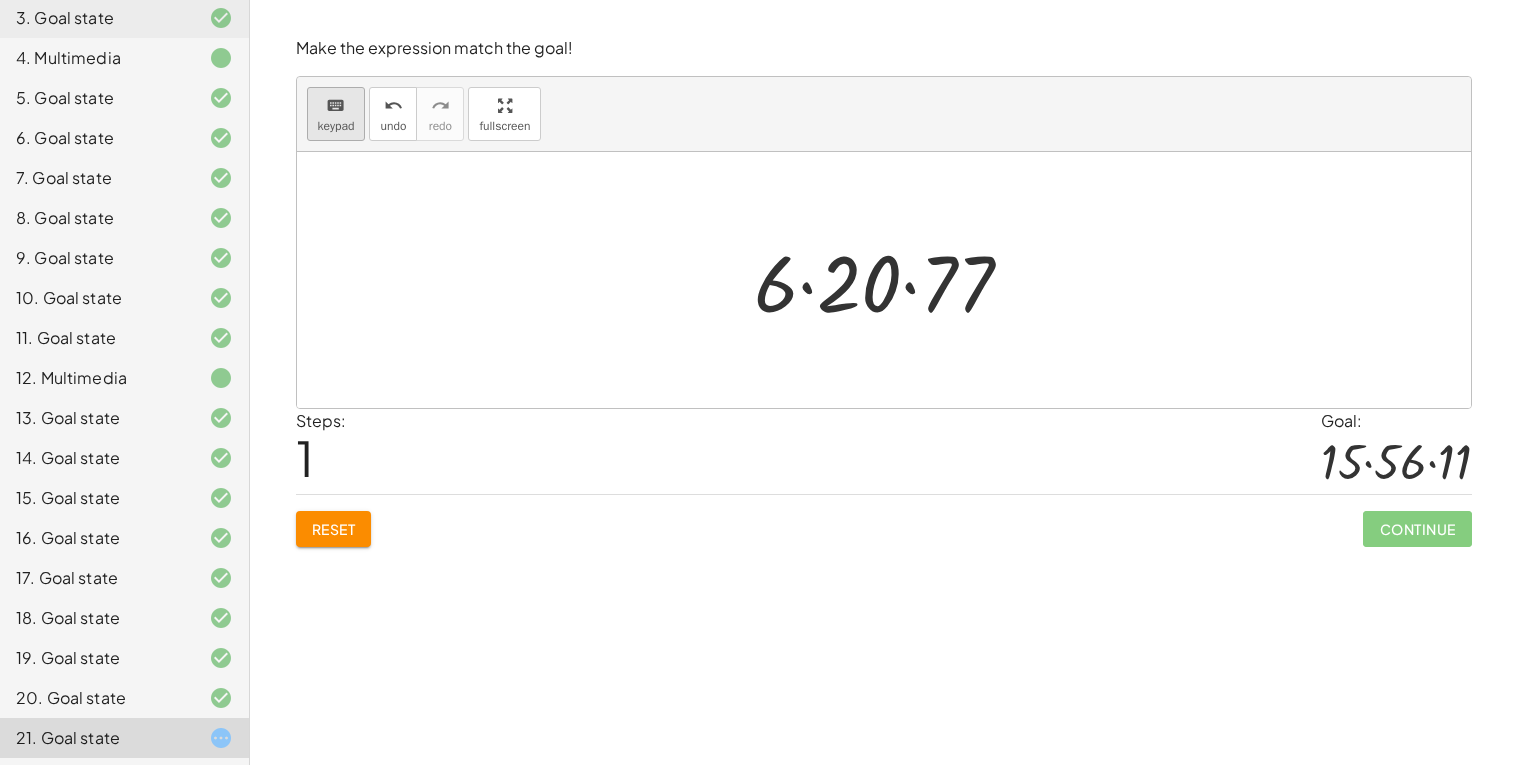 click on "keyboard" at bounding box center [335, 106] 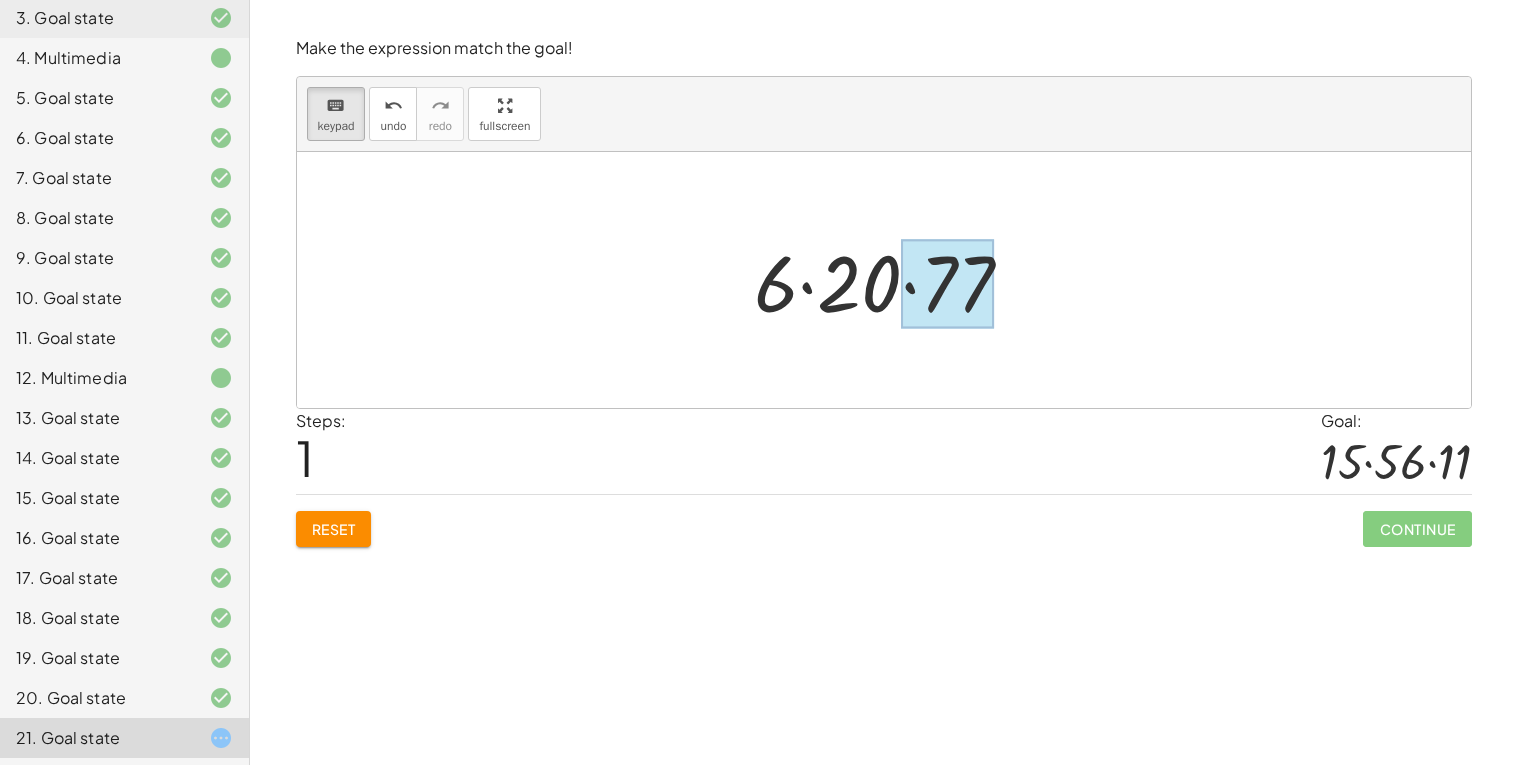 click at bounding box center (947, 284) 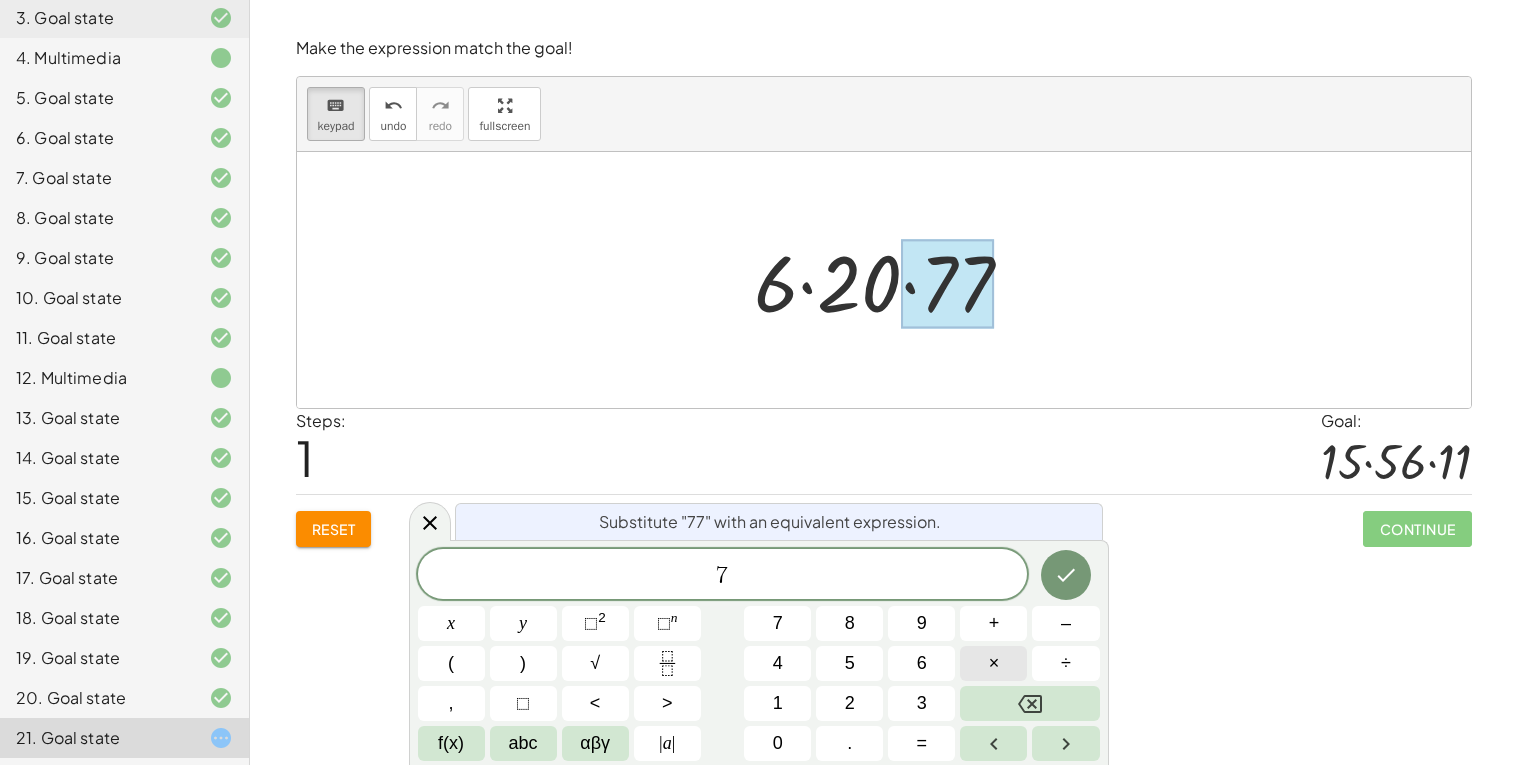 click on "×" at bounding box center [993, 663] 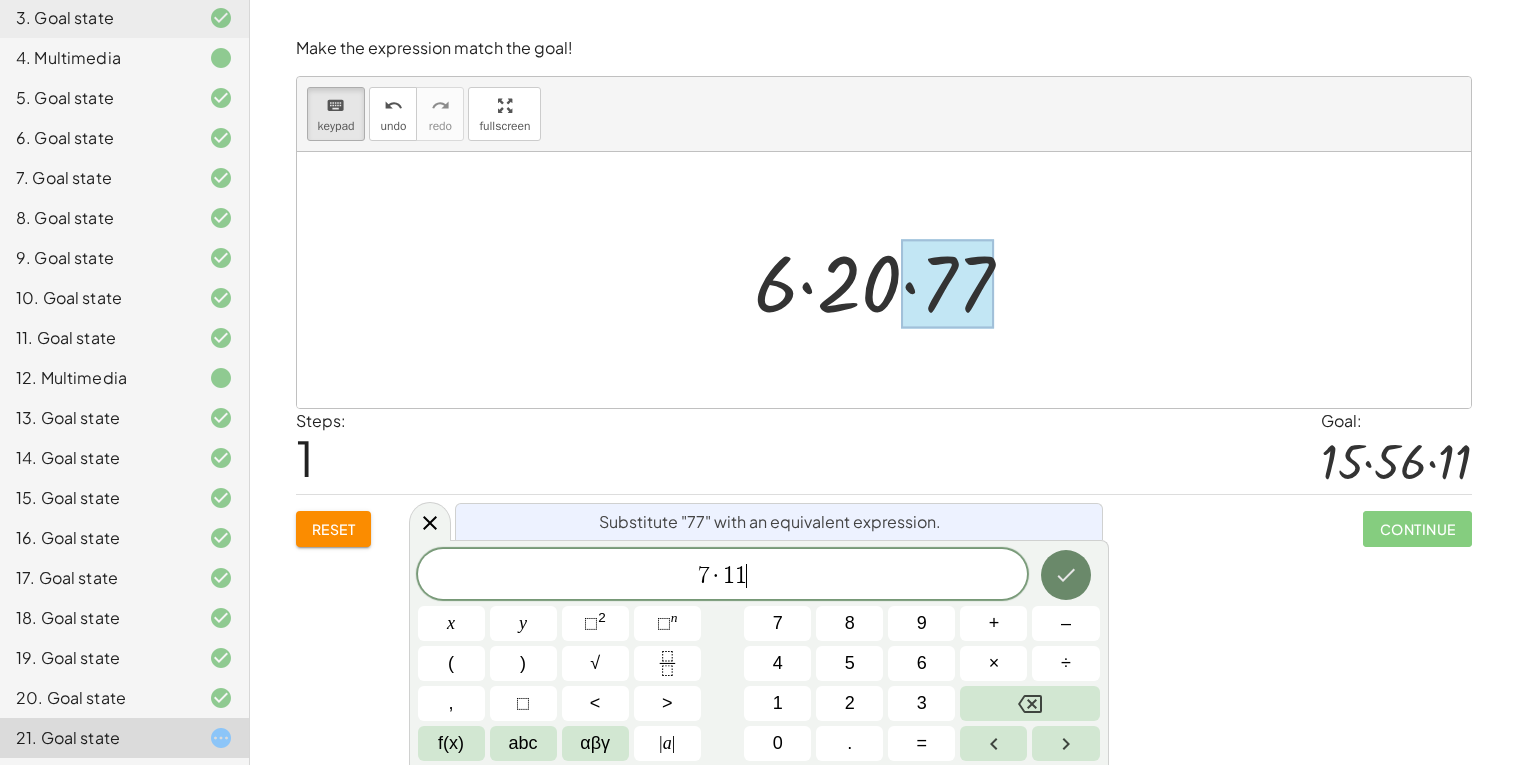 click at bounding box center [1066, 575] 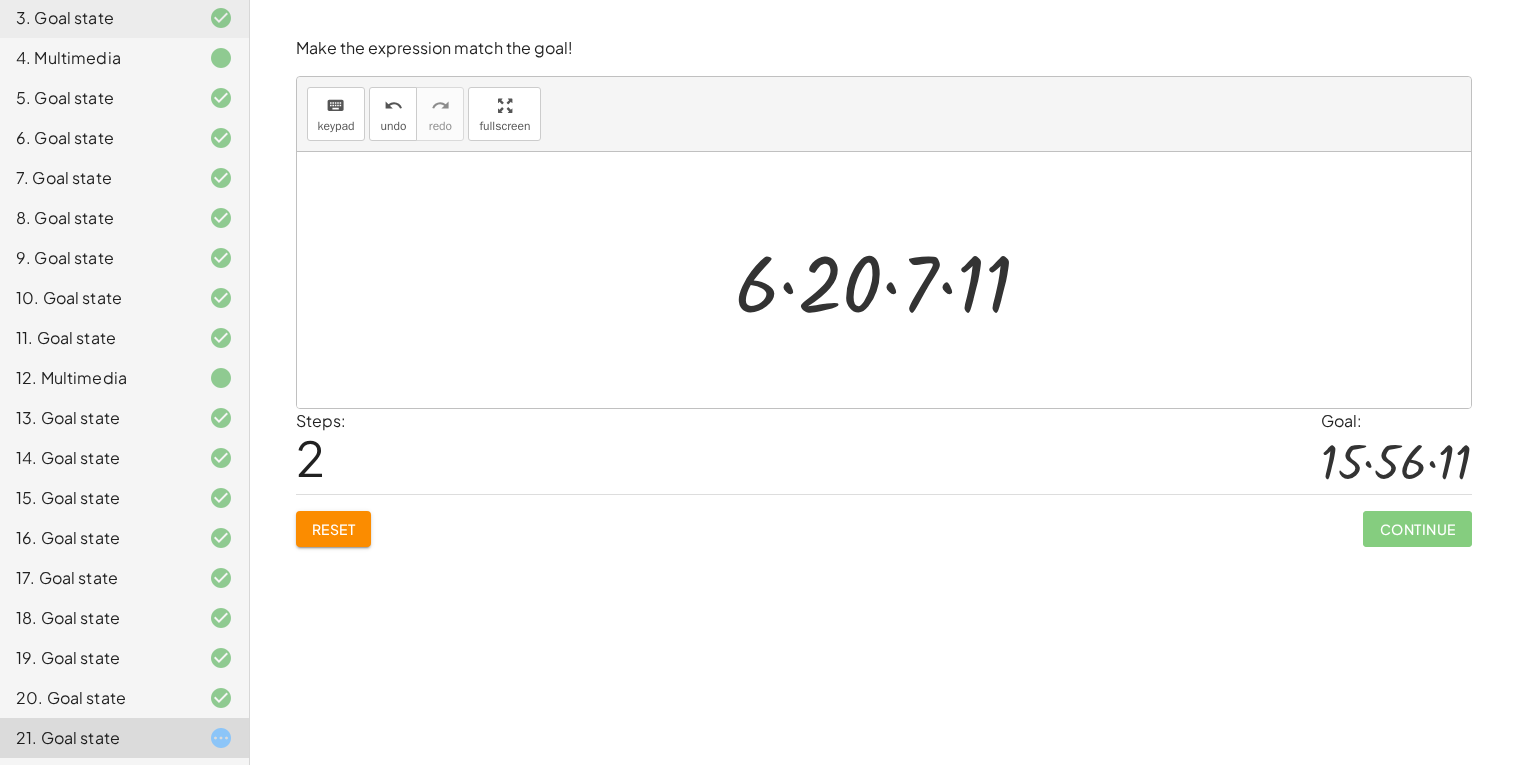 click at bounding box center [891, 280] 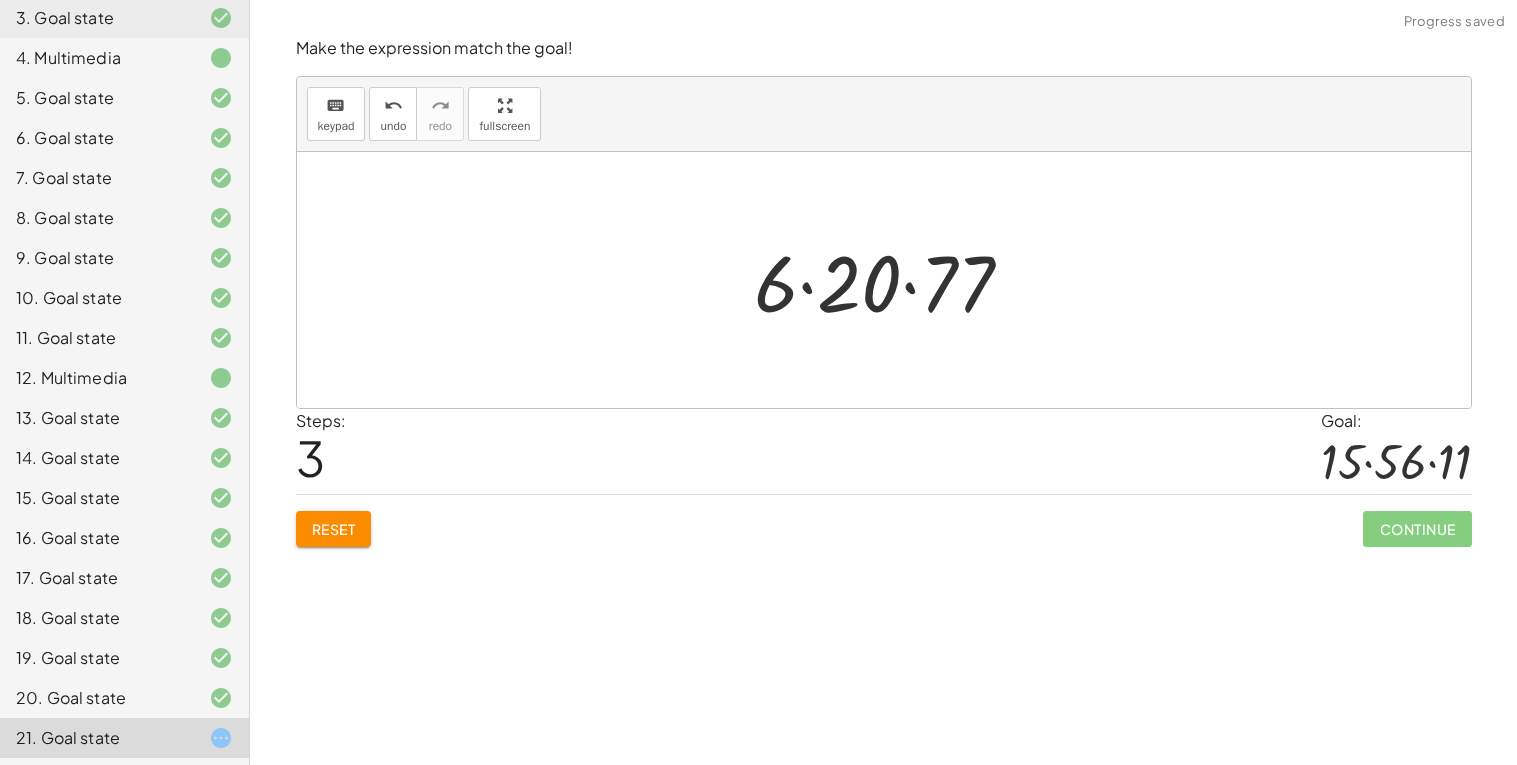 click on "Reset" at bounding box center [334, 529] 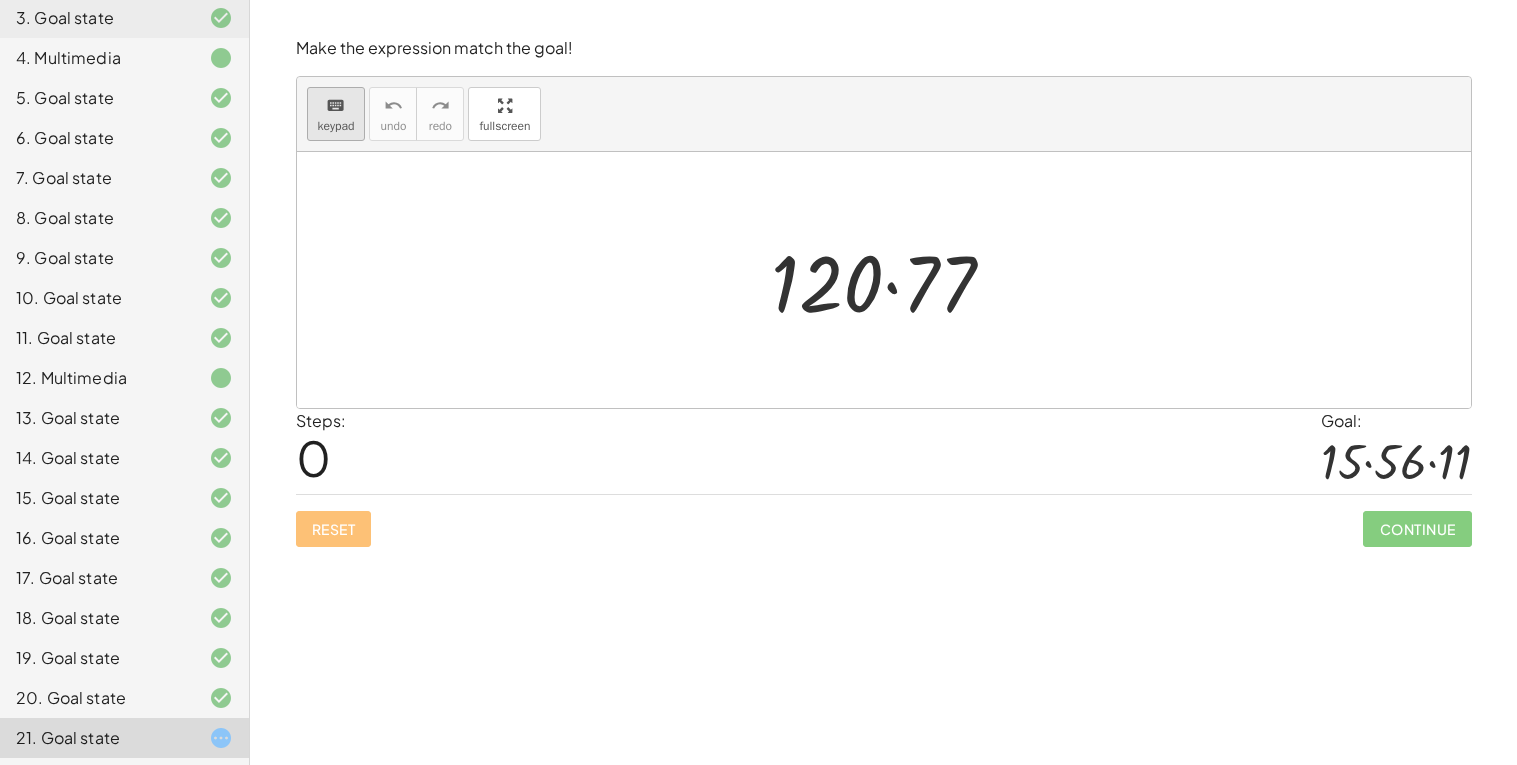 click on "keyboard" at bounding box center (336, 105) 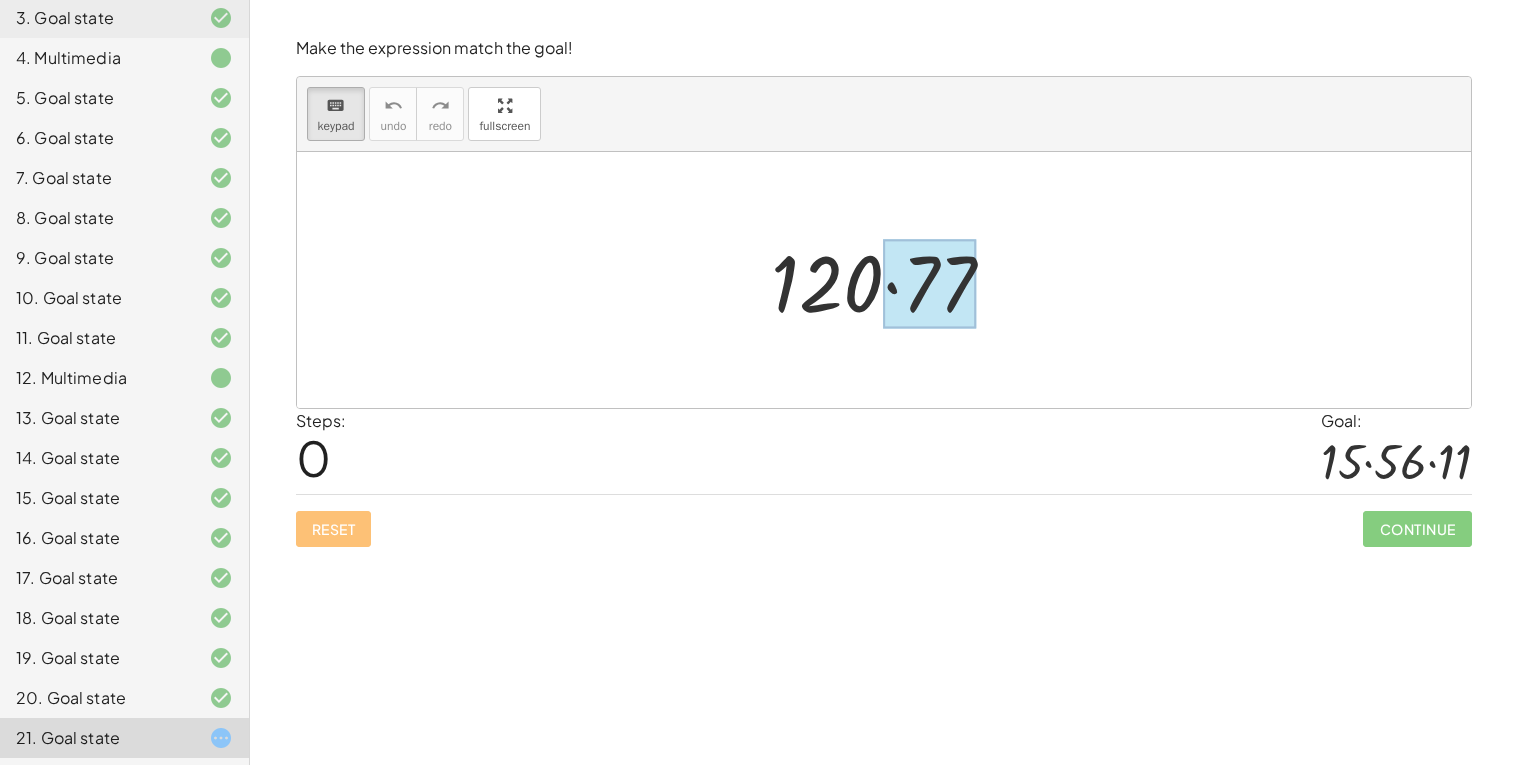 click at bounding box center [929, 284] 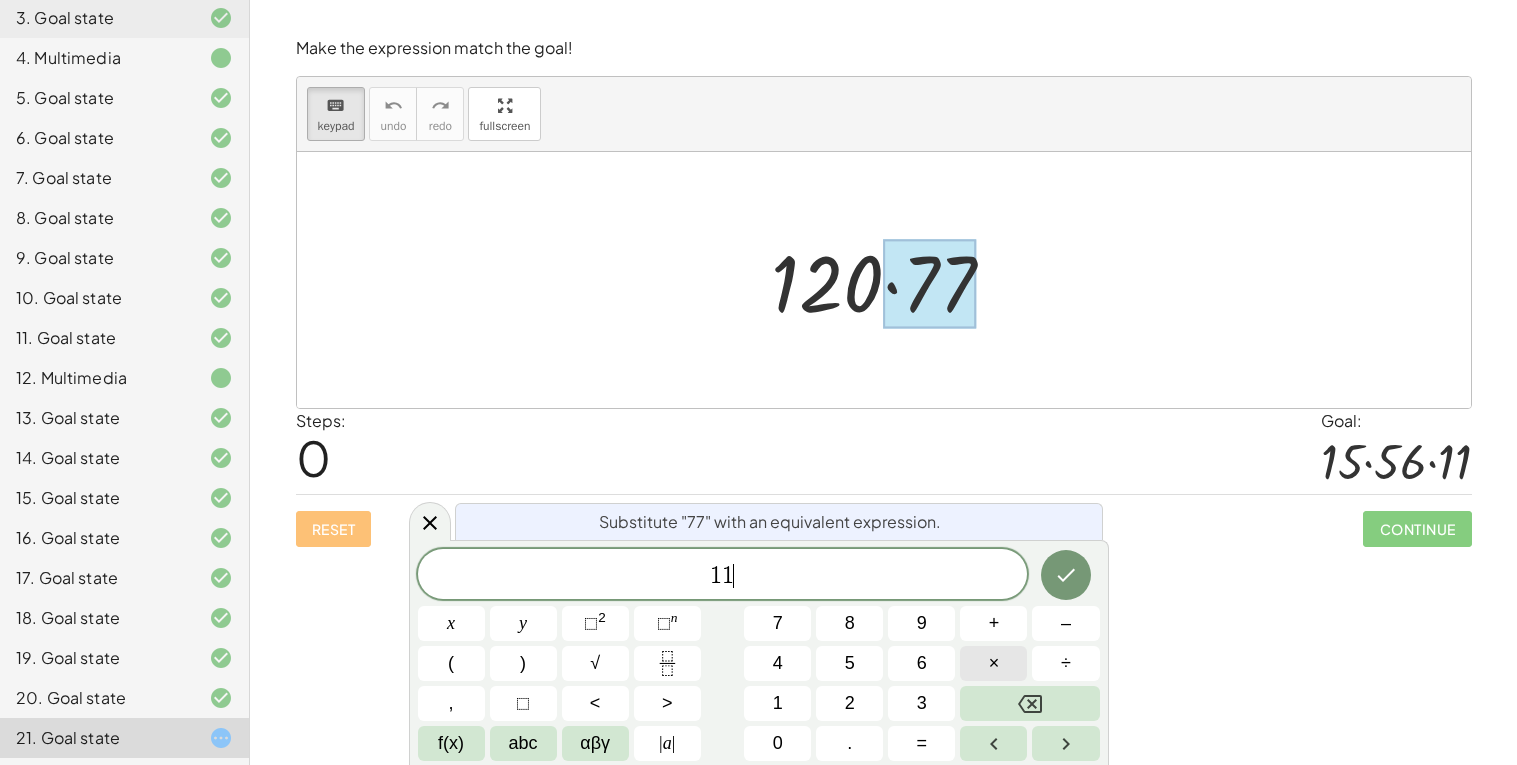 click on "×" at bounding box center (993, 663) 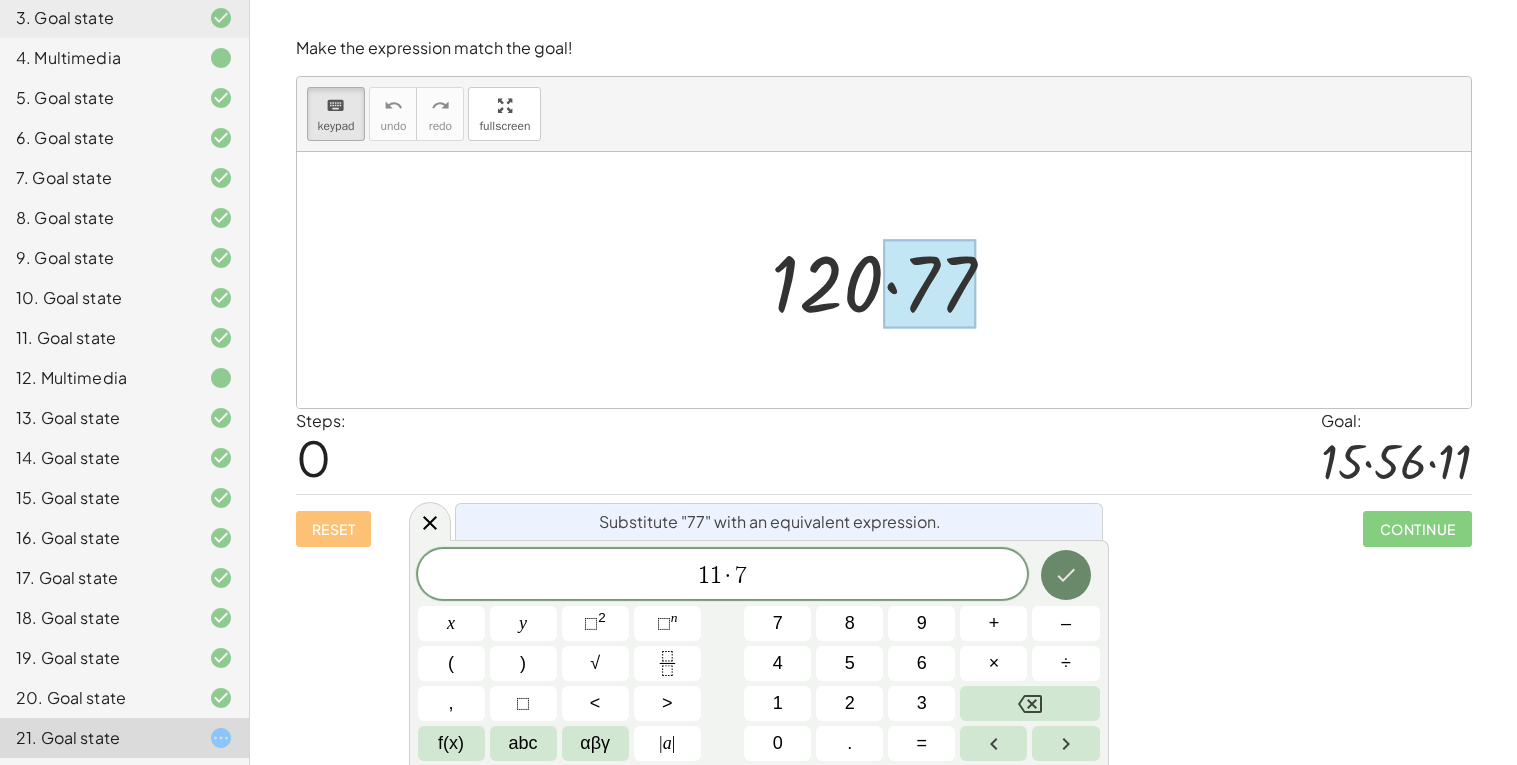 click at bounding box center [1066, 575] 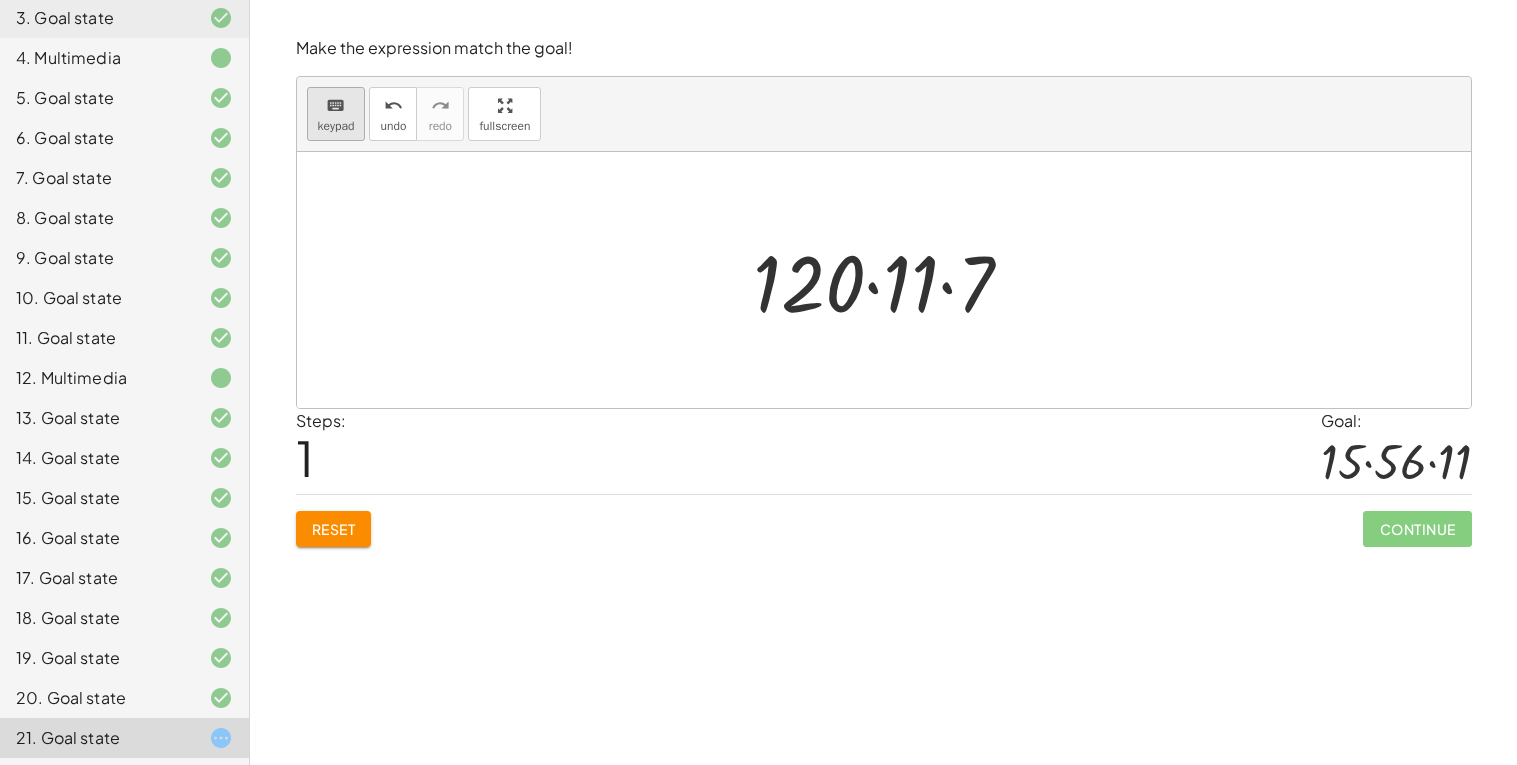 click on "keyboard keypad" at bounding box center (336, 114) 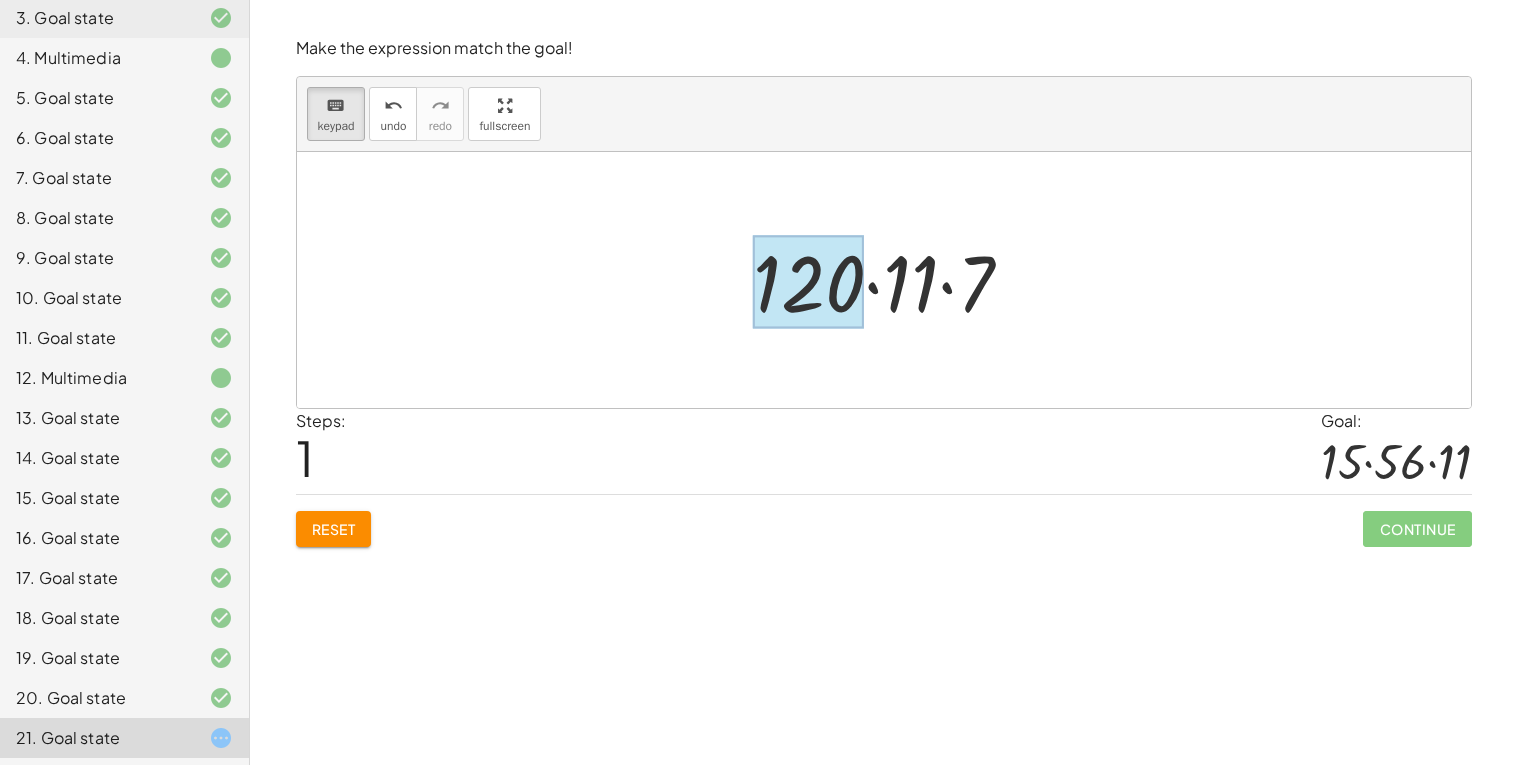 click at bounding box center [809, 282] 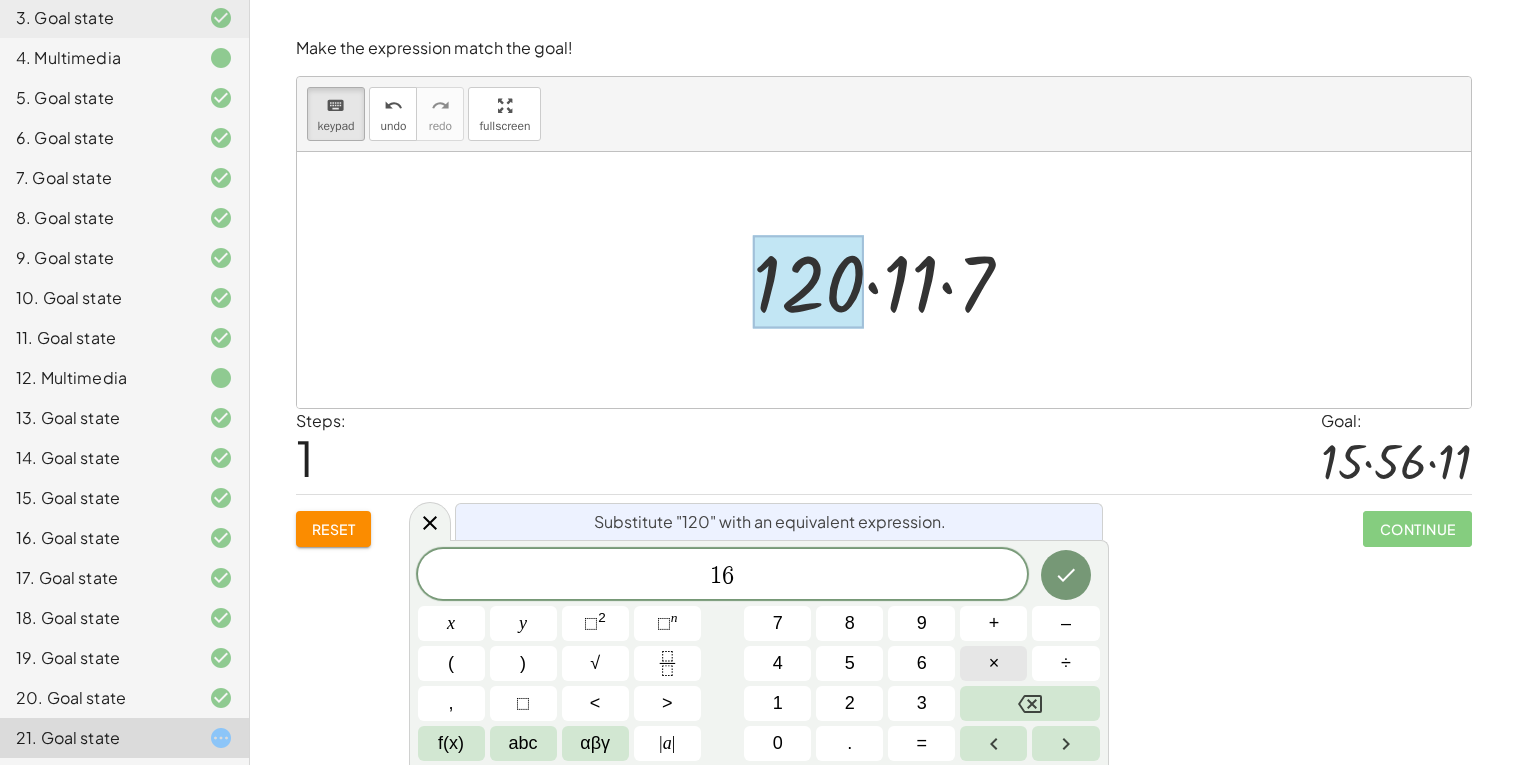 click on "×" at bounding box center [994, 663] 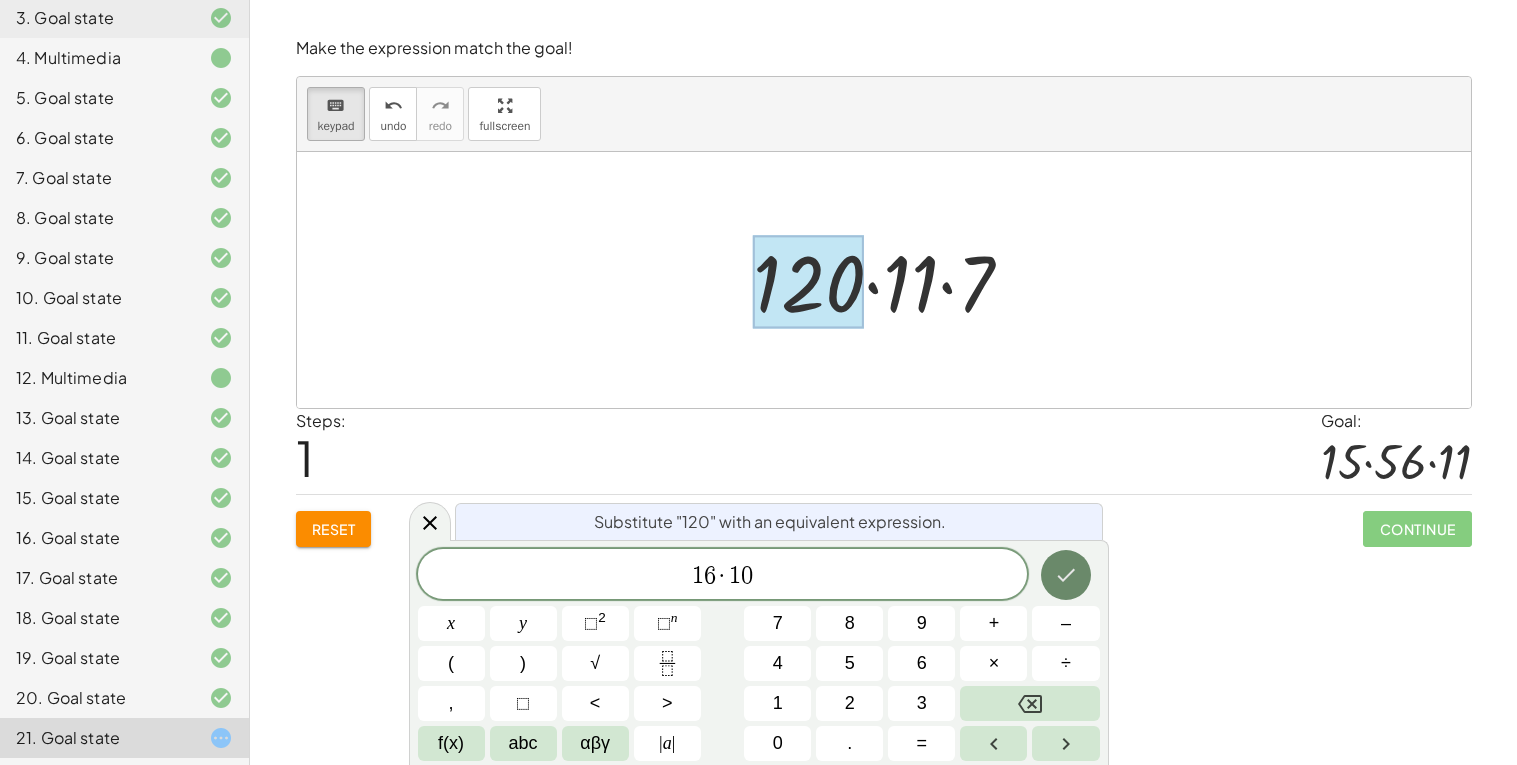 click 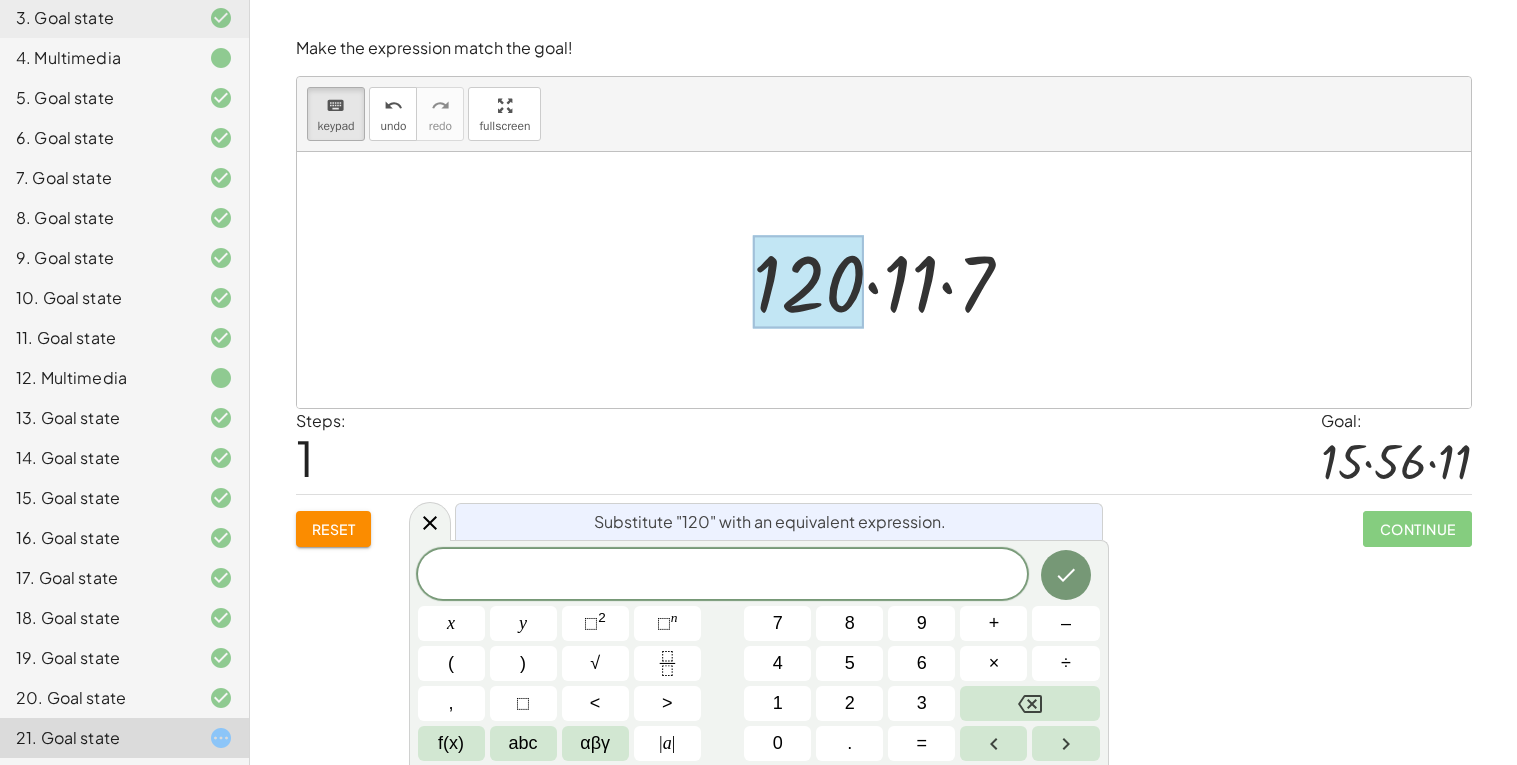 click on "Steps:  1 Goal: · 15 · 56 · 11" at bounding box center [884, 452] 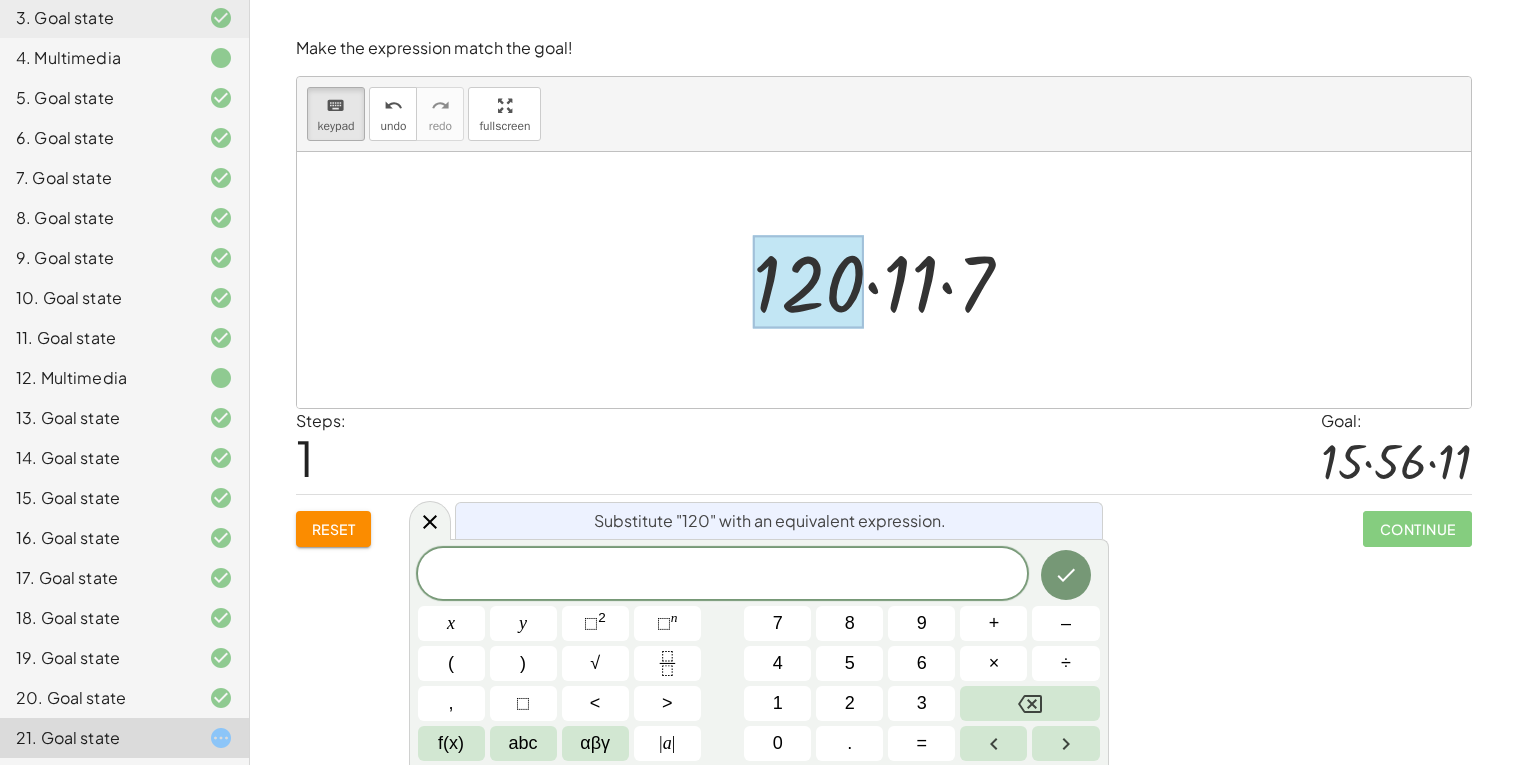 click on "Reset" at bounding box center [334, 529] 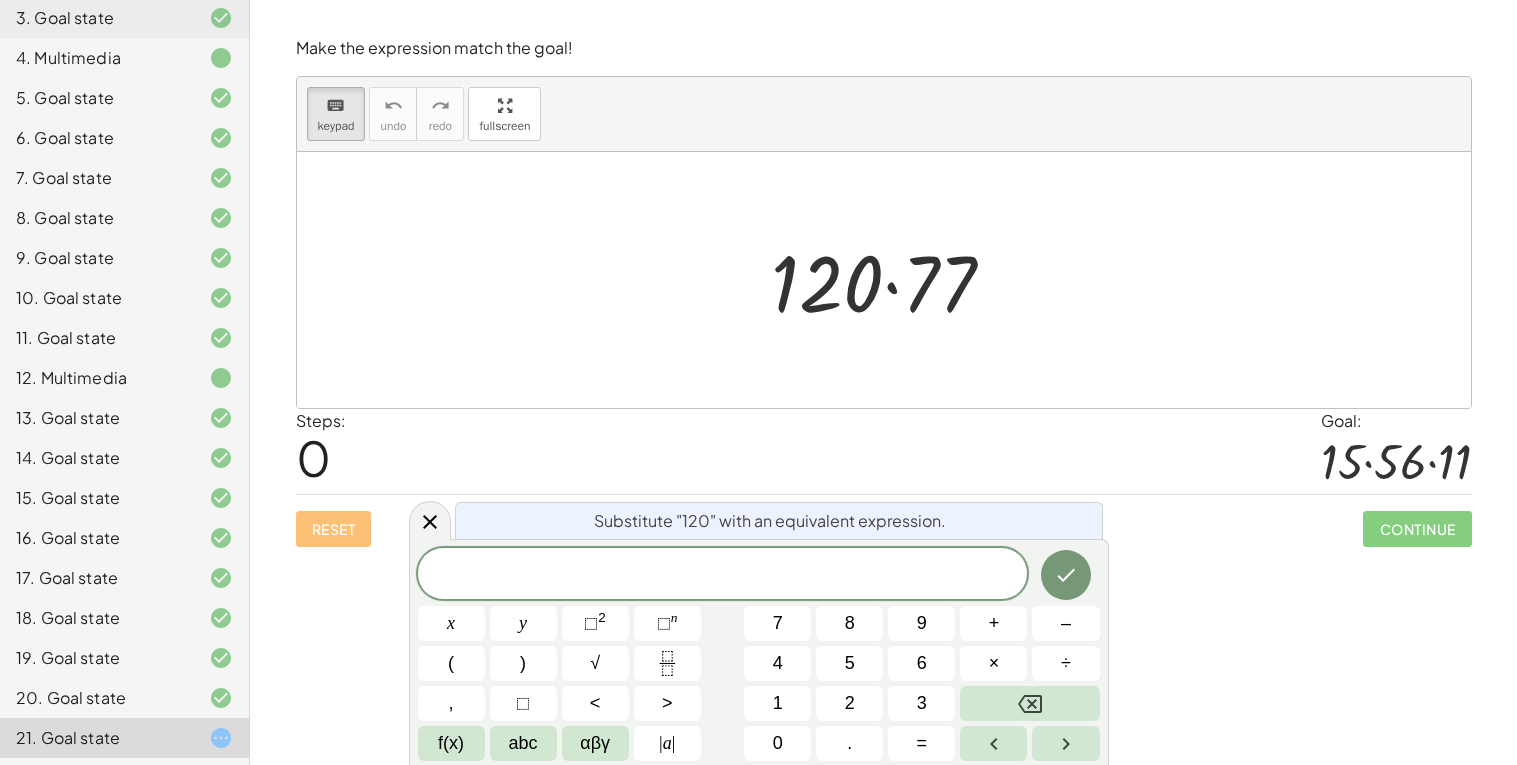 click on "keyboard keypad undo undo redo redo fullscreen" at bounding box center (884, 114) 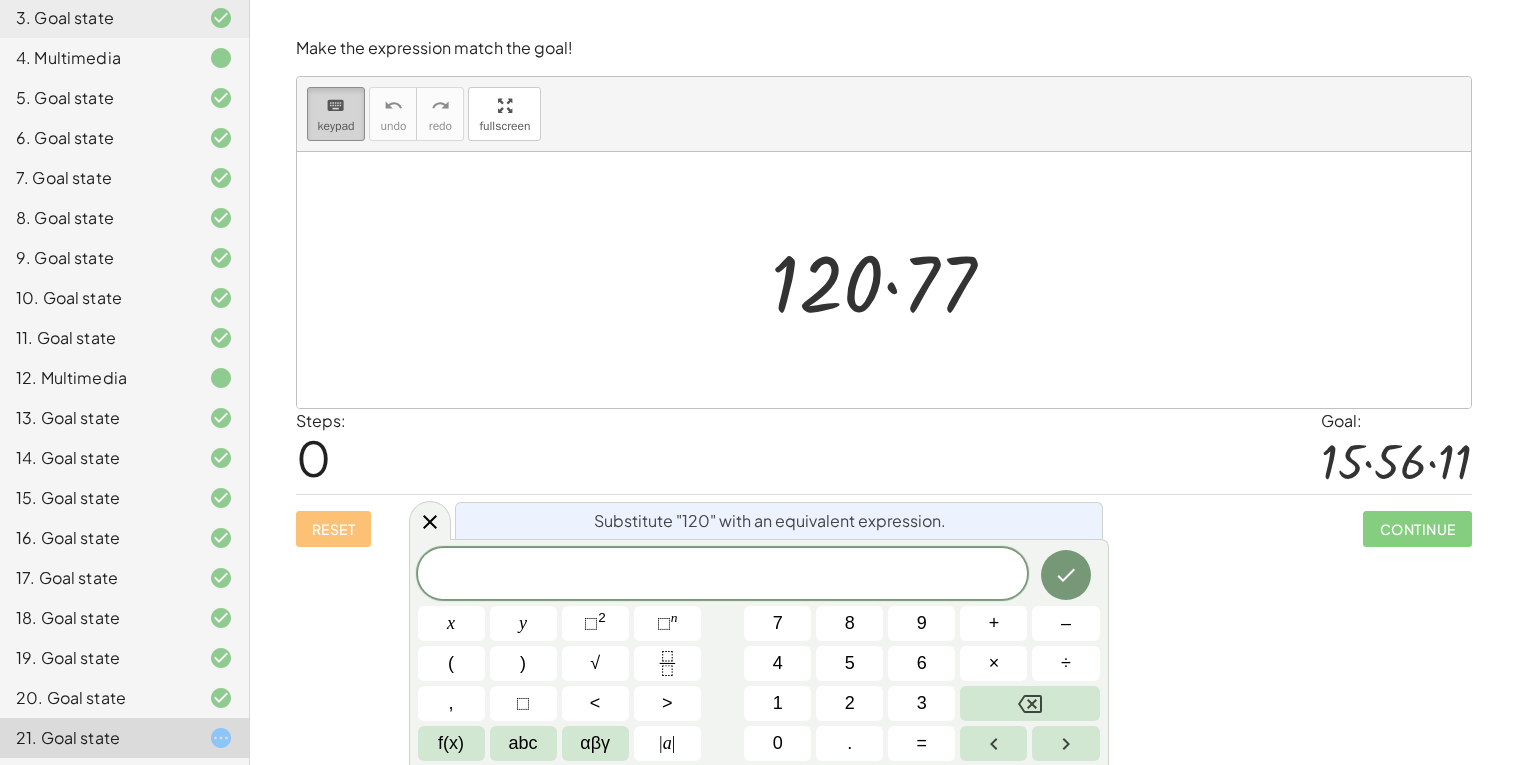 click on "keyboard keypad" at bounding box center (336, 114) 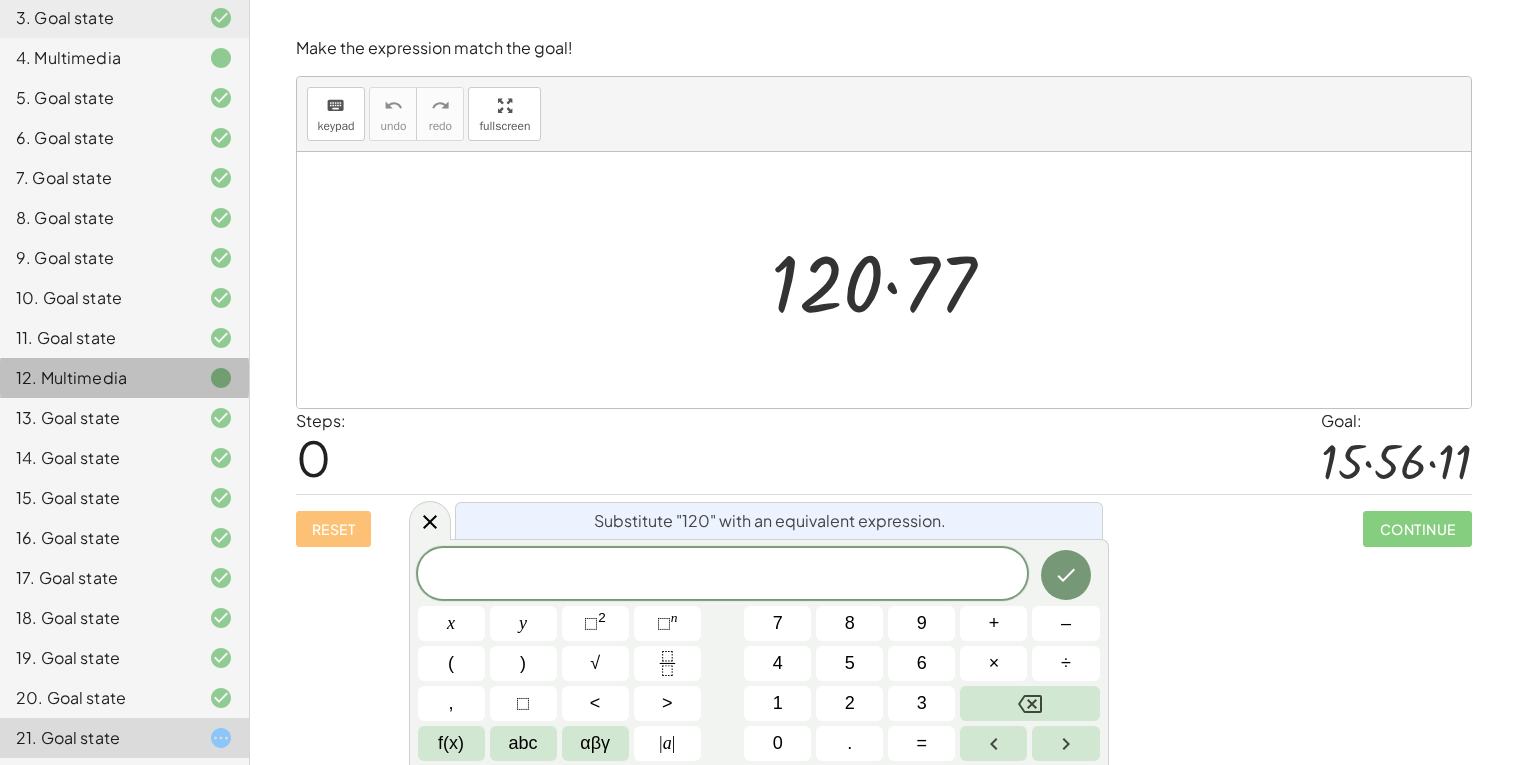 click on "12. Multimedia" 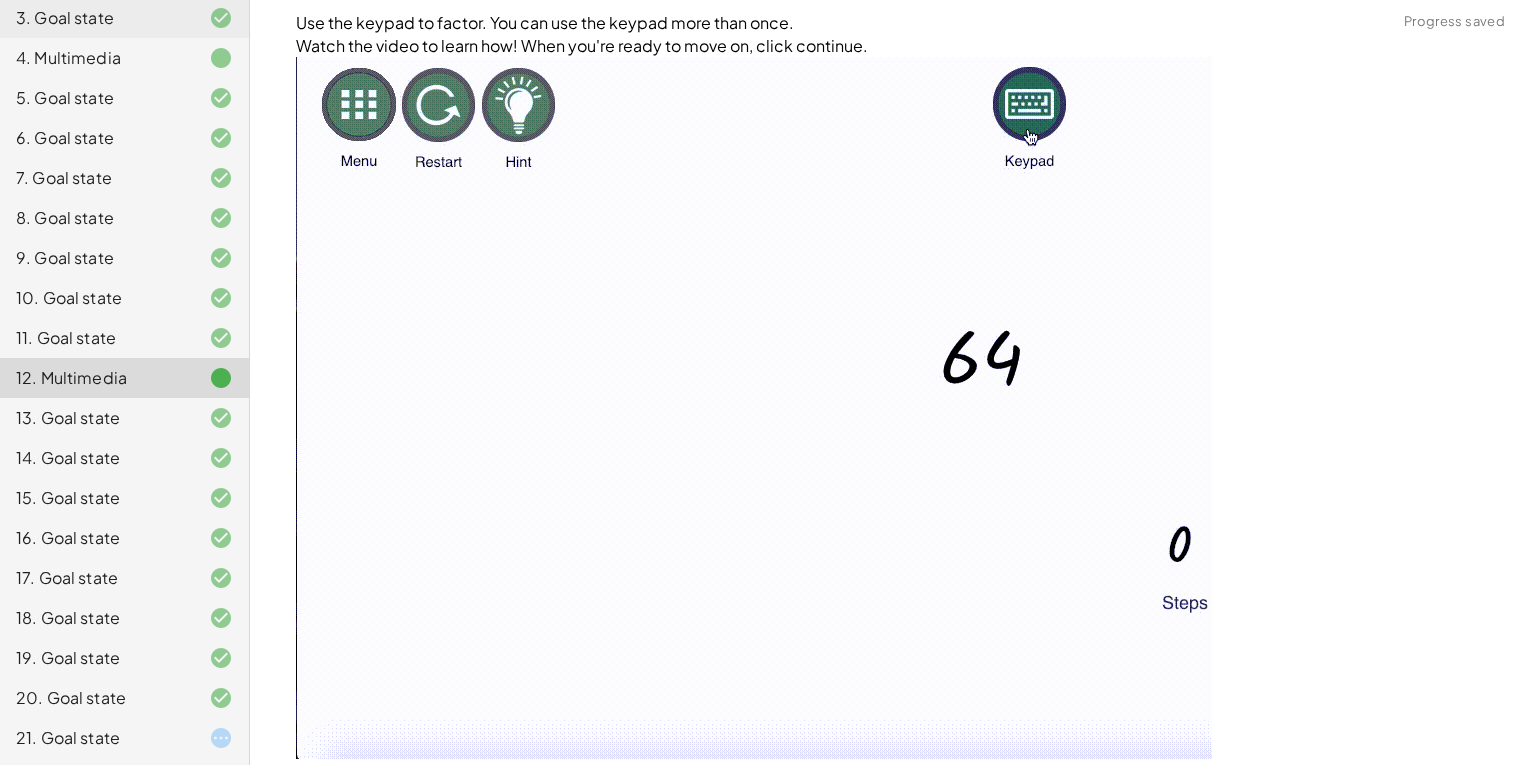 click 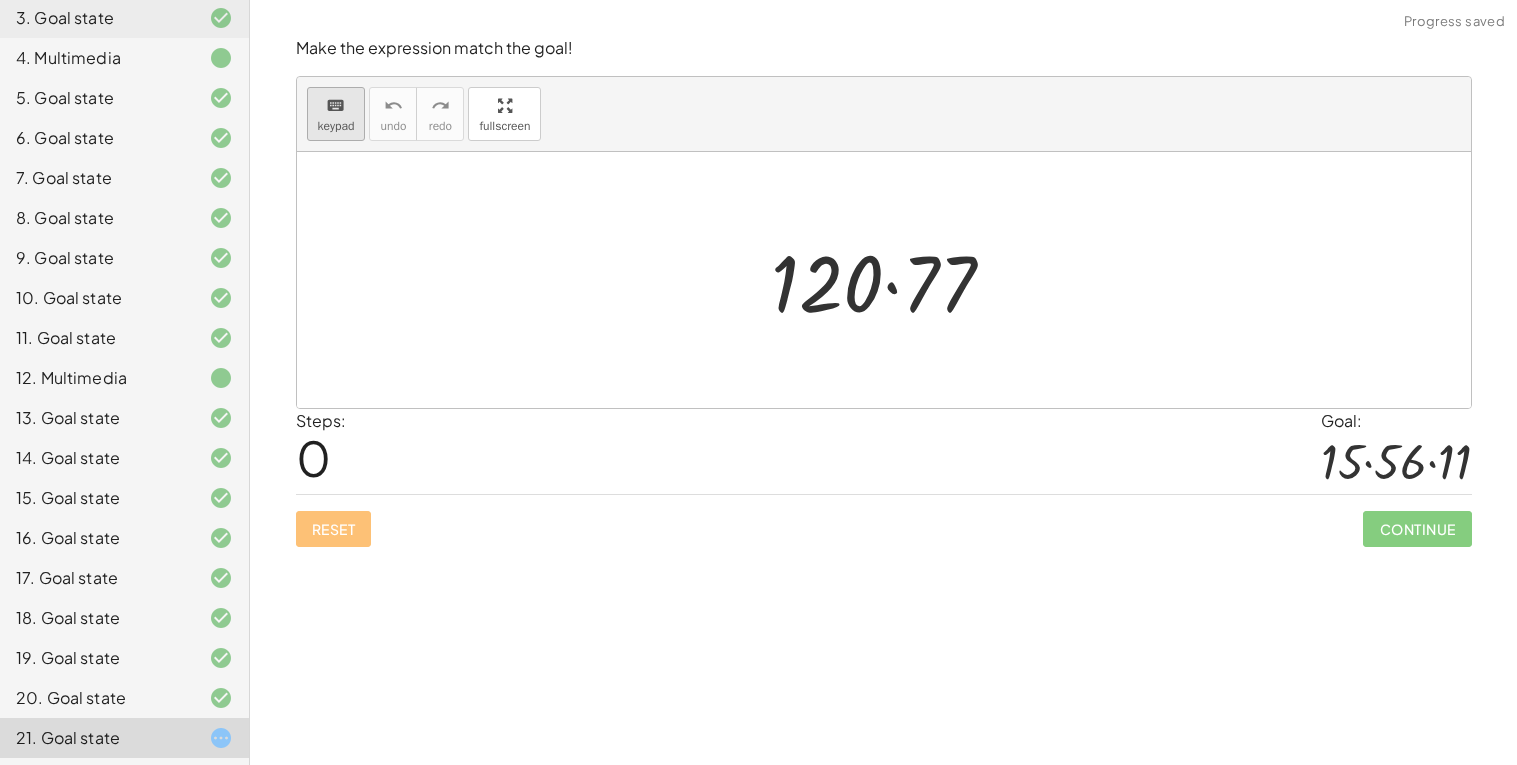 click on "keyboard" at bounding box center (335, 106) 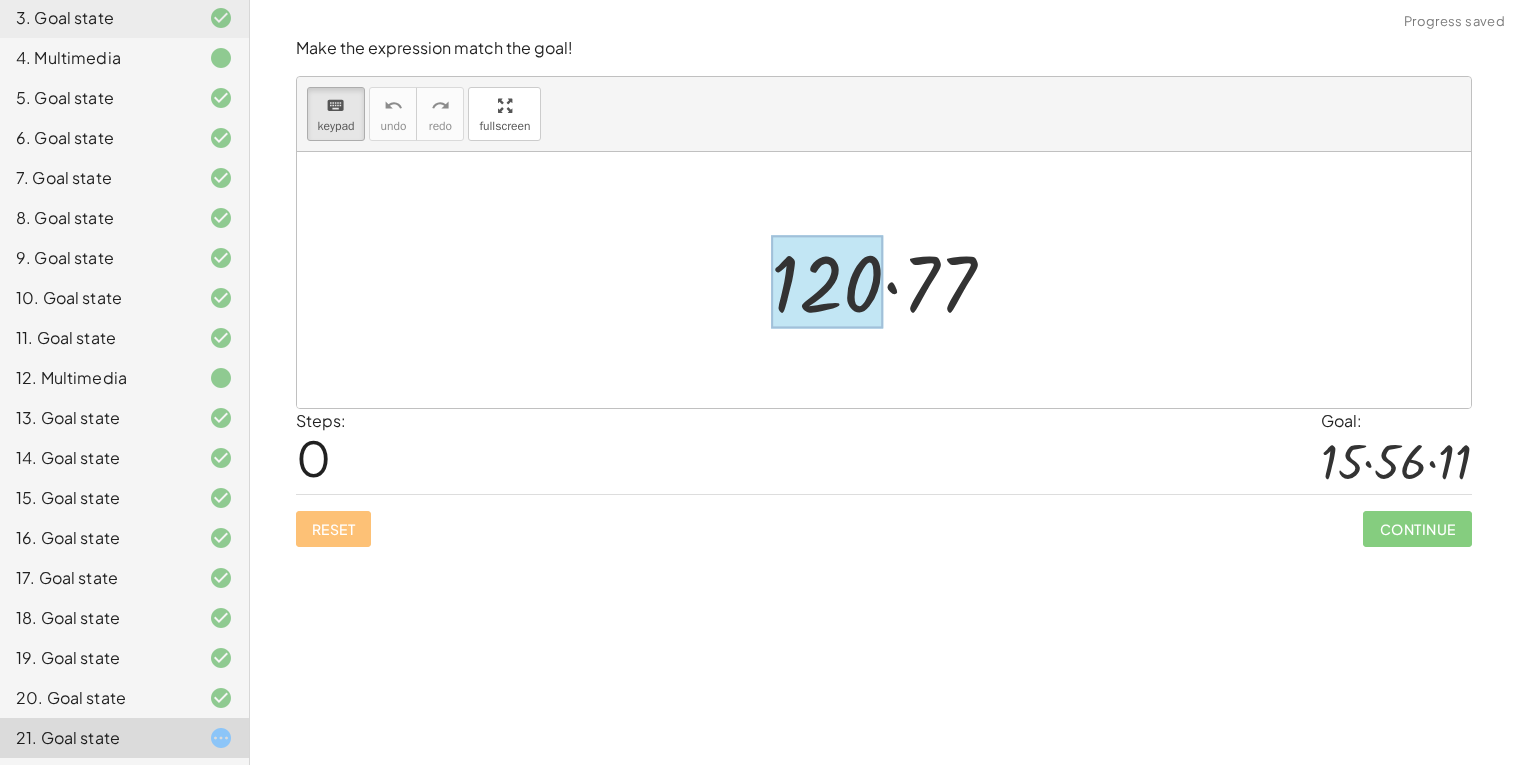 click at bounding box center [828, 282] 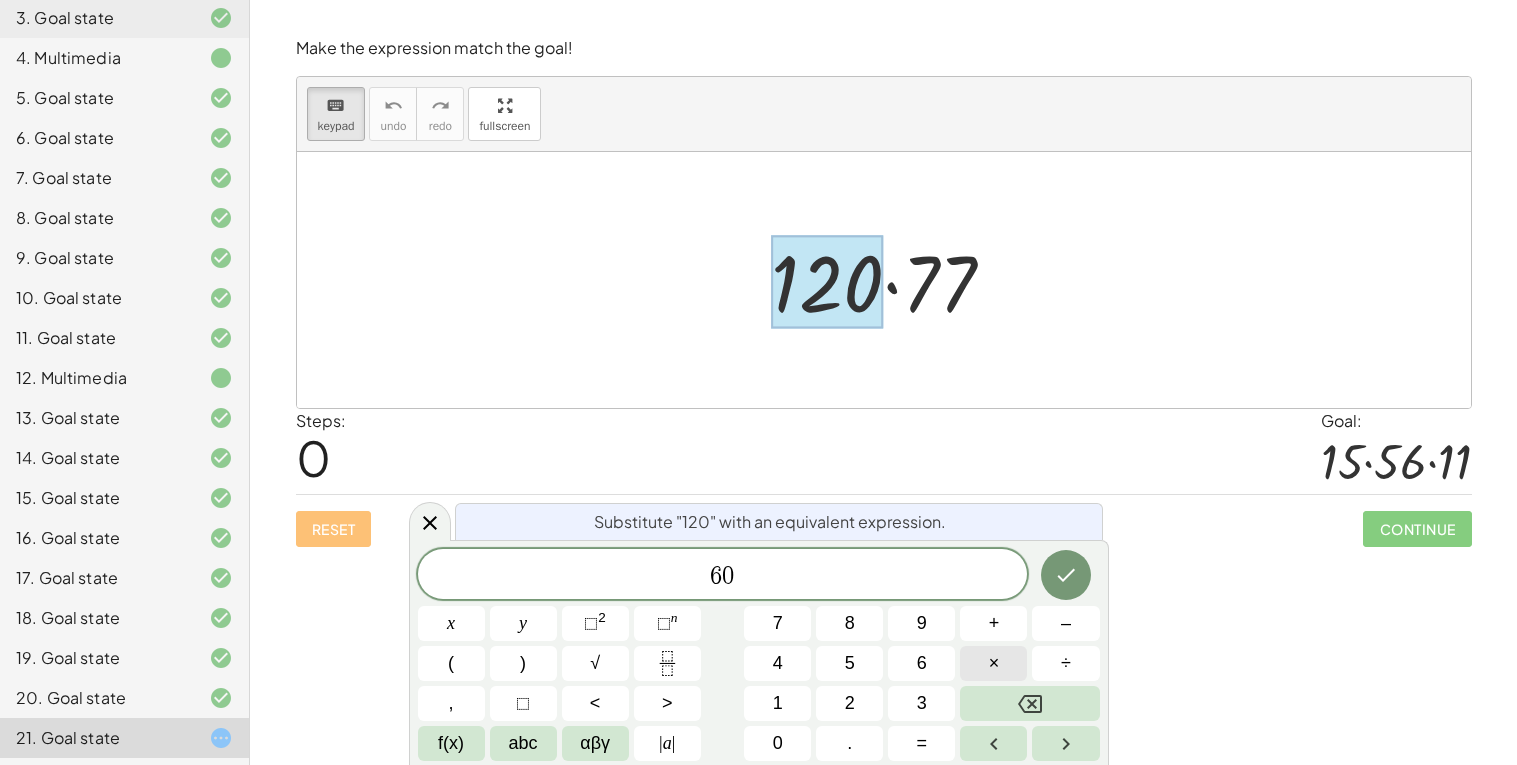click on "×" at bounding box center (994, 663) 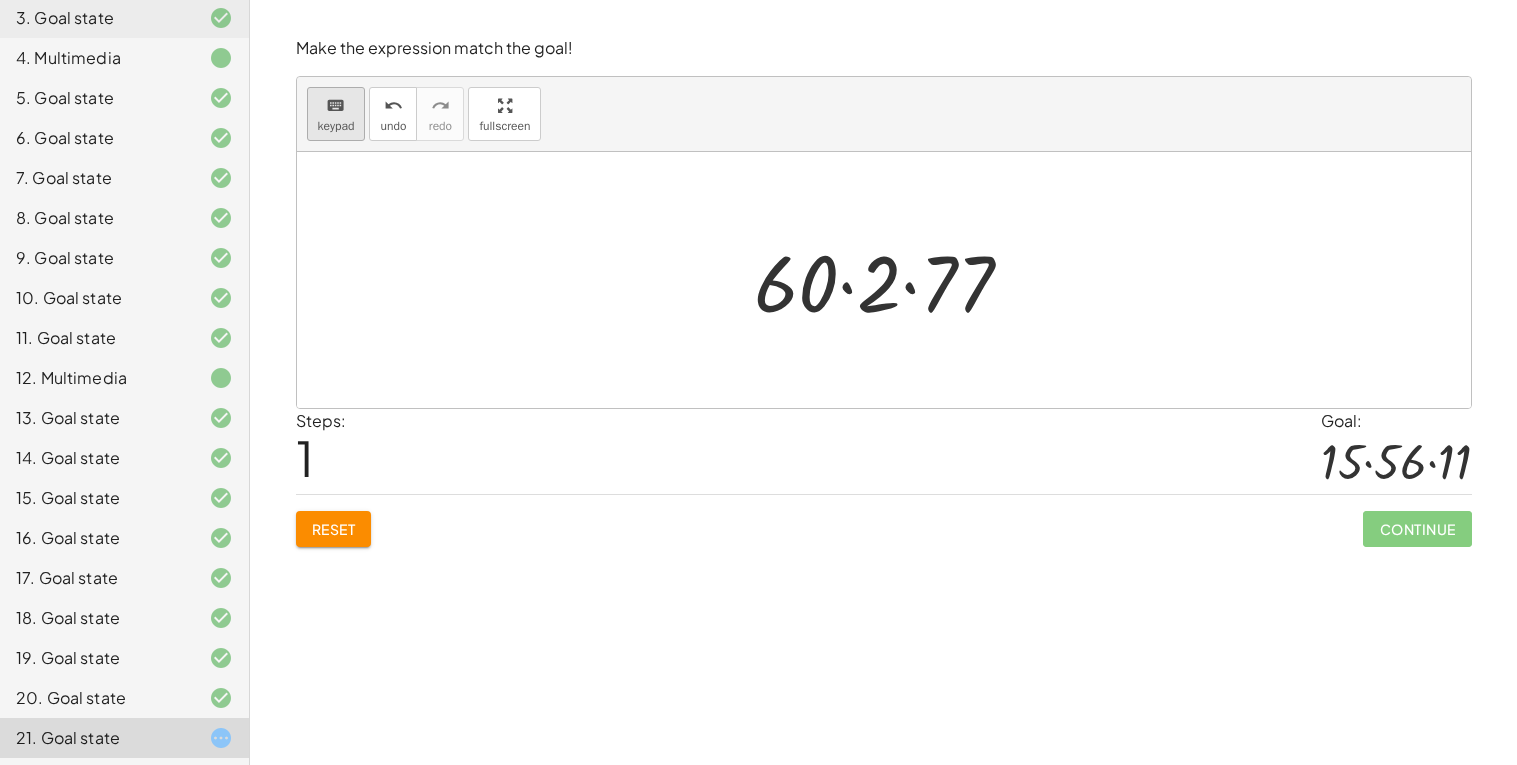 click on "keyboard keypad" at bounding box center (336, 114) 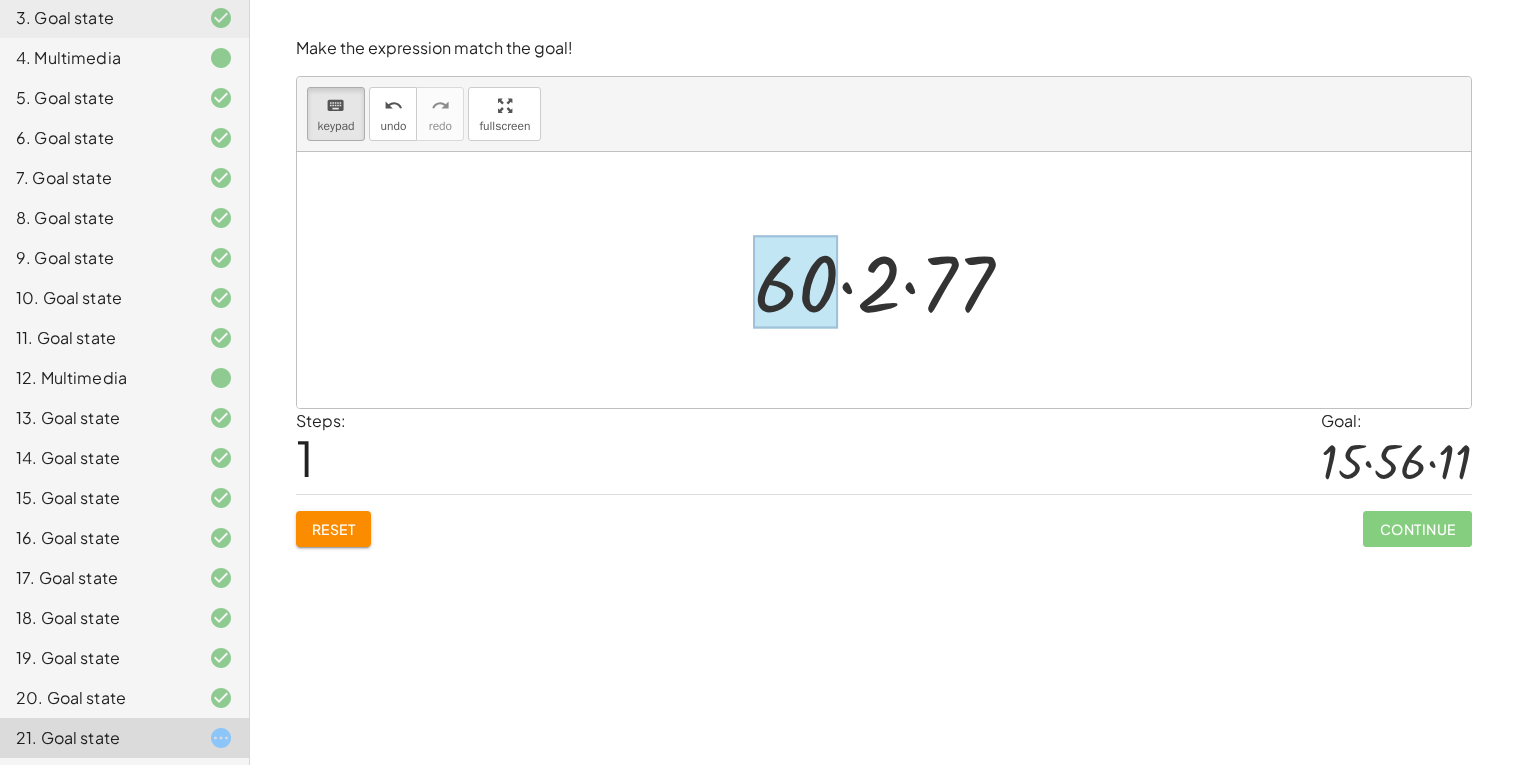 click at bounding box center [796, 282] 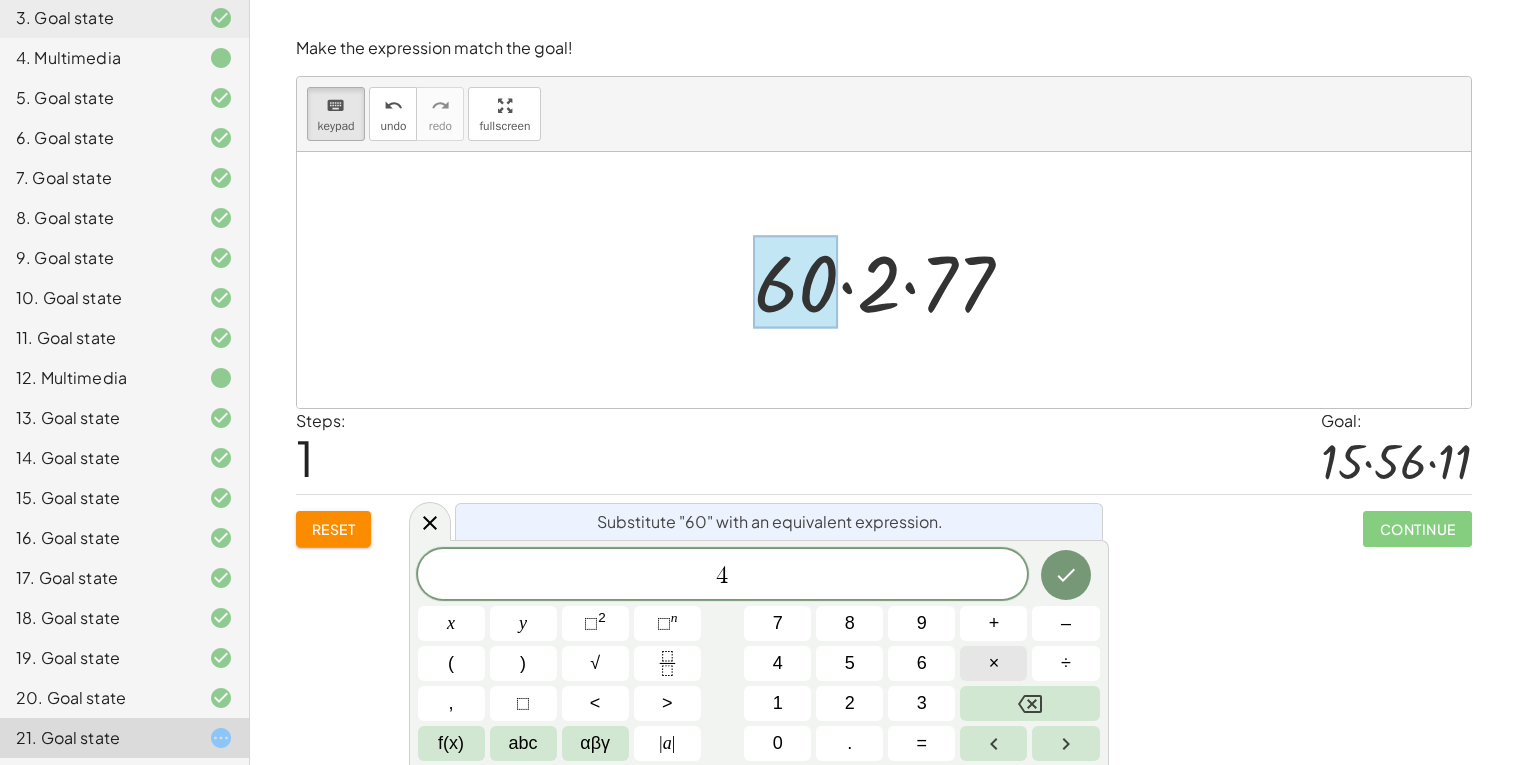 click on "×" at bounding box center [994, 663] 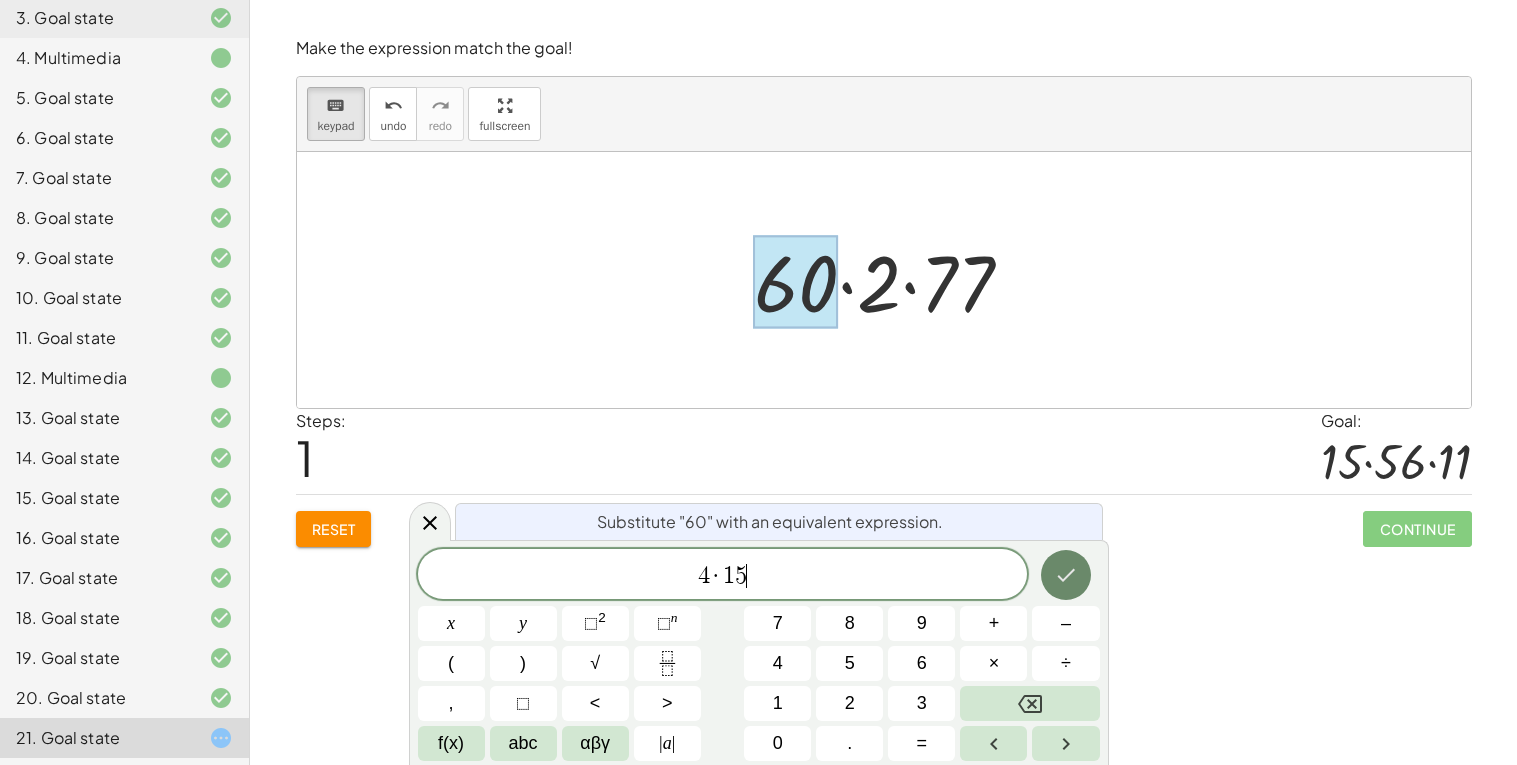 click 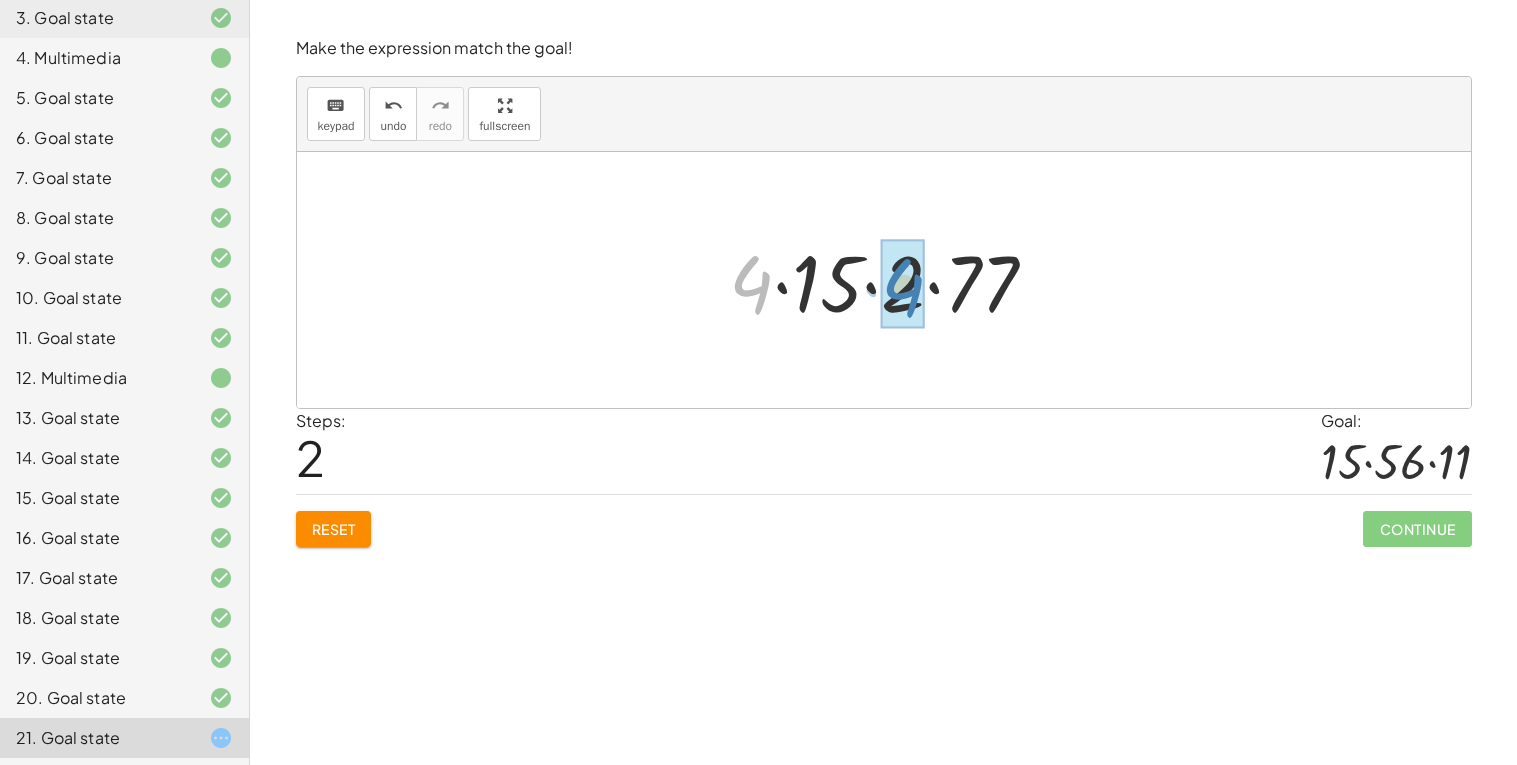 drag, startPoint x: 742, startPoint y: 271, endPoint x: 898, endPoint y: 277, distance: 156.11534 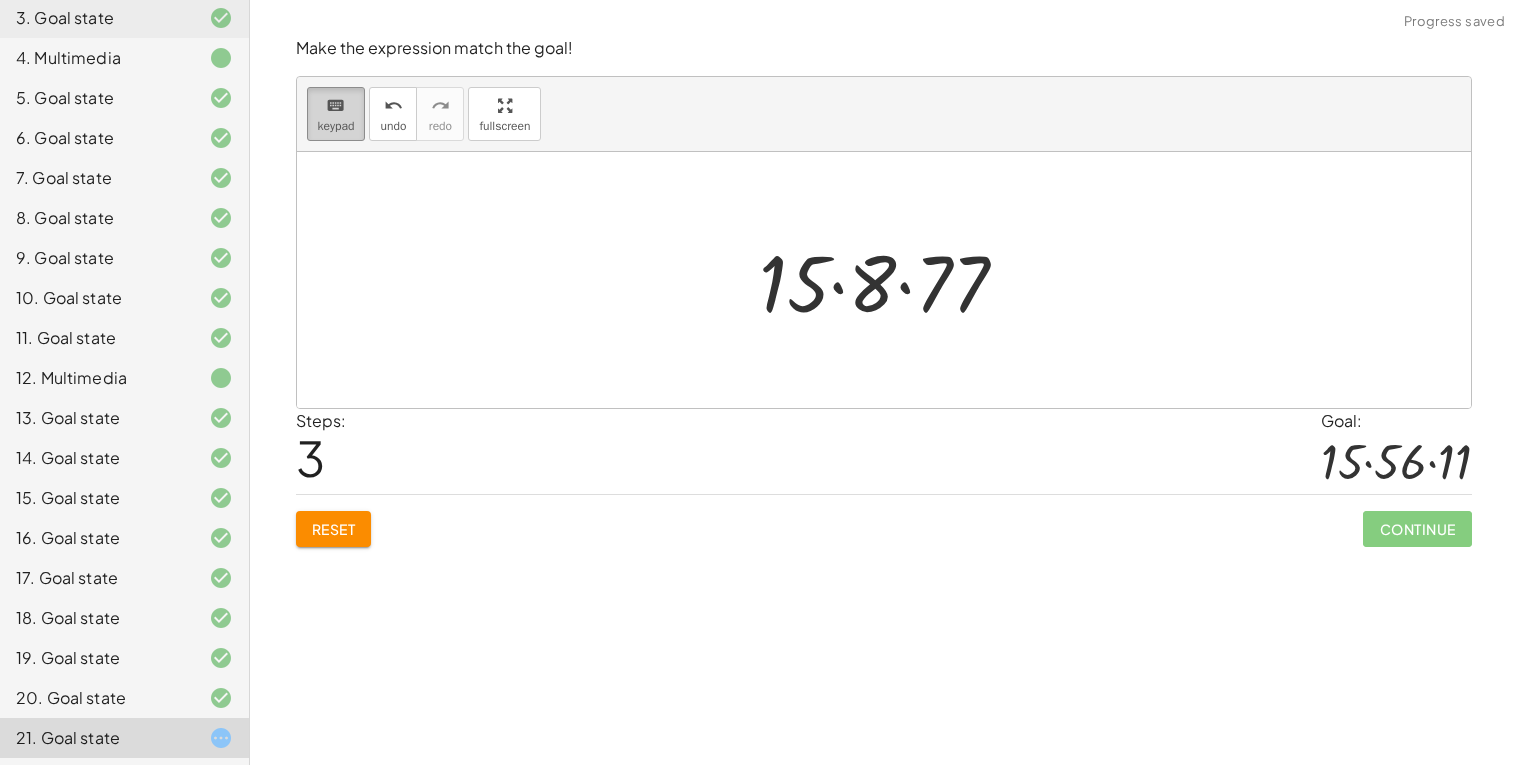 click on "keyboard" at bounding box center [335, 106] 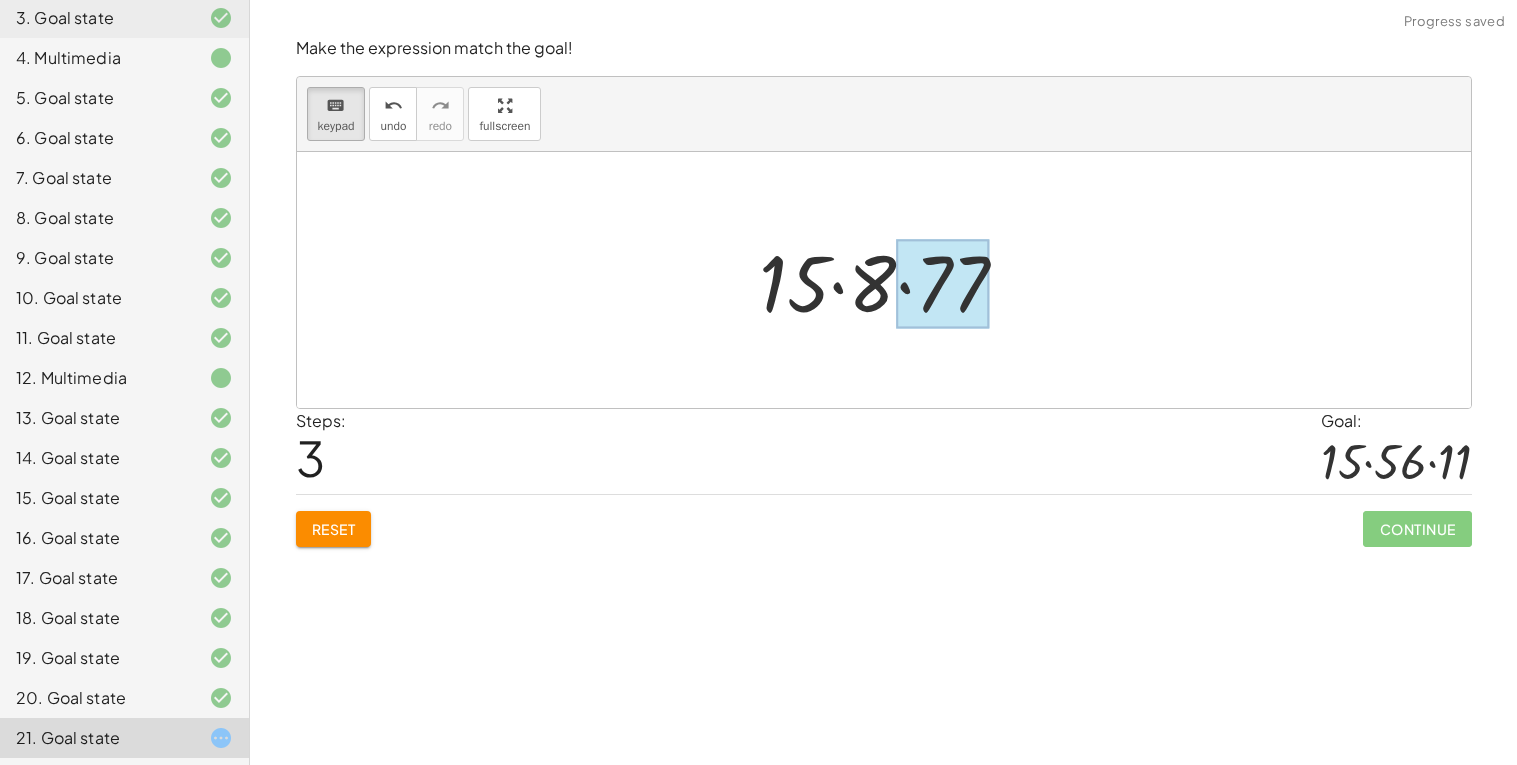 click at bounding box center [942, 284] 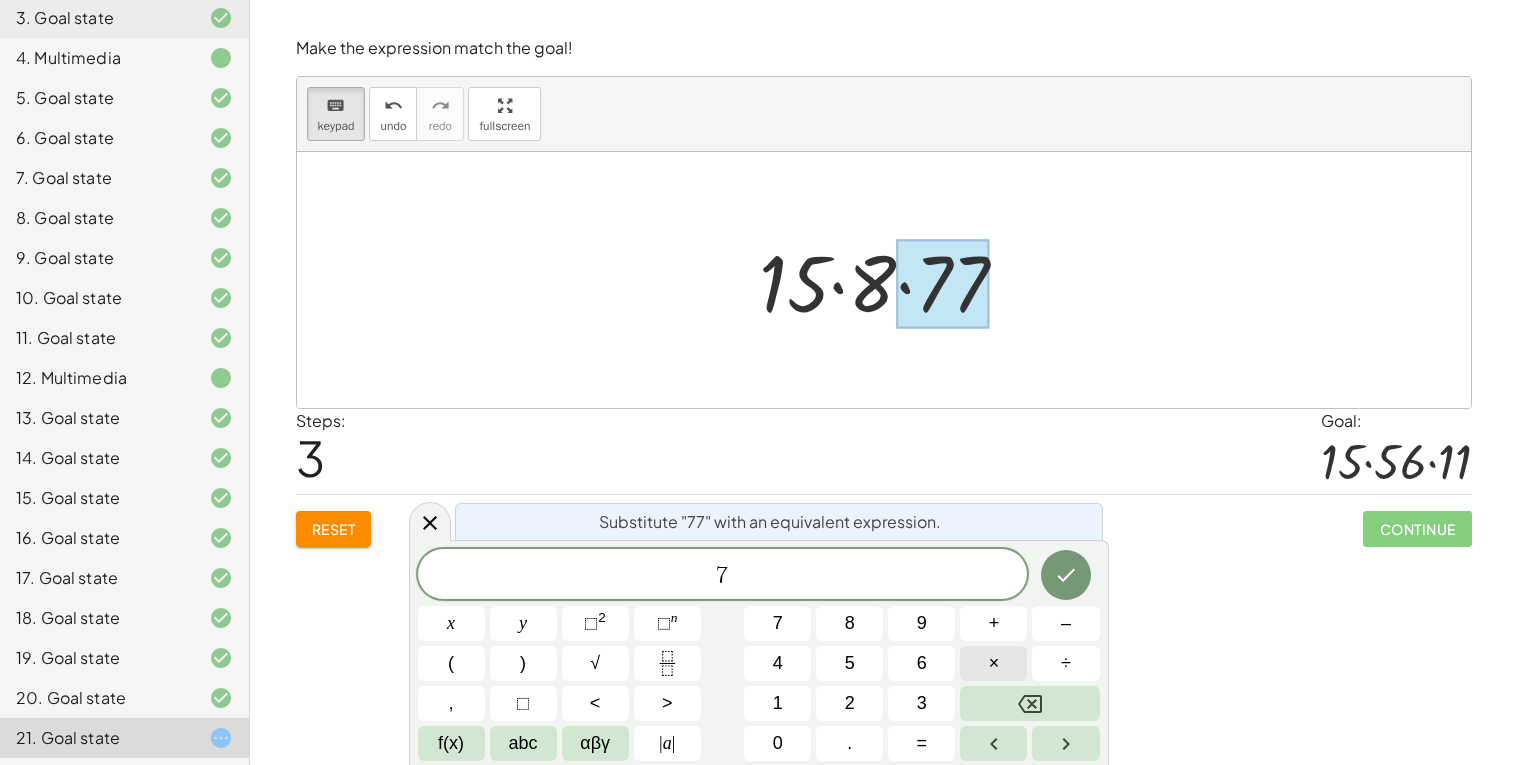 click on "×" at bounding box center [993, 663] 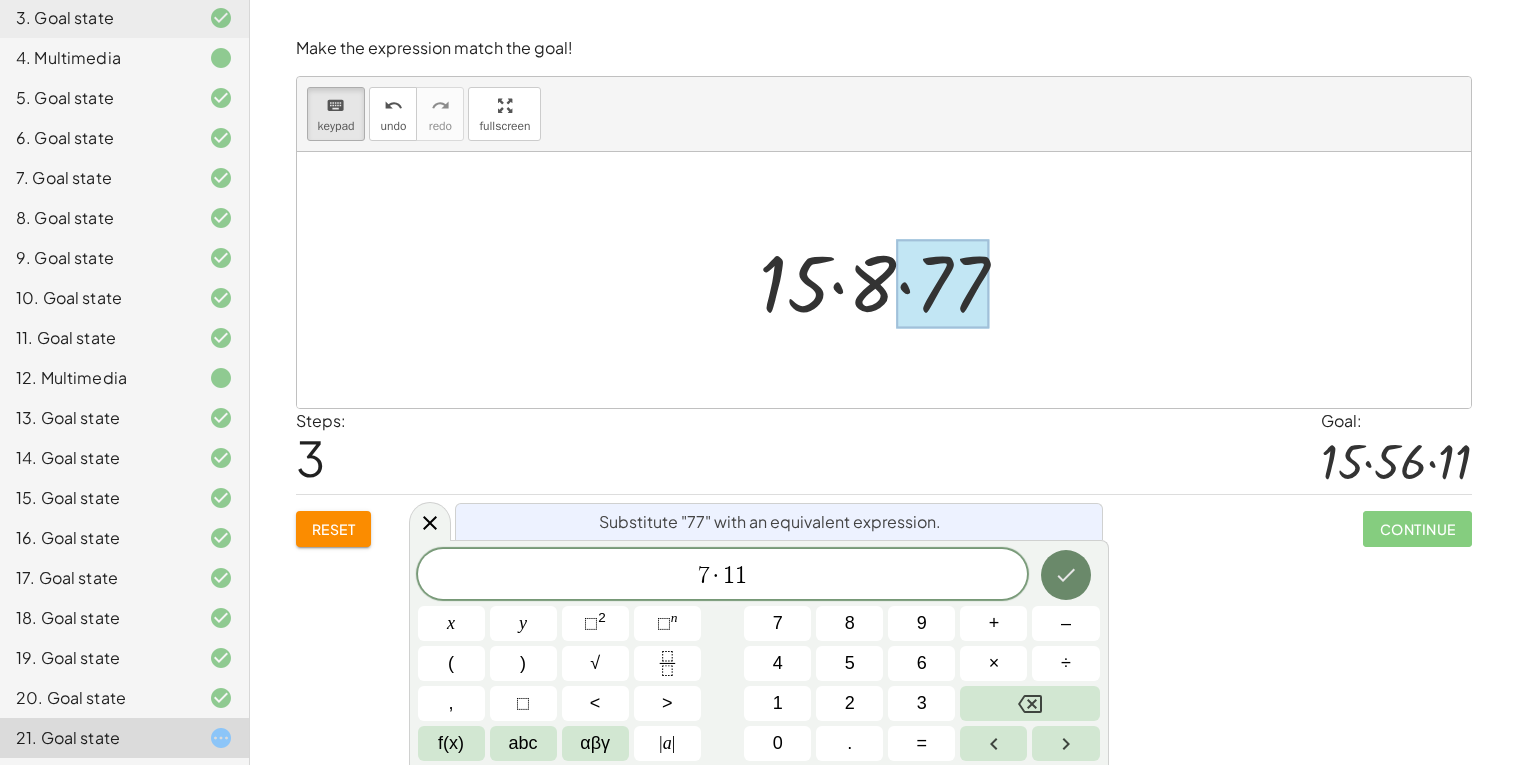 click 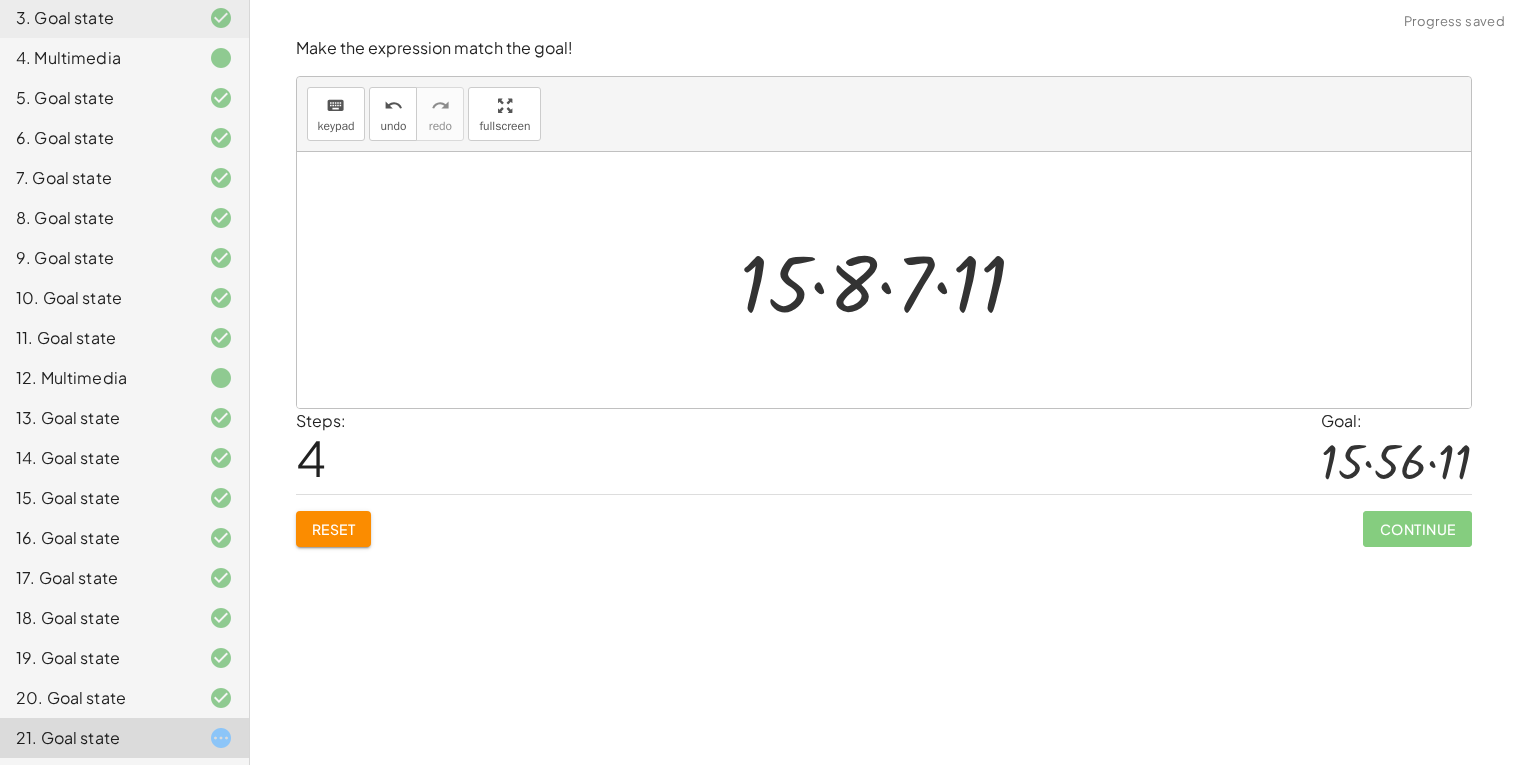 click at bounding box center [891, 280] 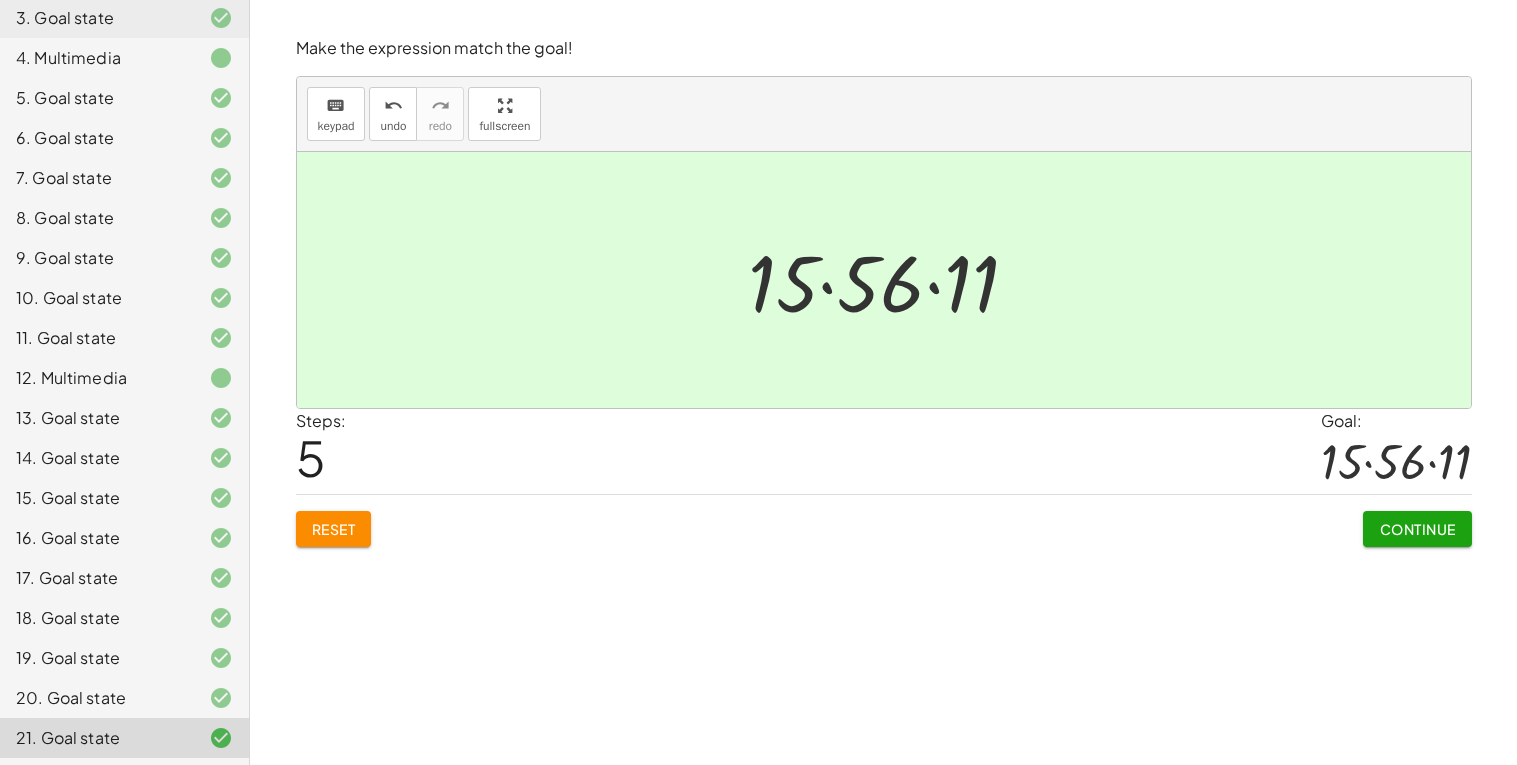click on "Continue" 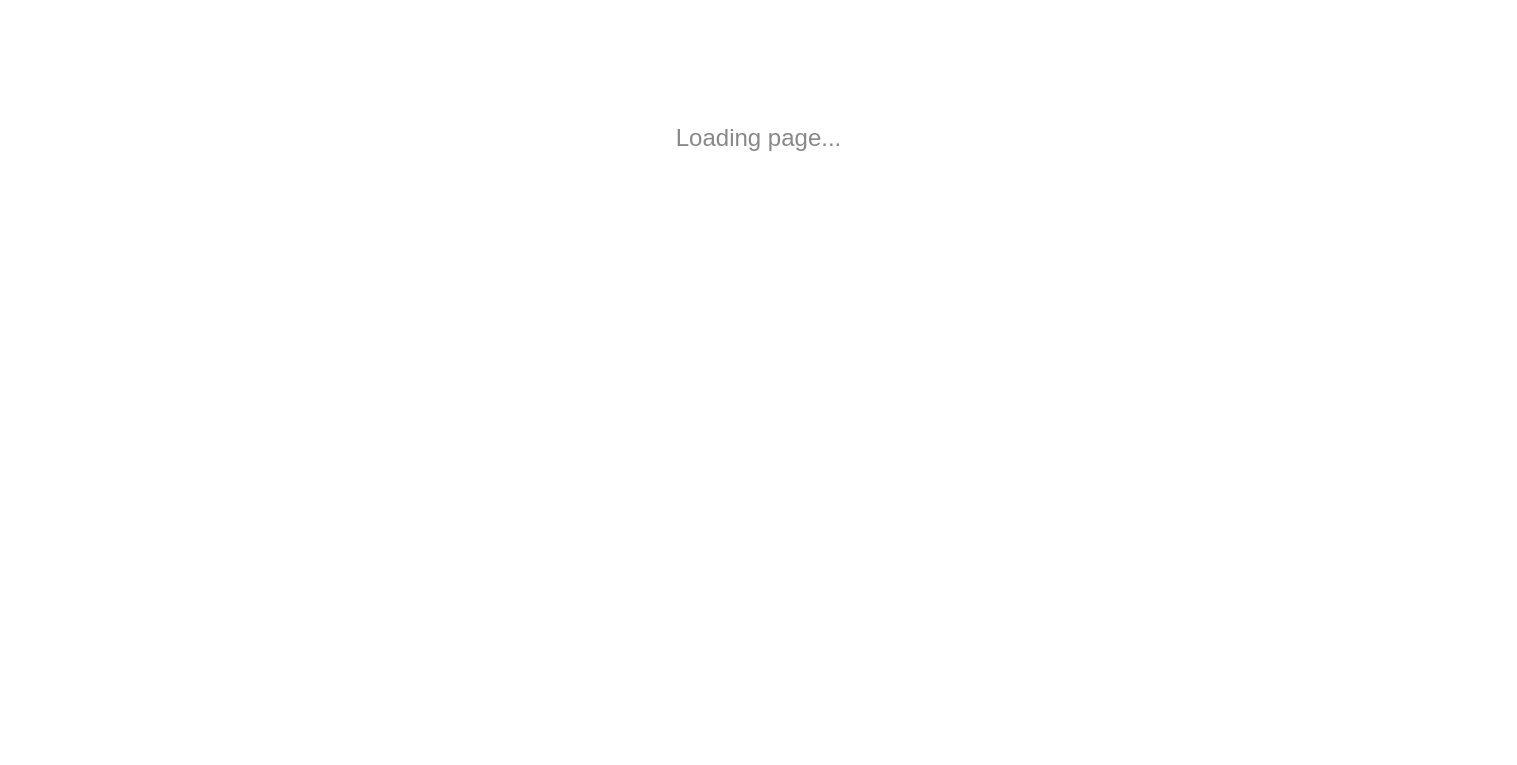scroll, scrollTop: 0, scrollLeft: 0, axis: both 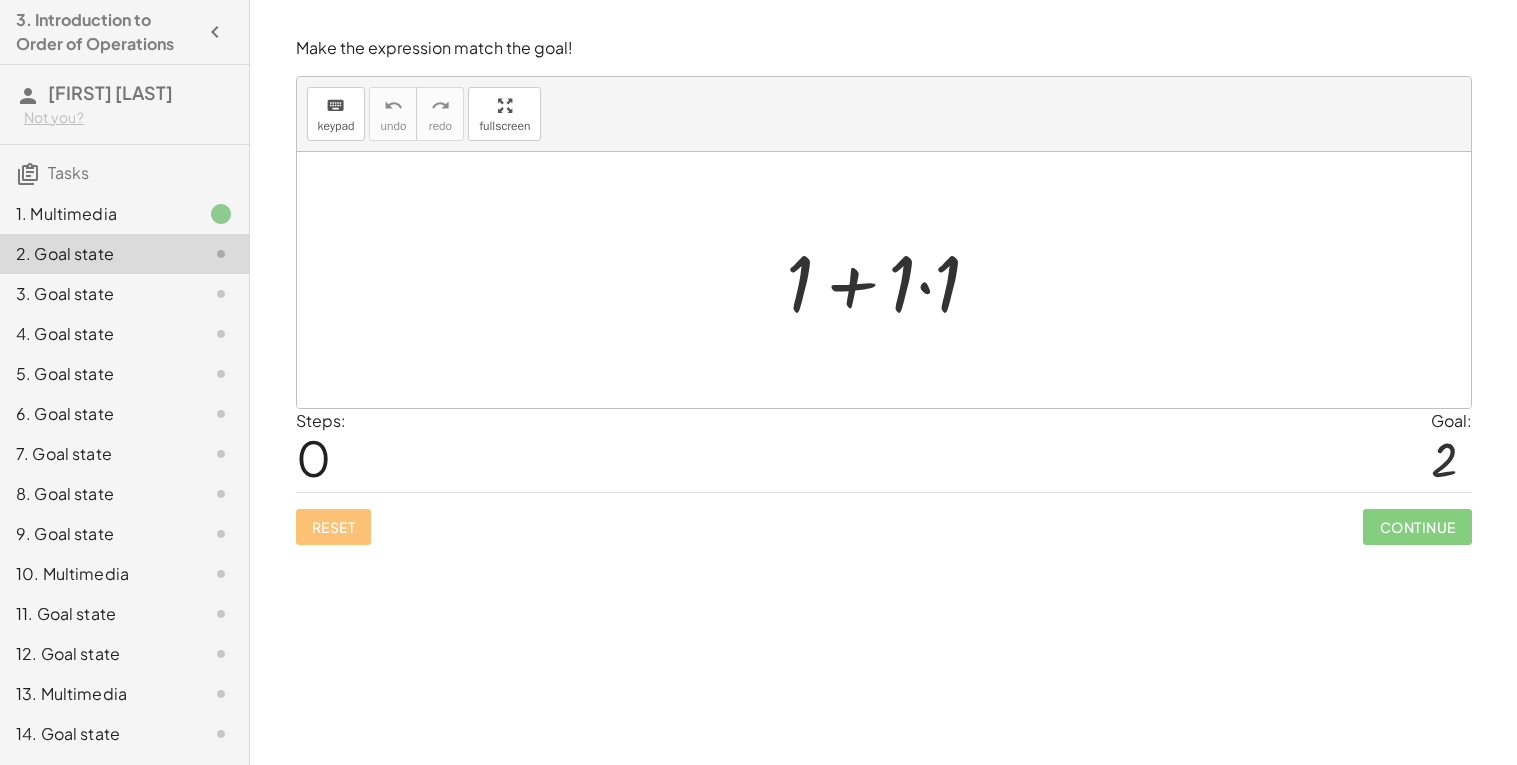 click on "Continue" 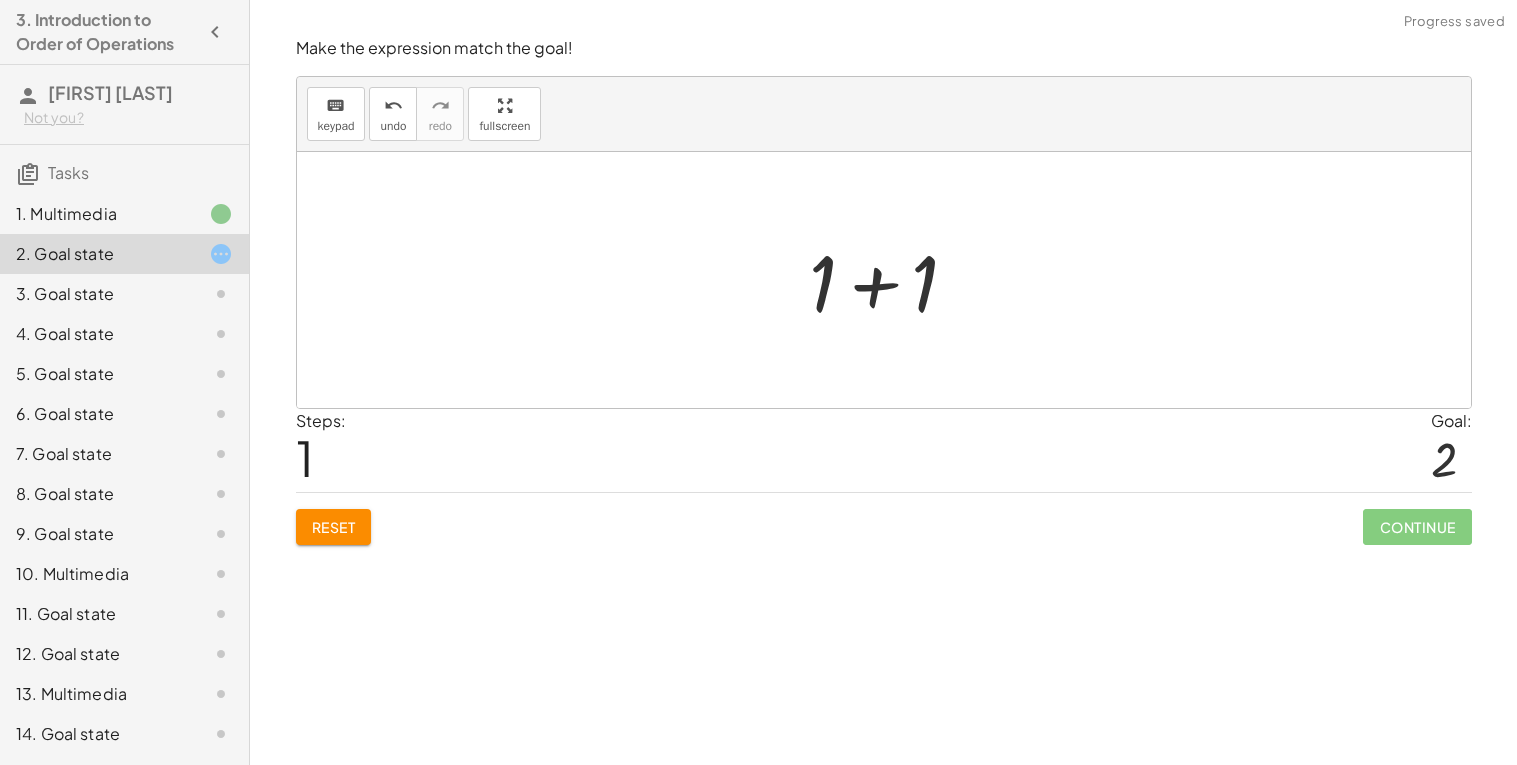 click at bounding box center [891, 280] 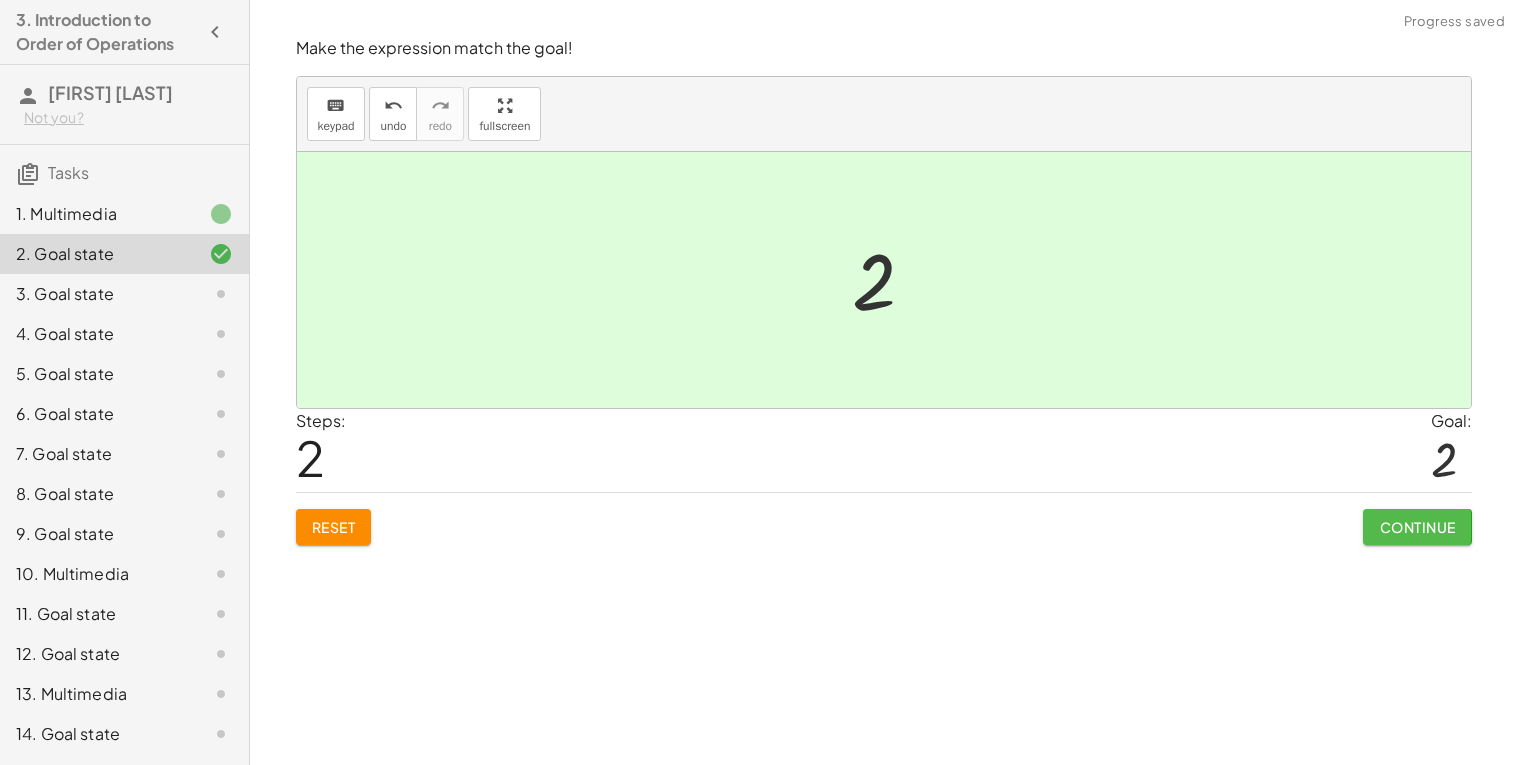 click on "Continue" at bounding box center (1417, 527) 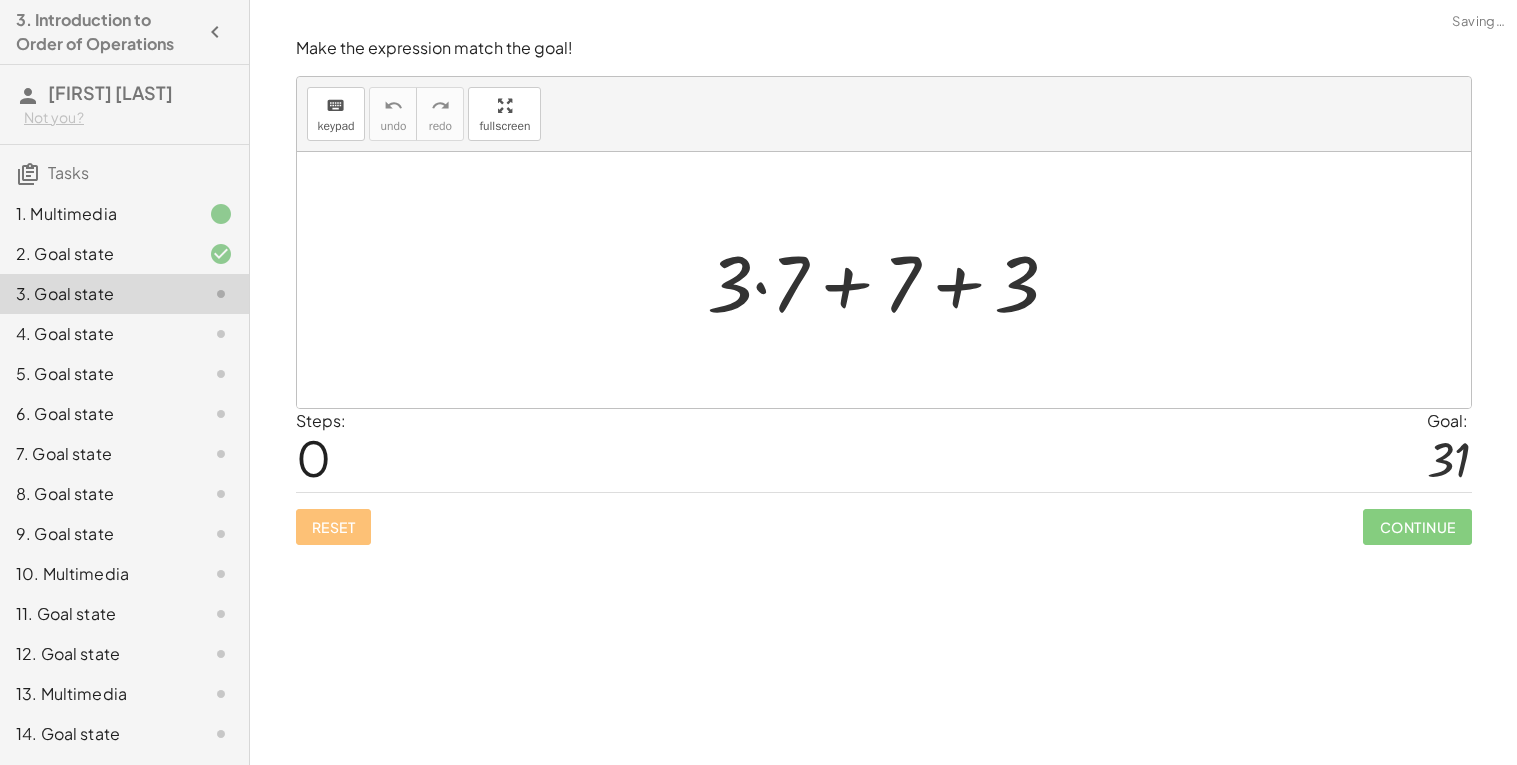 click at bounding box center (891, 280) 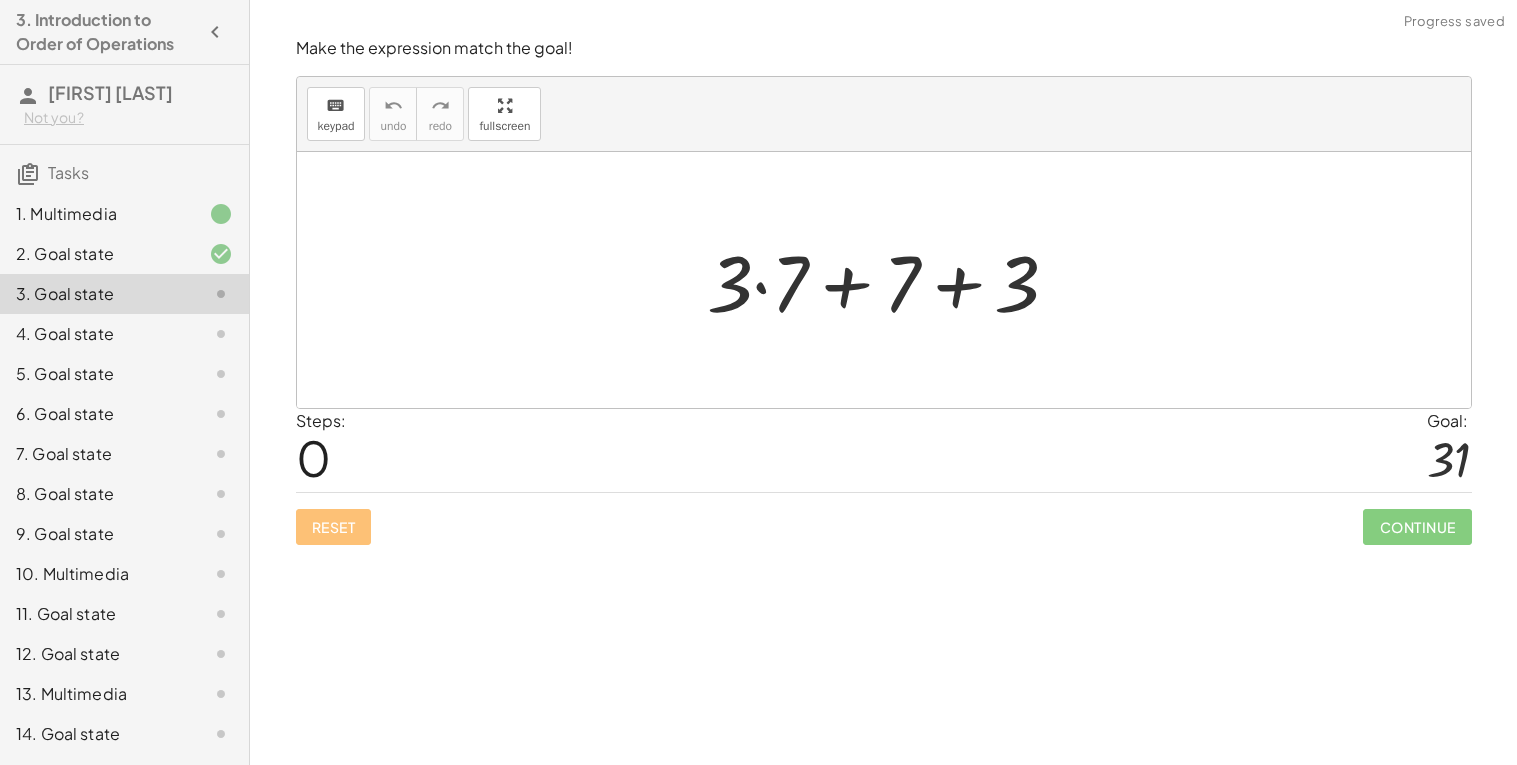 click at bounding box center [891, 280] 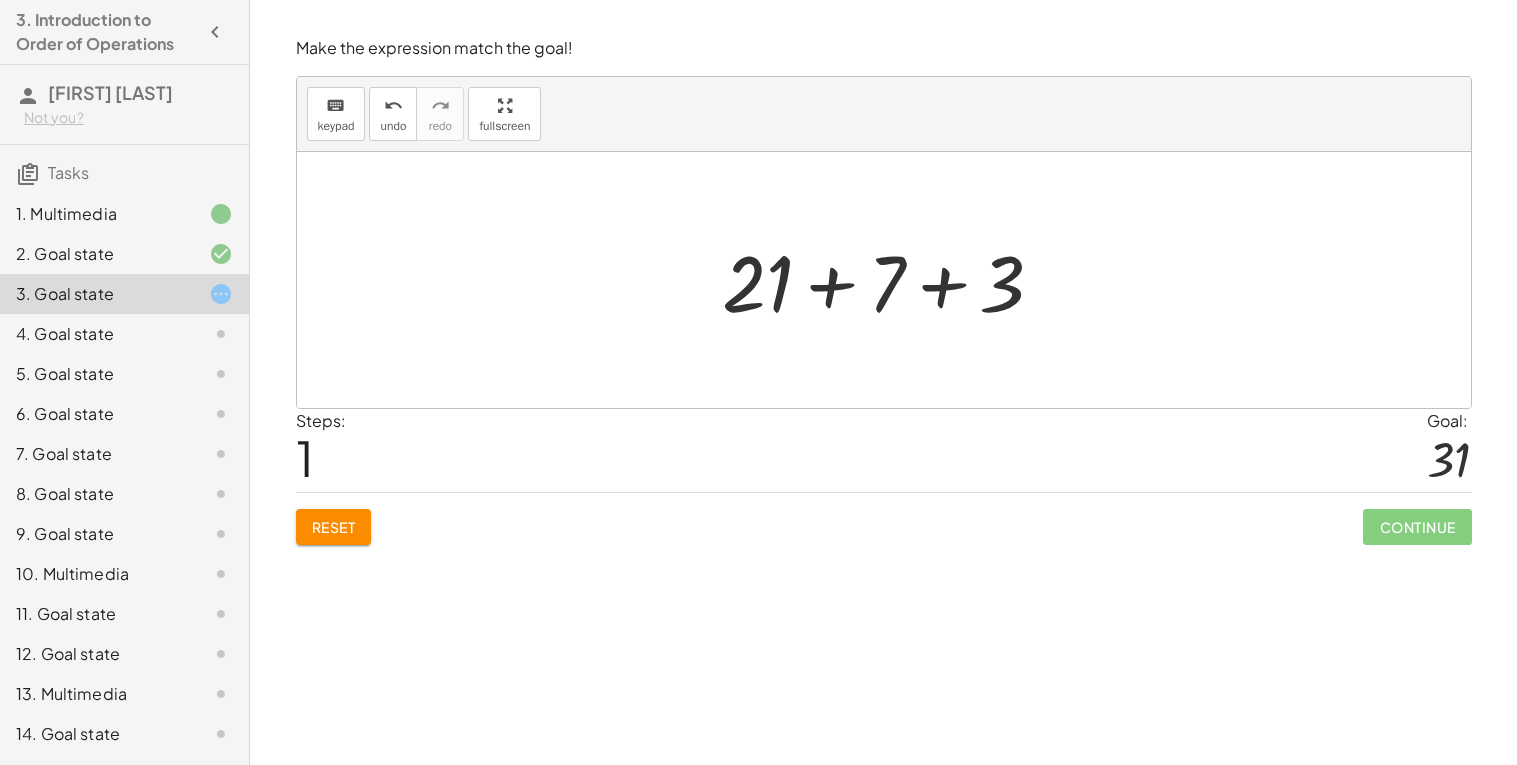 click at bounding box center (891, 280) 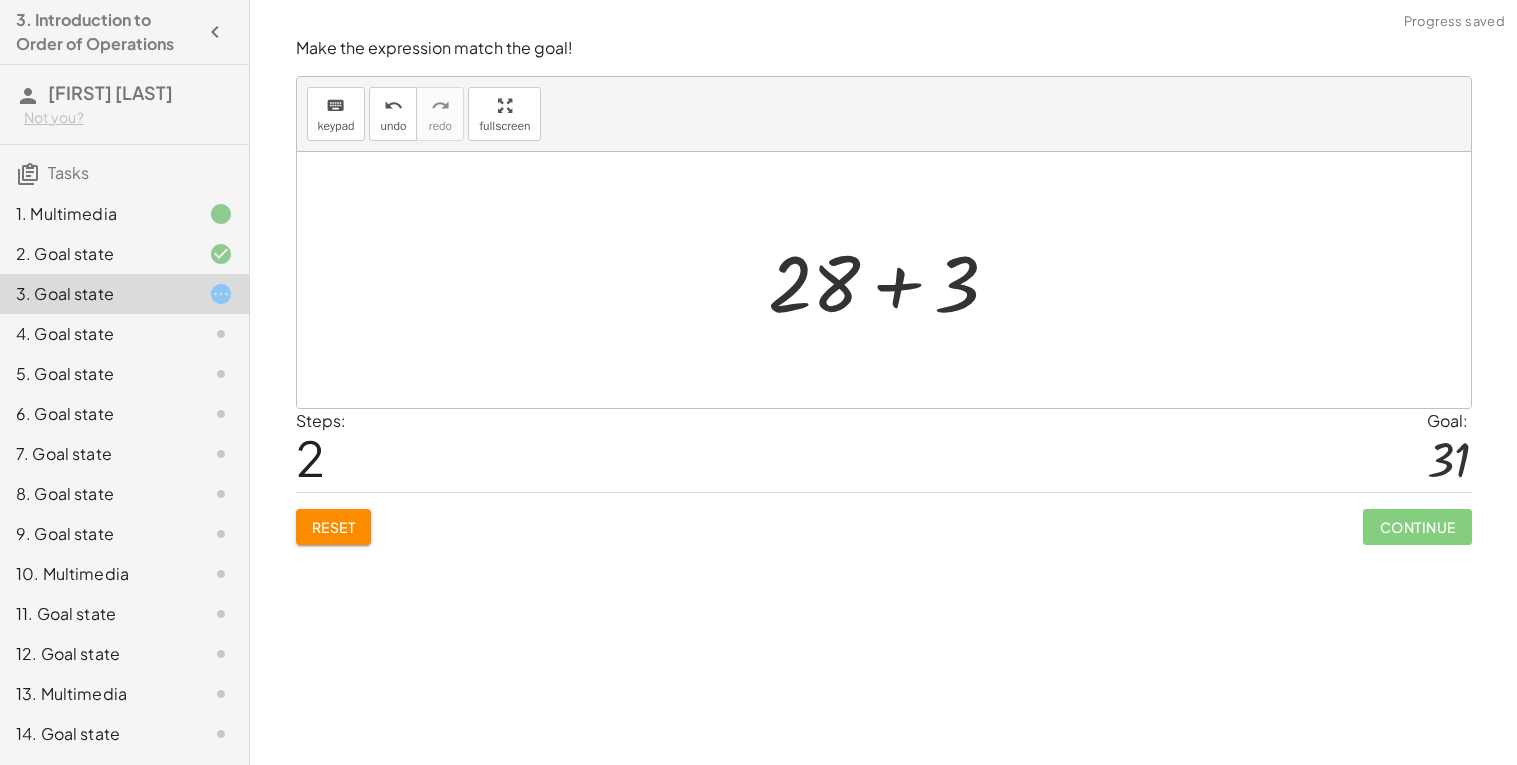 click at bounding box center (891, 280) 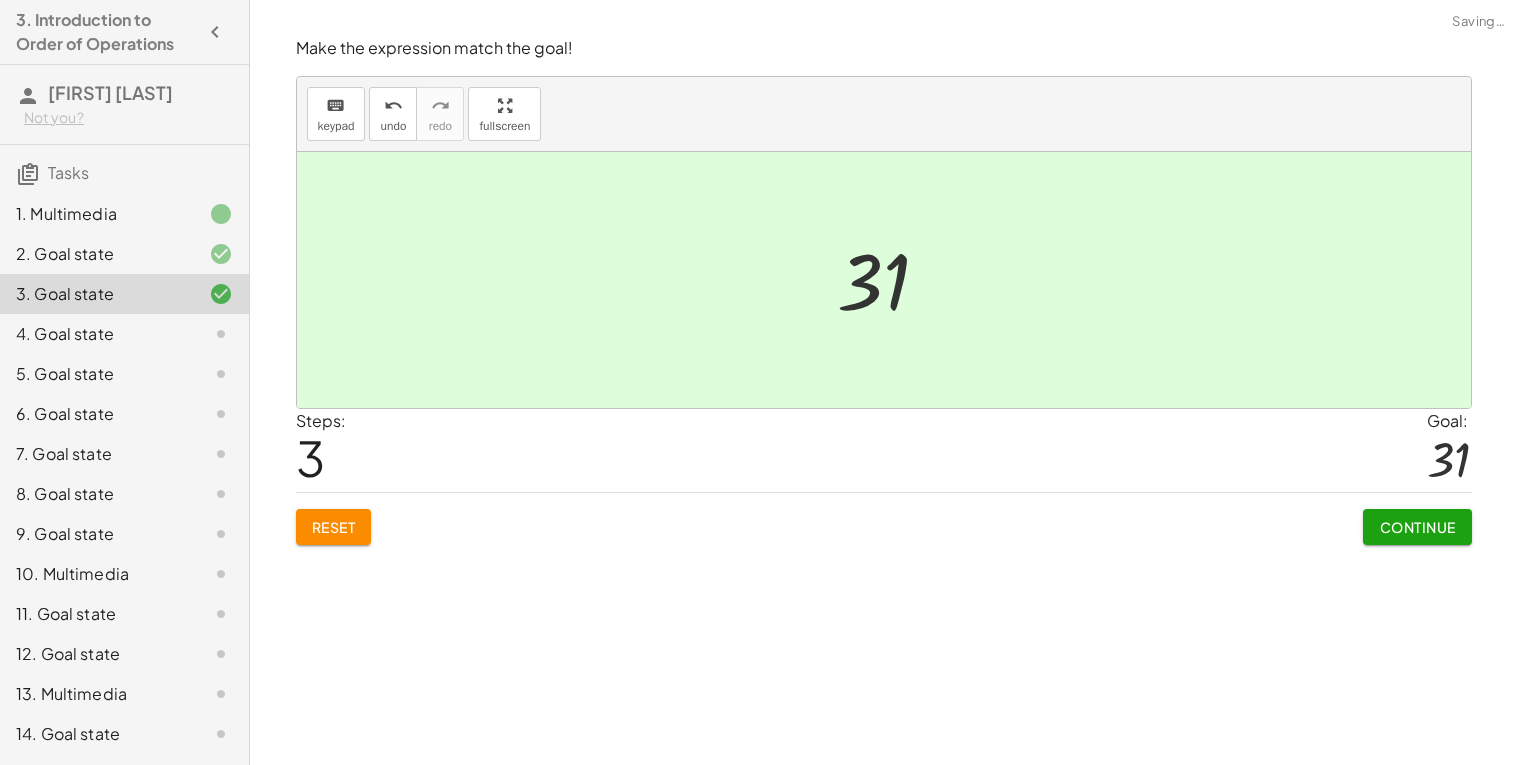 click on "Continue" 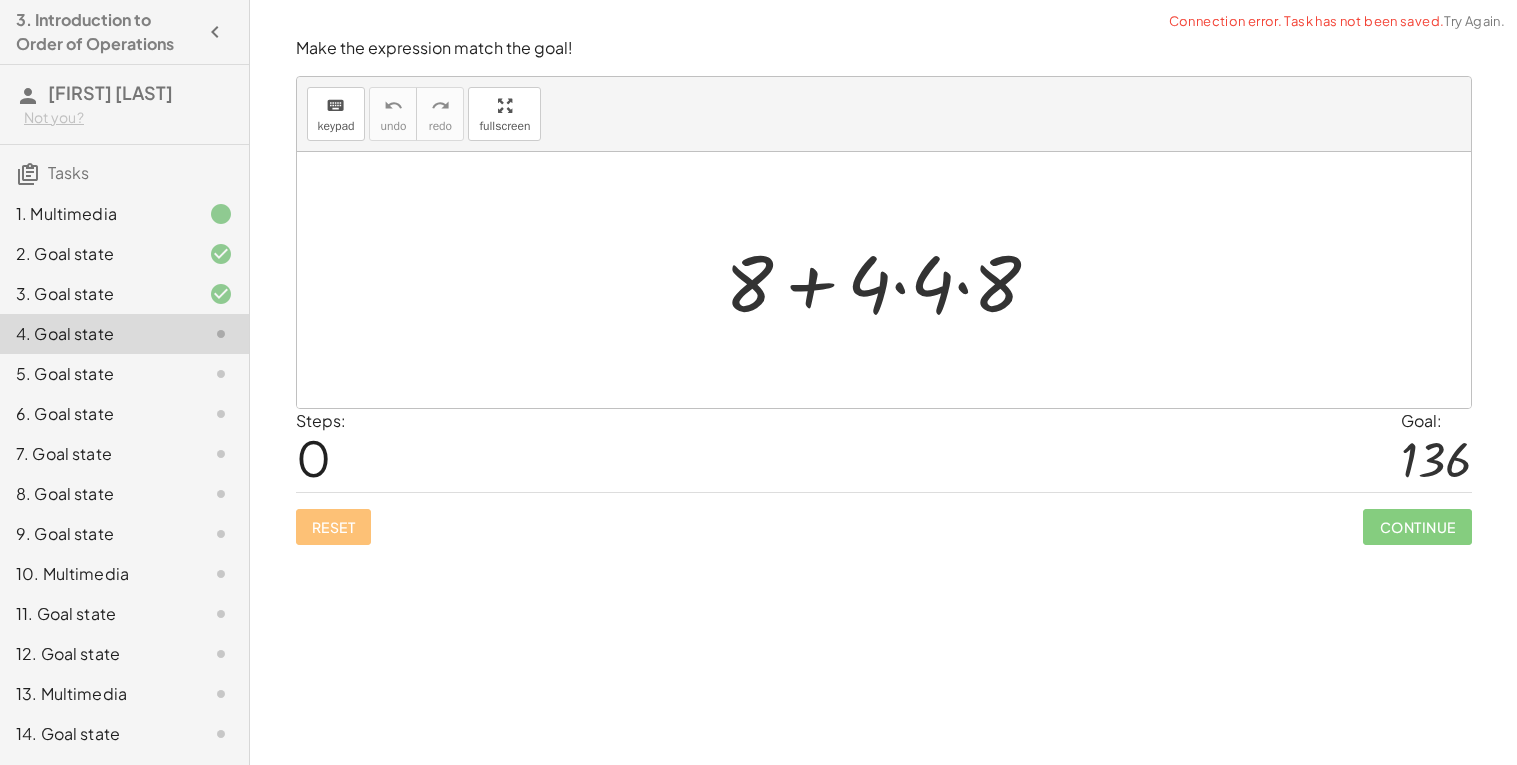 click at bounding box center [891, 280] 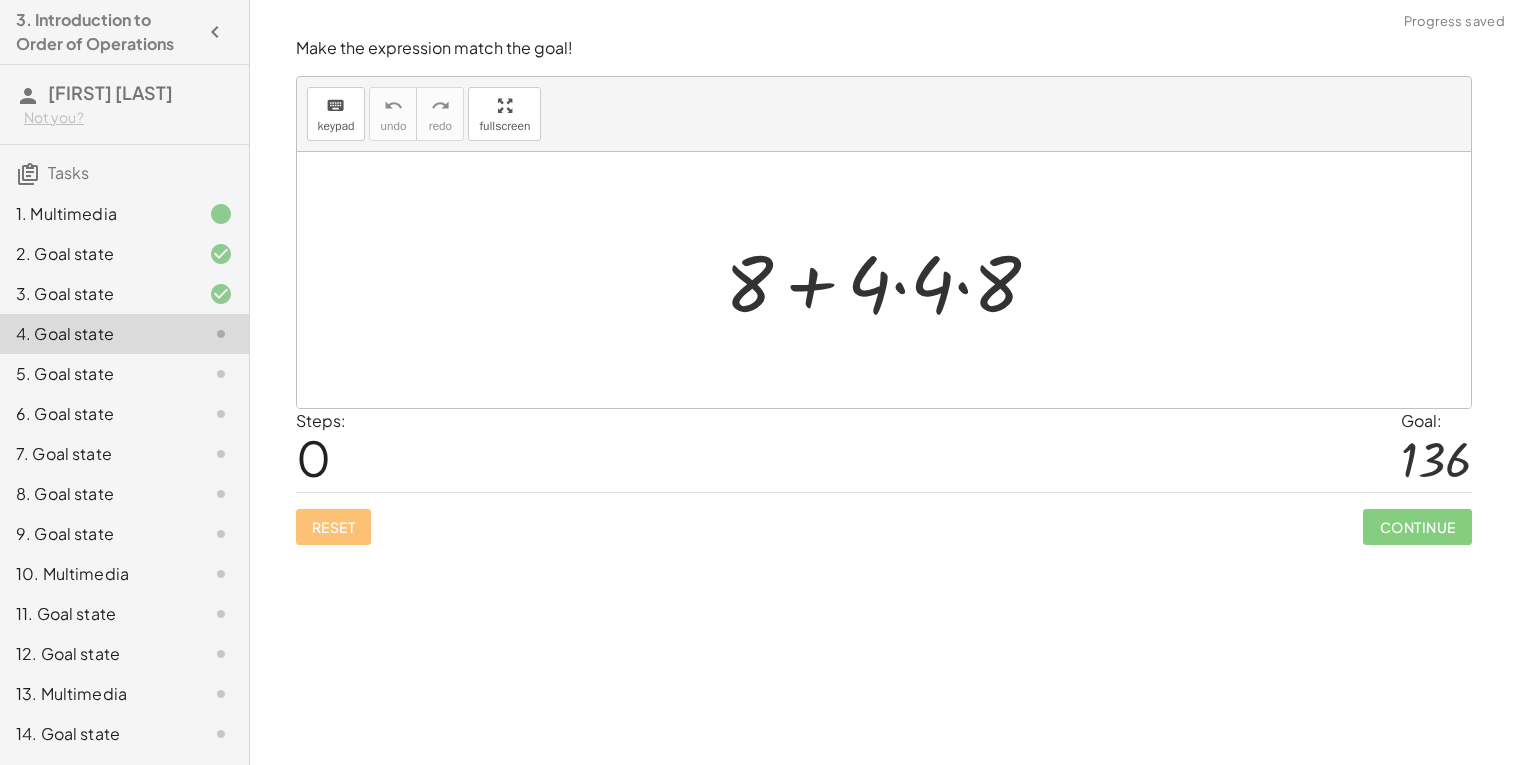 click at bounding box center [891, 280] 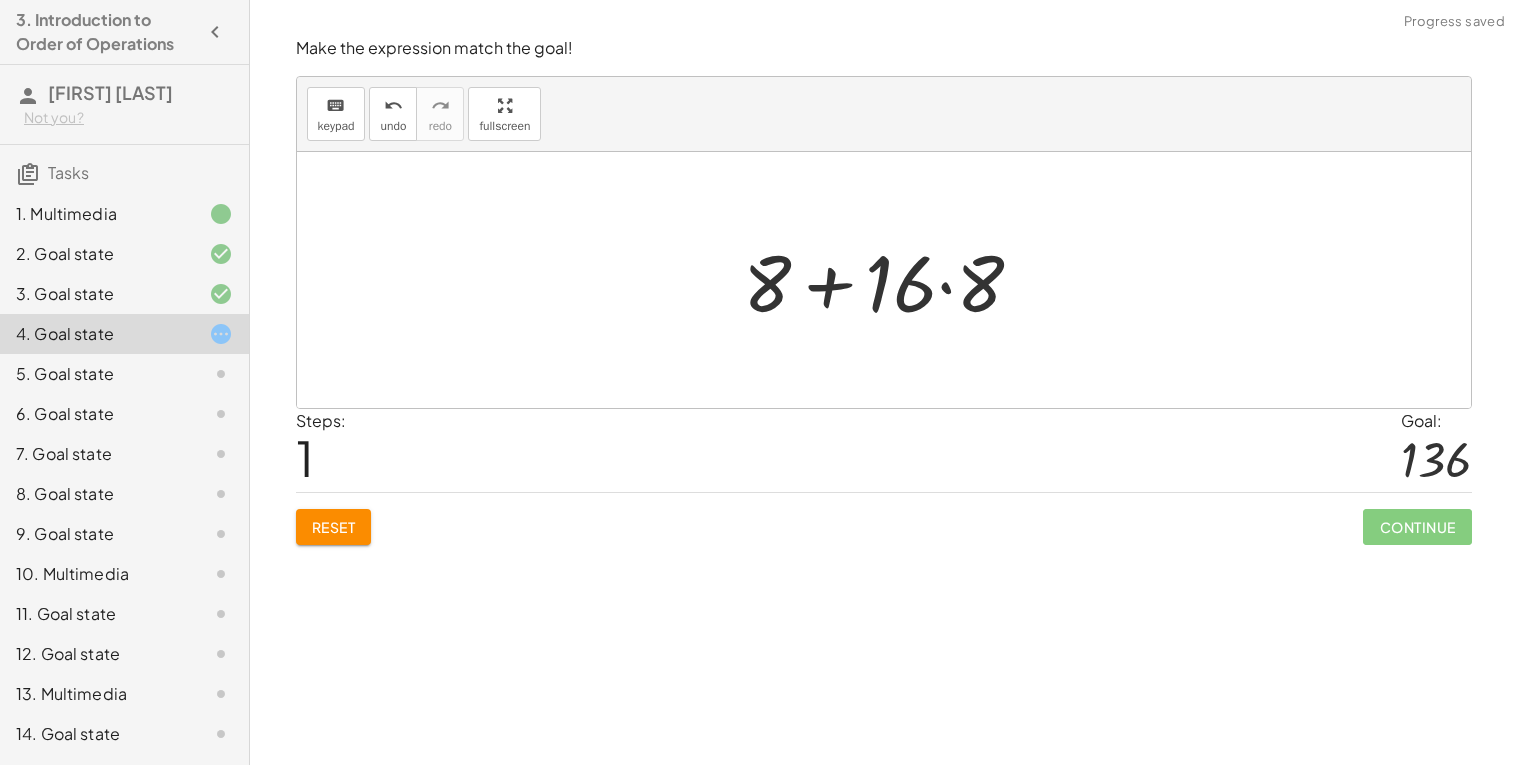 click at bounding box center (891, 280) 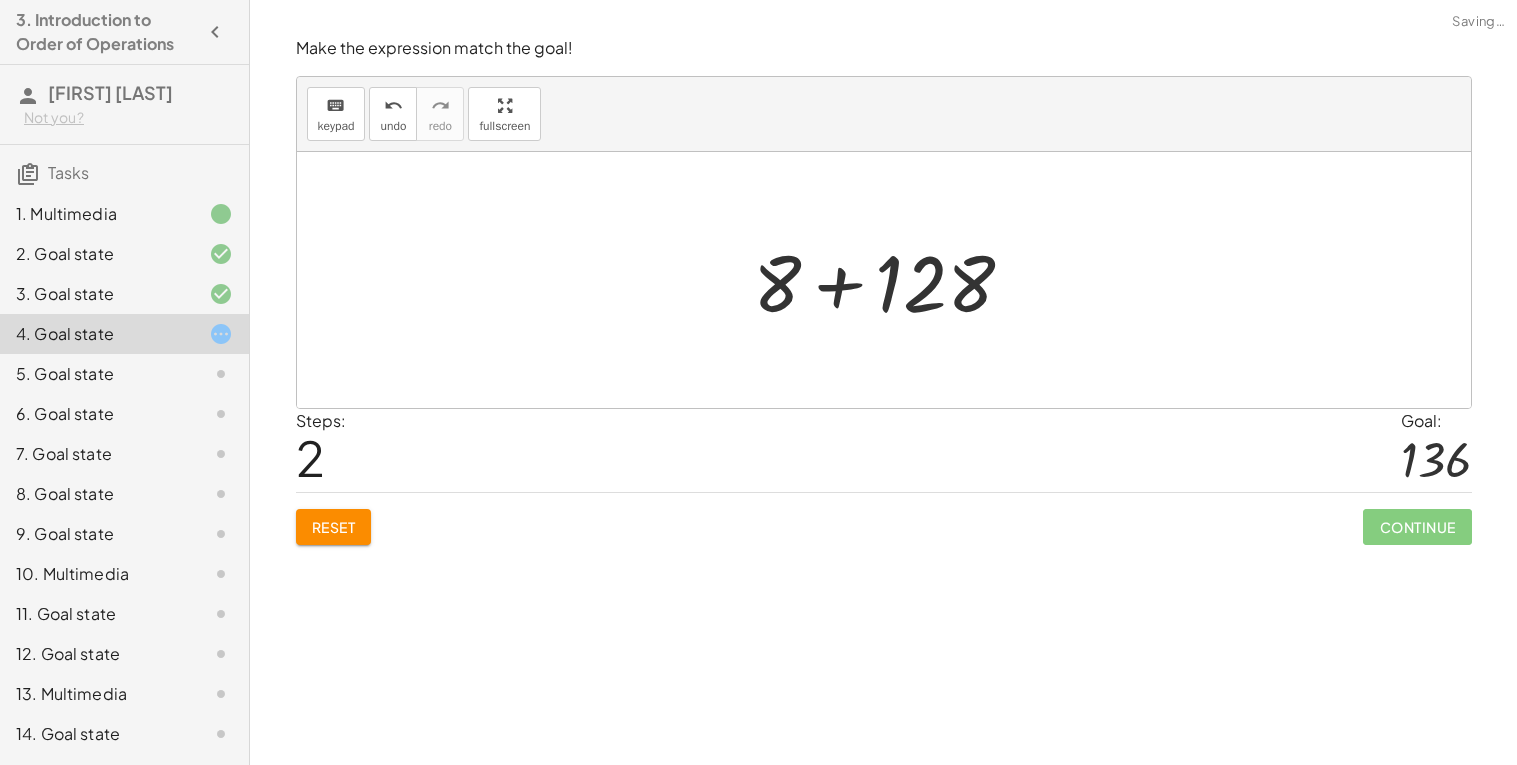 click at bounding box center [892, 280] 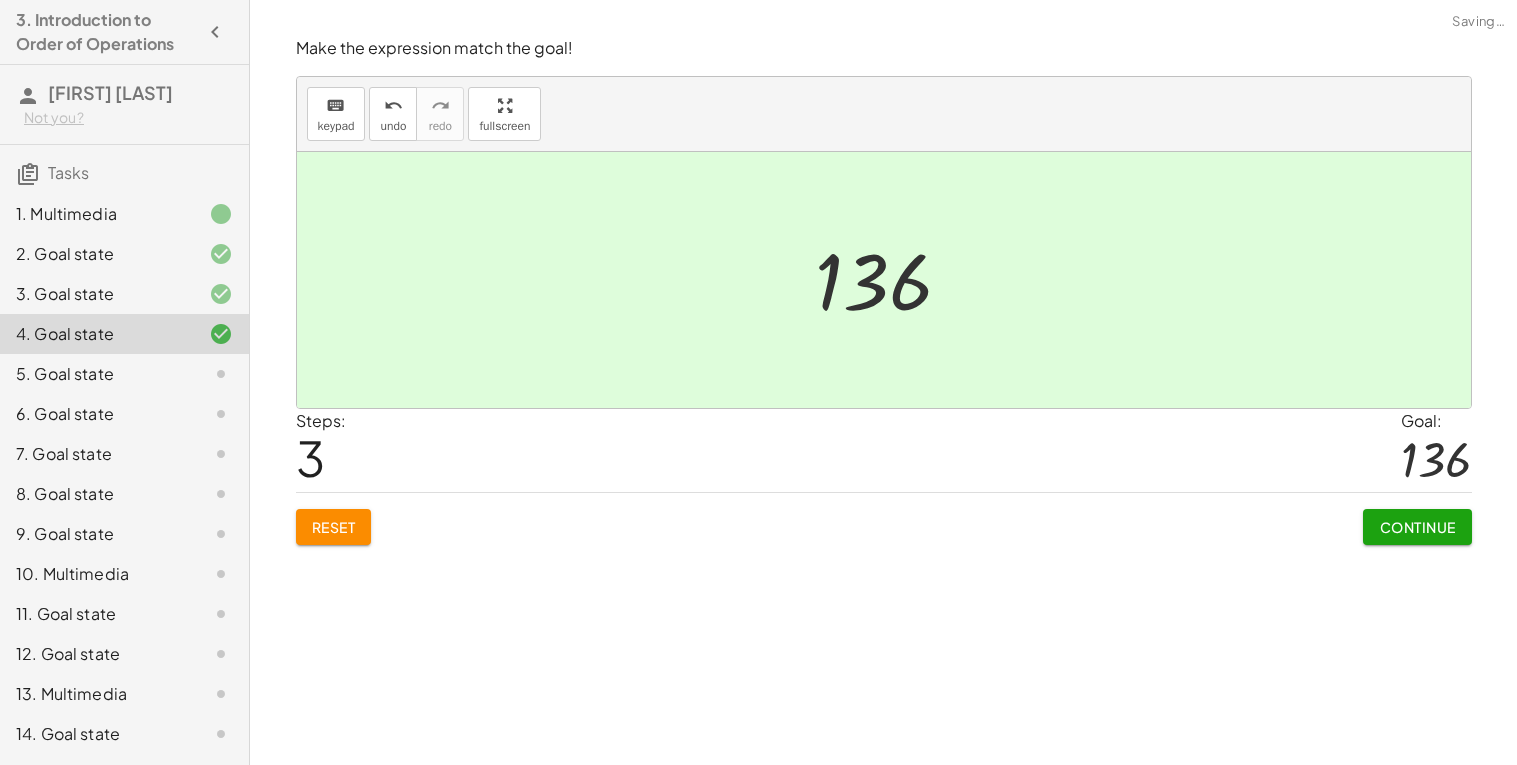 click on "Continue" at bounding box center [1417, 527] 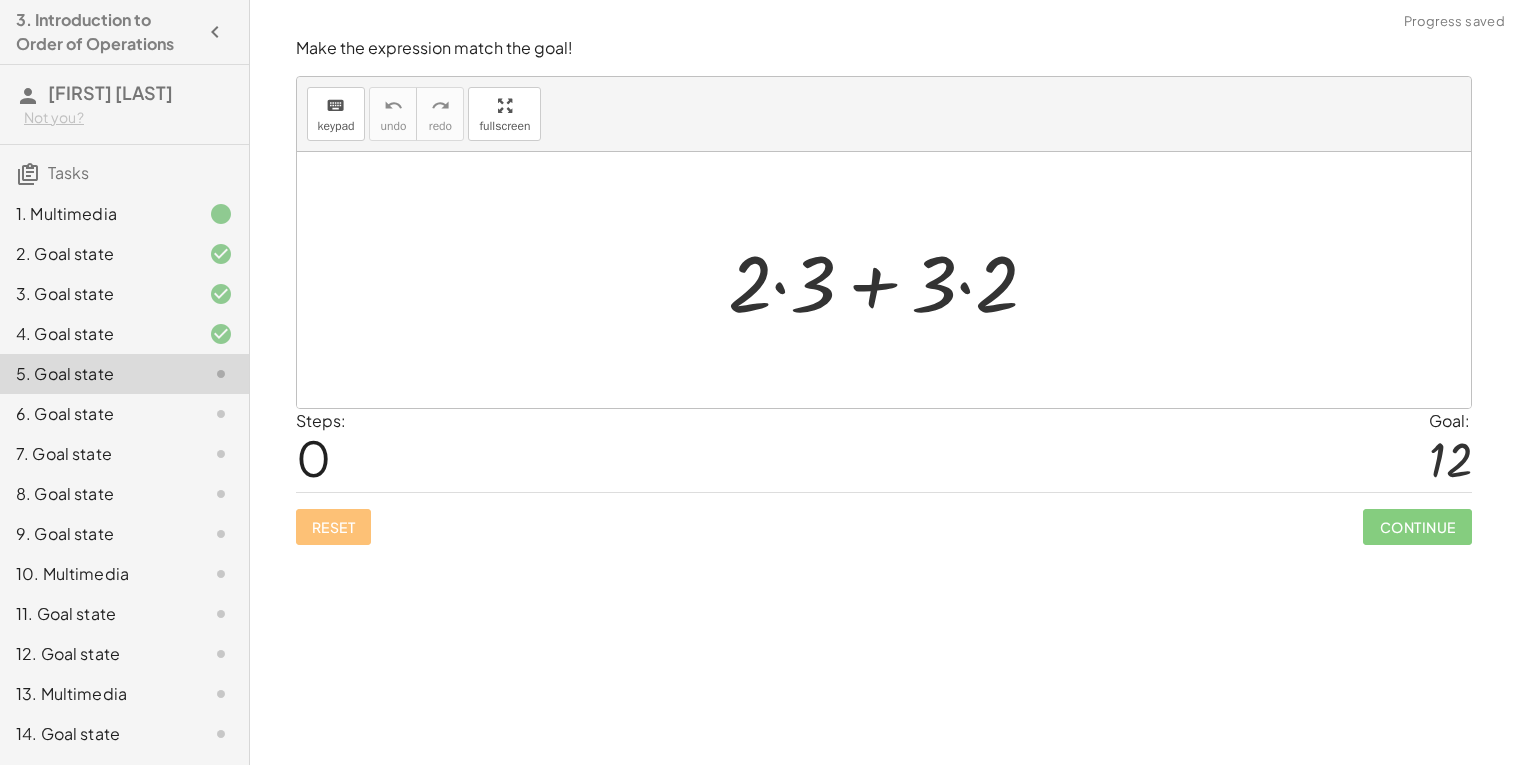 click at bounding box center (891, 280) 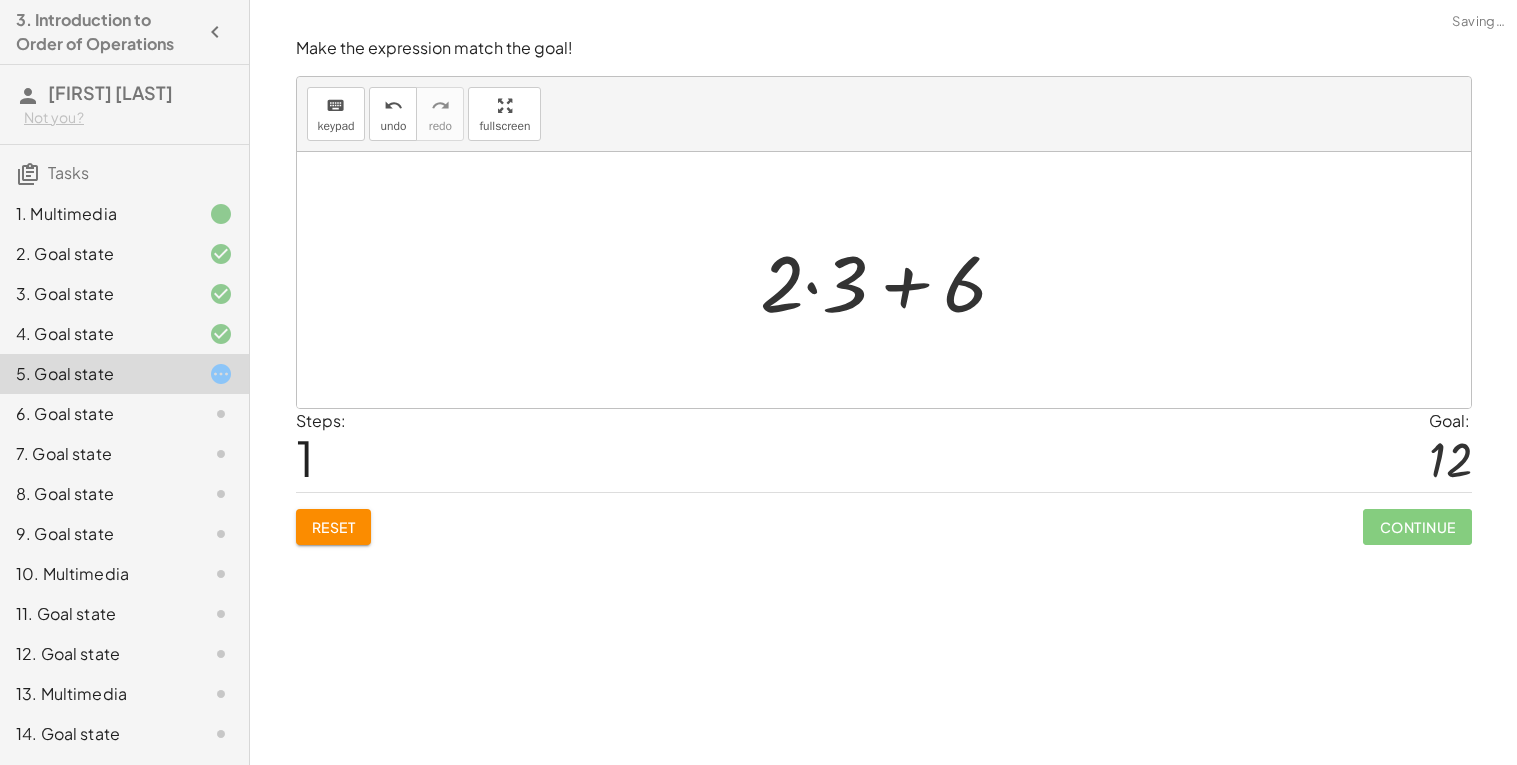 click at bounding box center (891, 280) 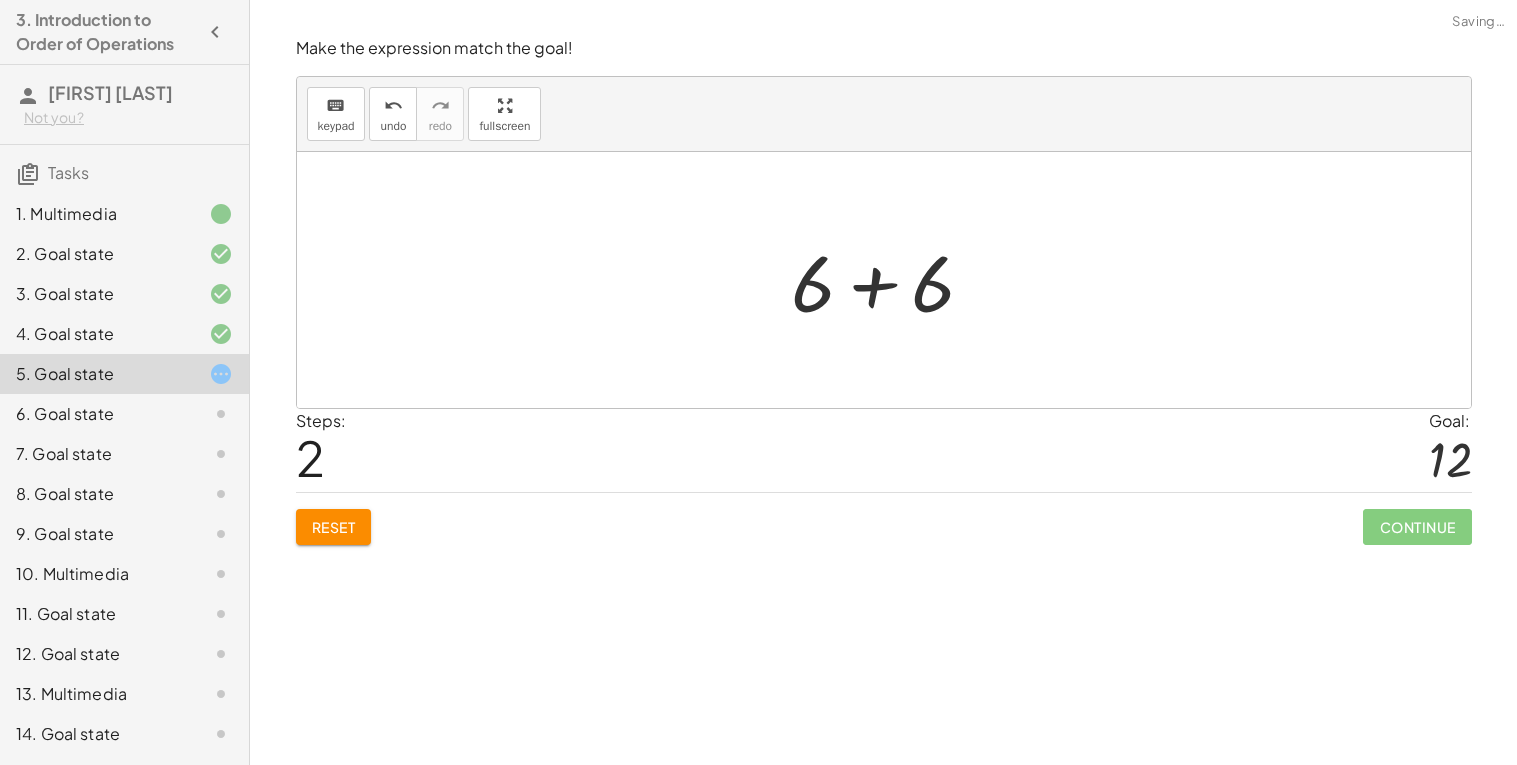 click at bounding box center [891, 280] 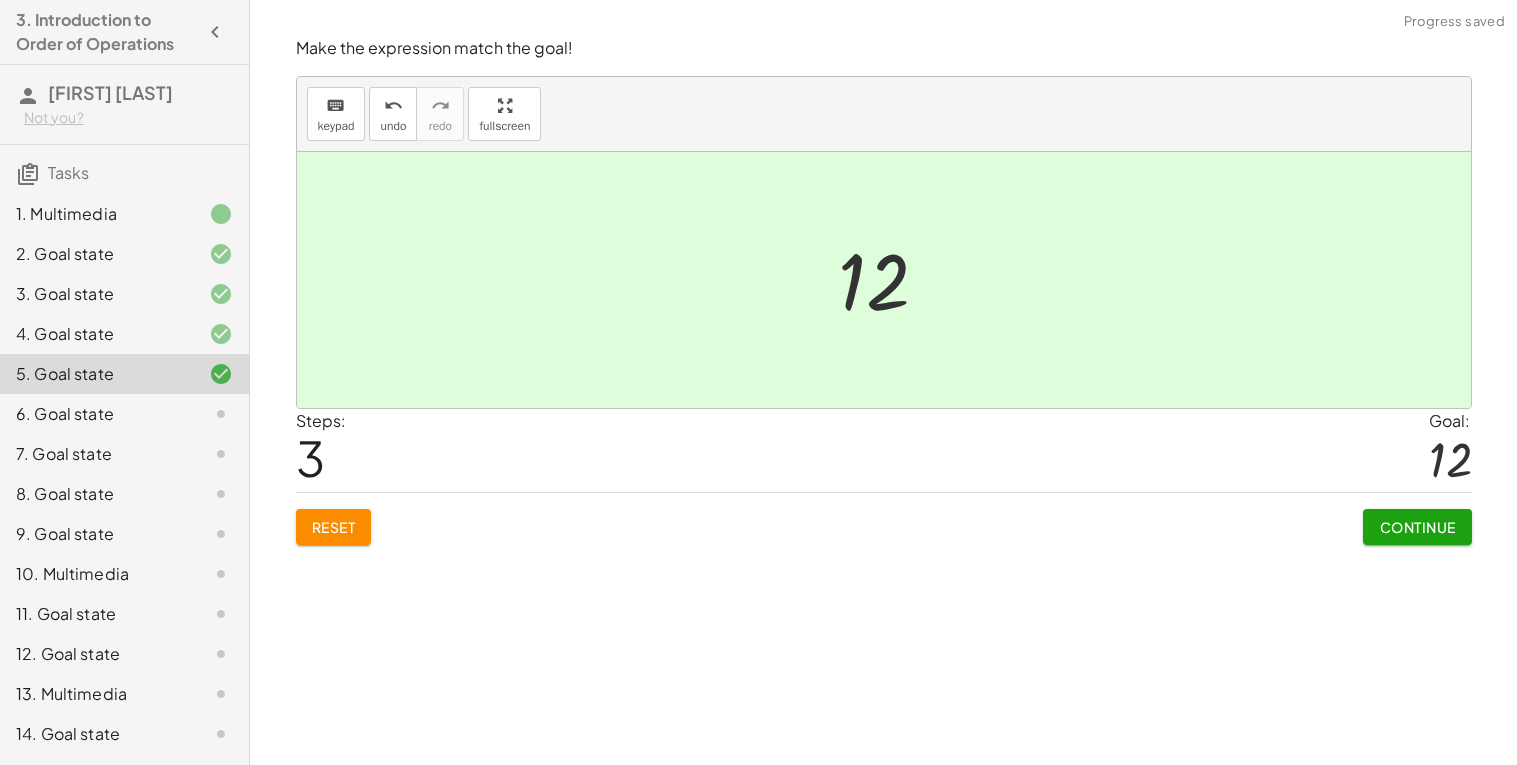 click on "Continue" at bounding box center (1417, 527) 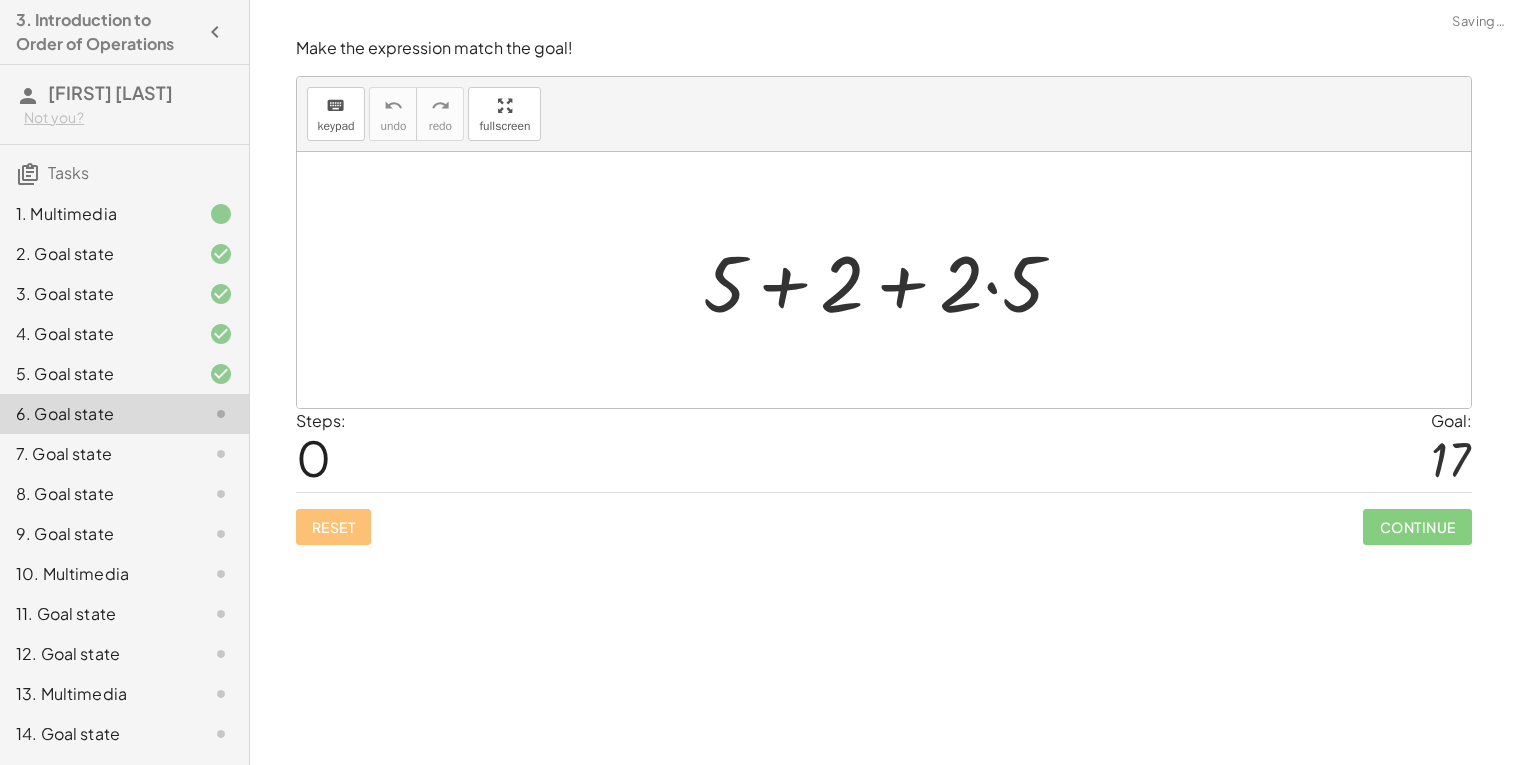 click at bounding box center [891, 280] 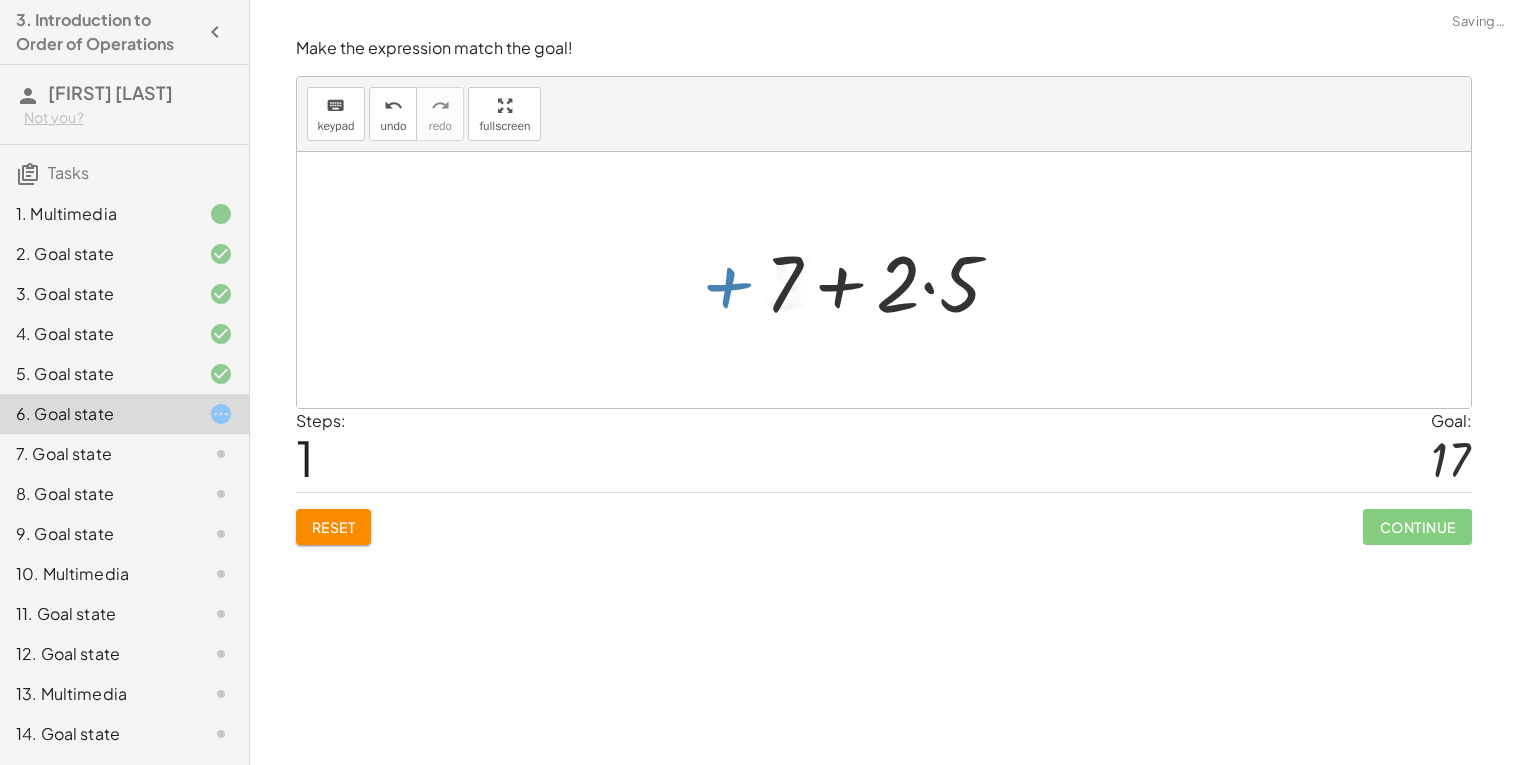click at bounding box center (891, 280) 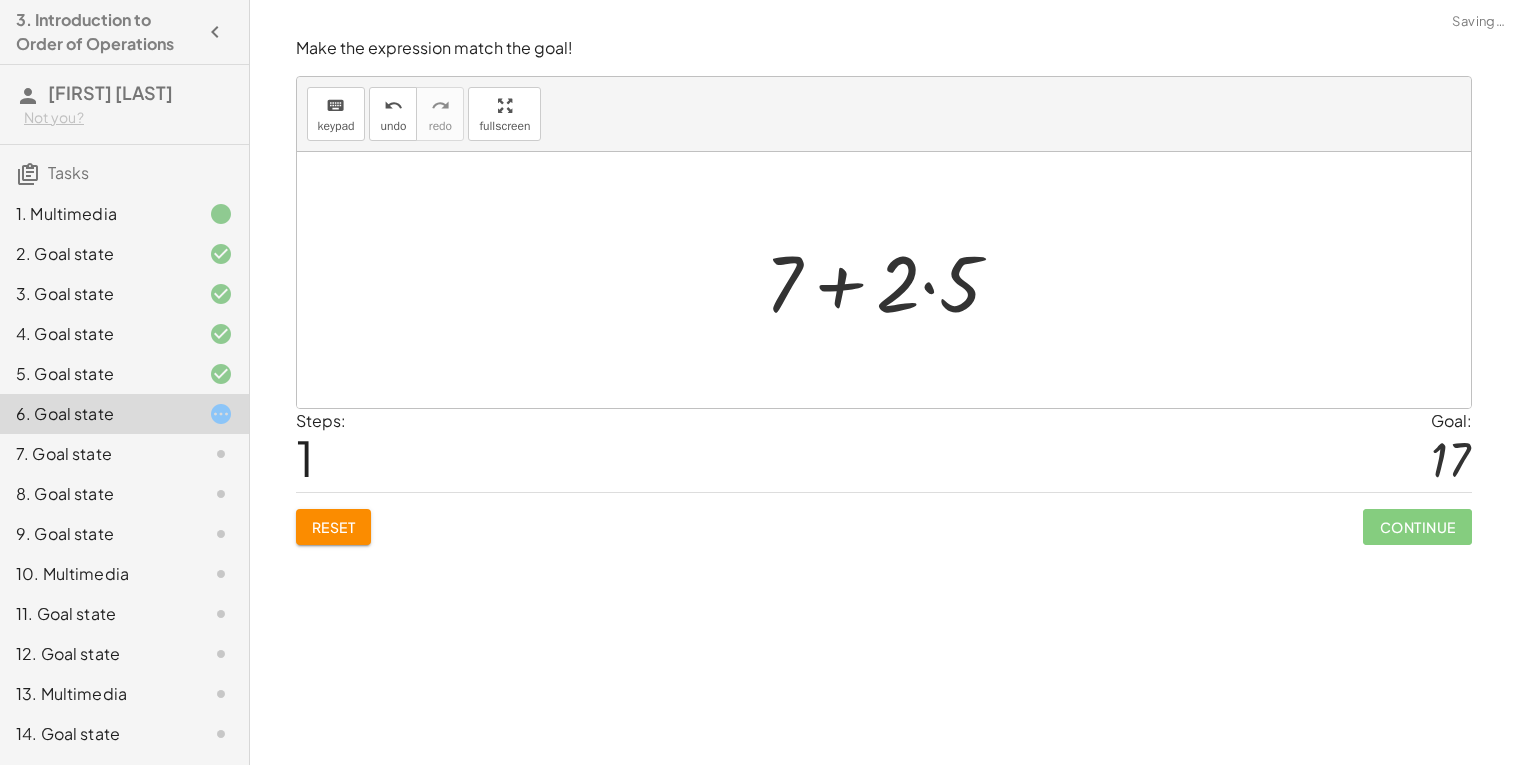 click at bounding box center [891, 280] 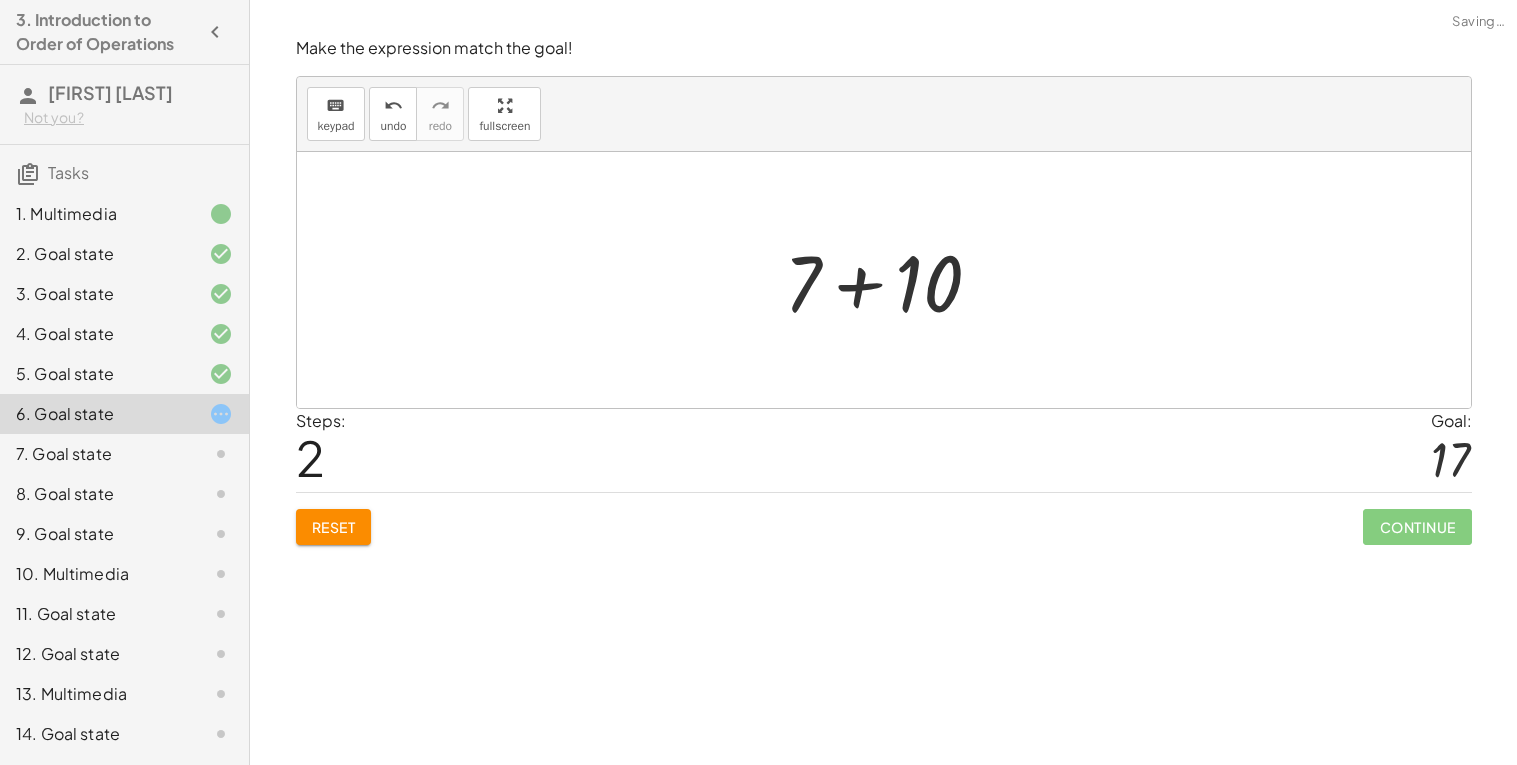 click at bounding box center [891, 280] 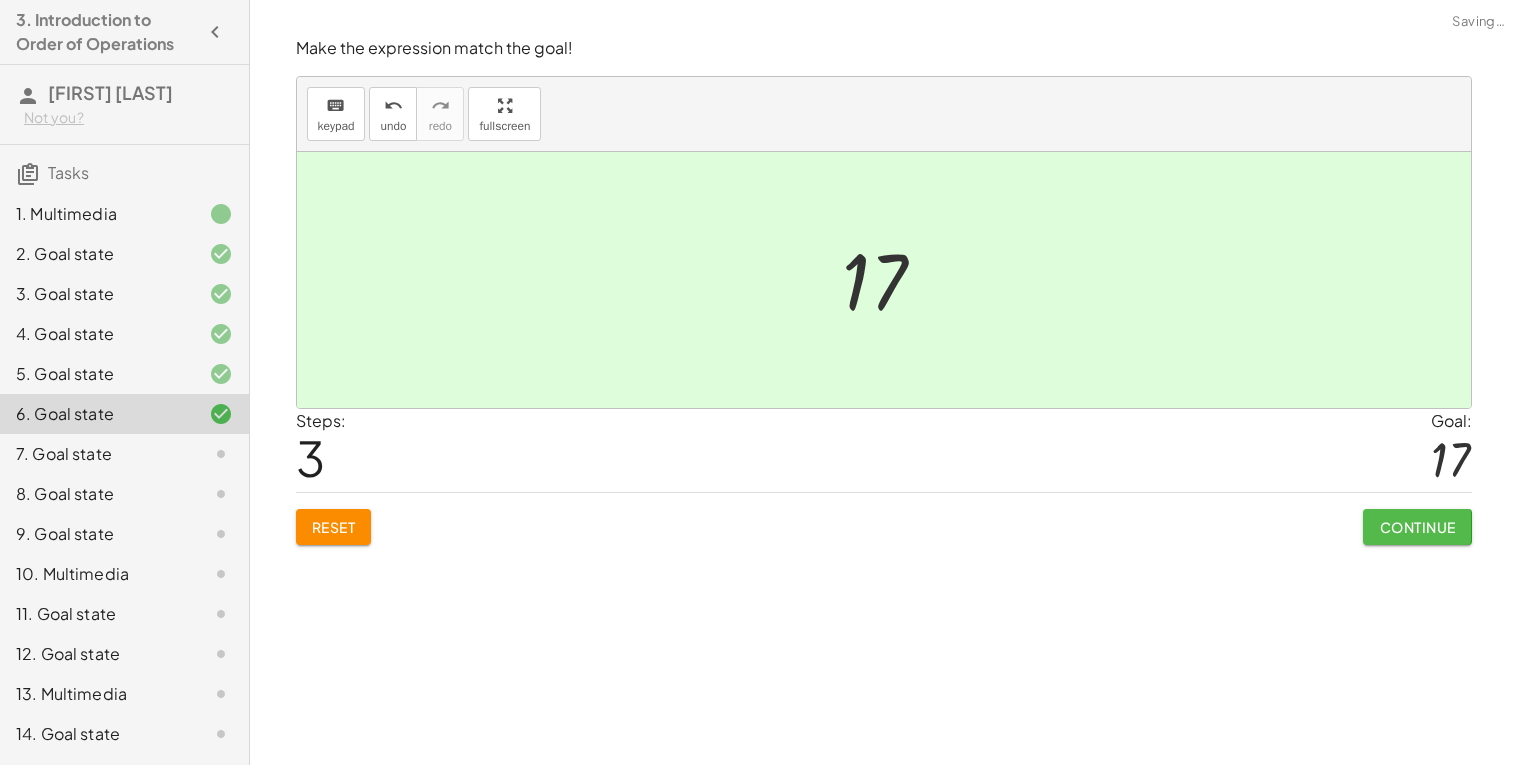 click on "Continue" at bounding box center [1417, 527] 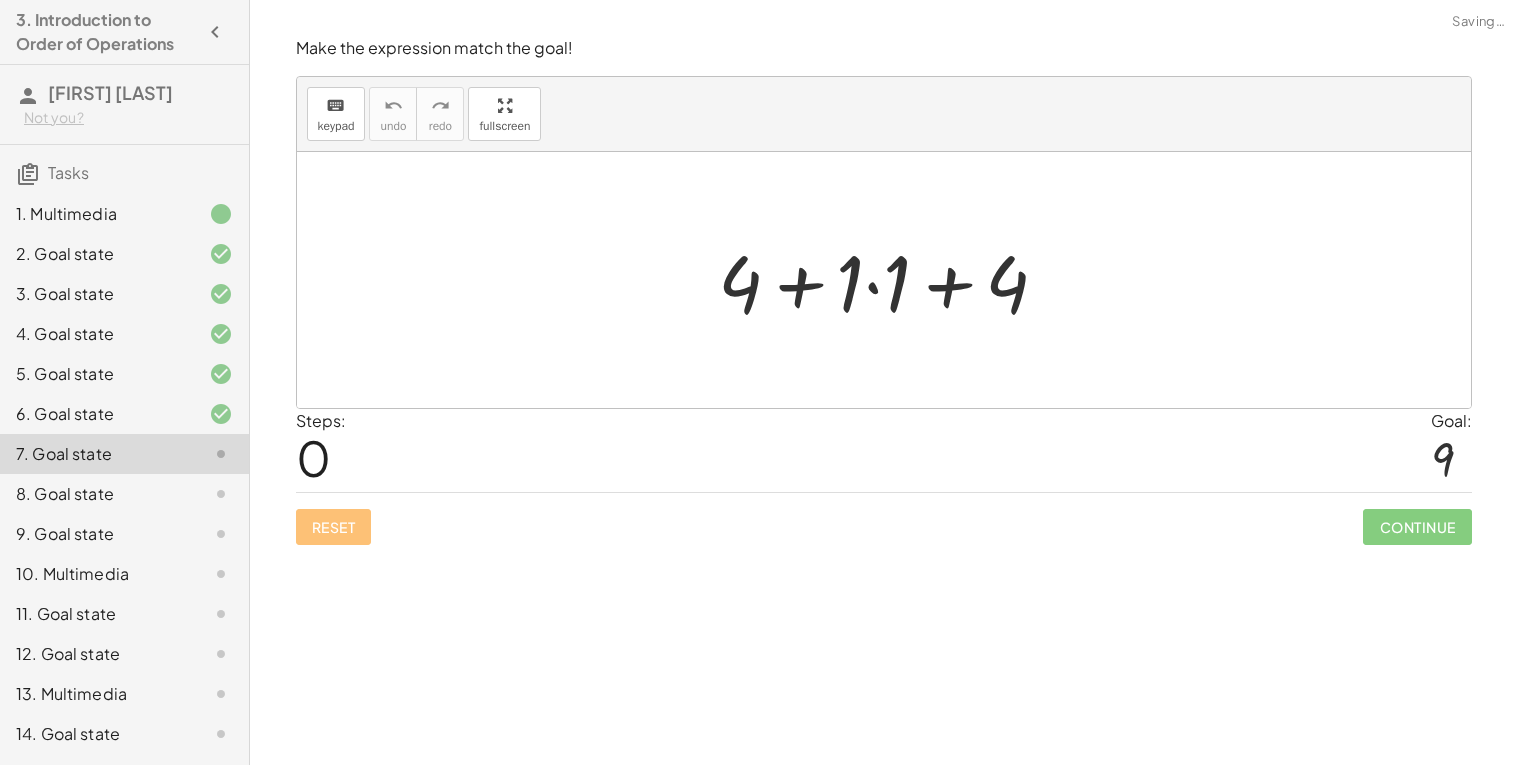 click at bounding box center (891, 280) 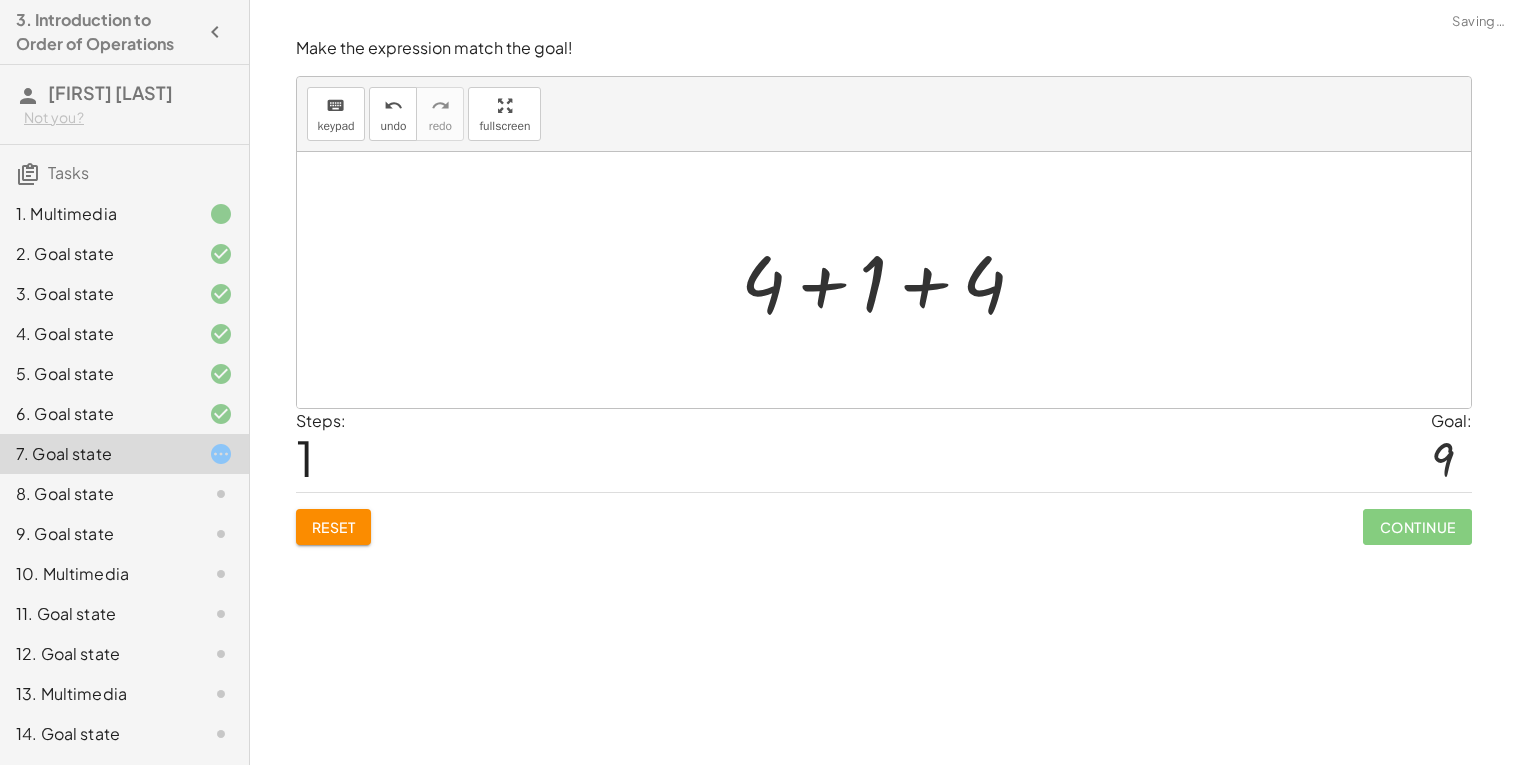 click at bounding box center (891, 280) 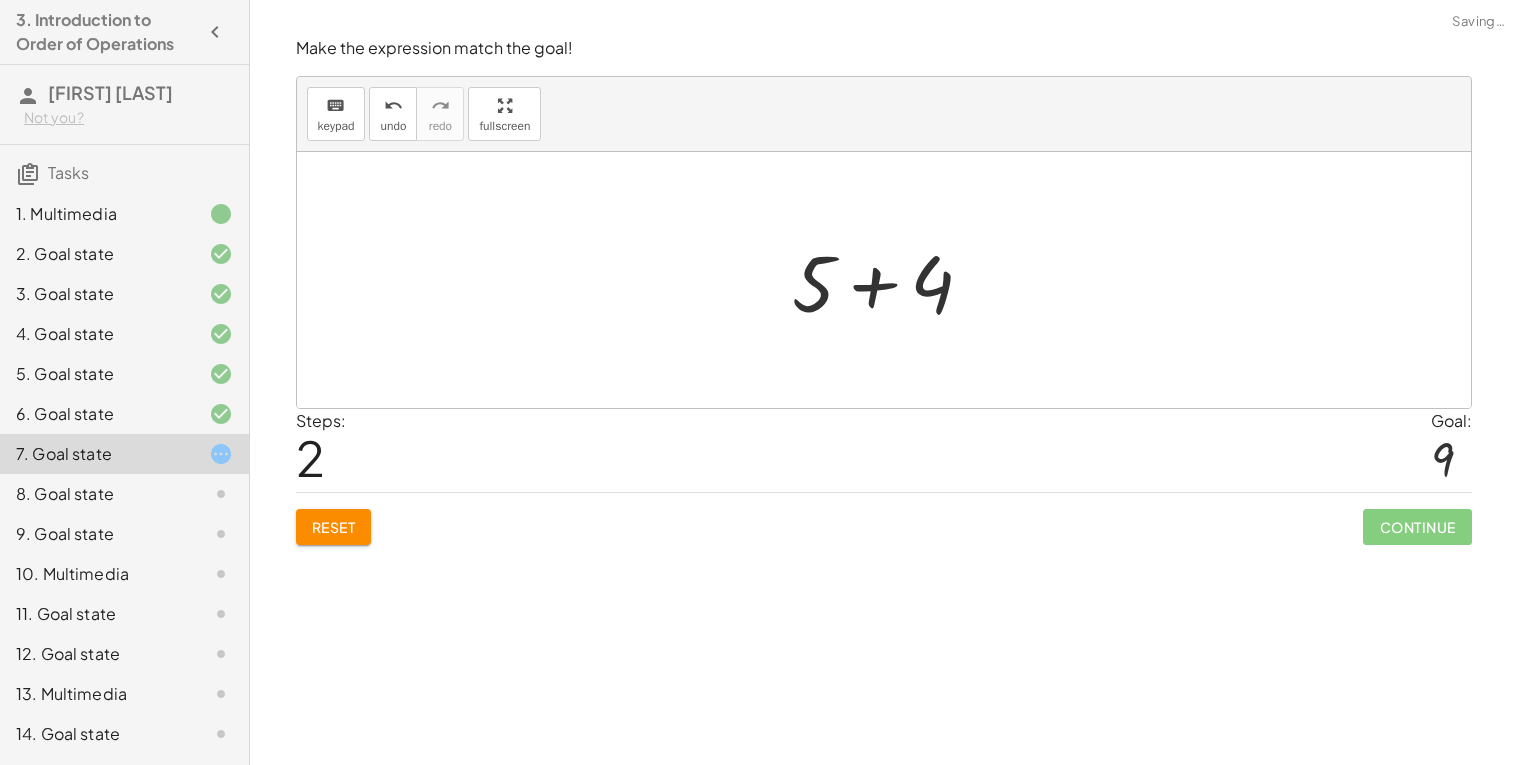 click at bounding box center (891, 280) 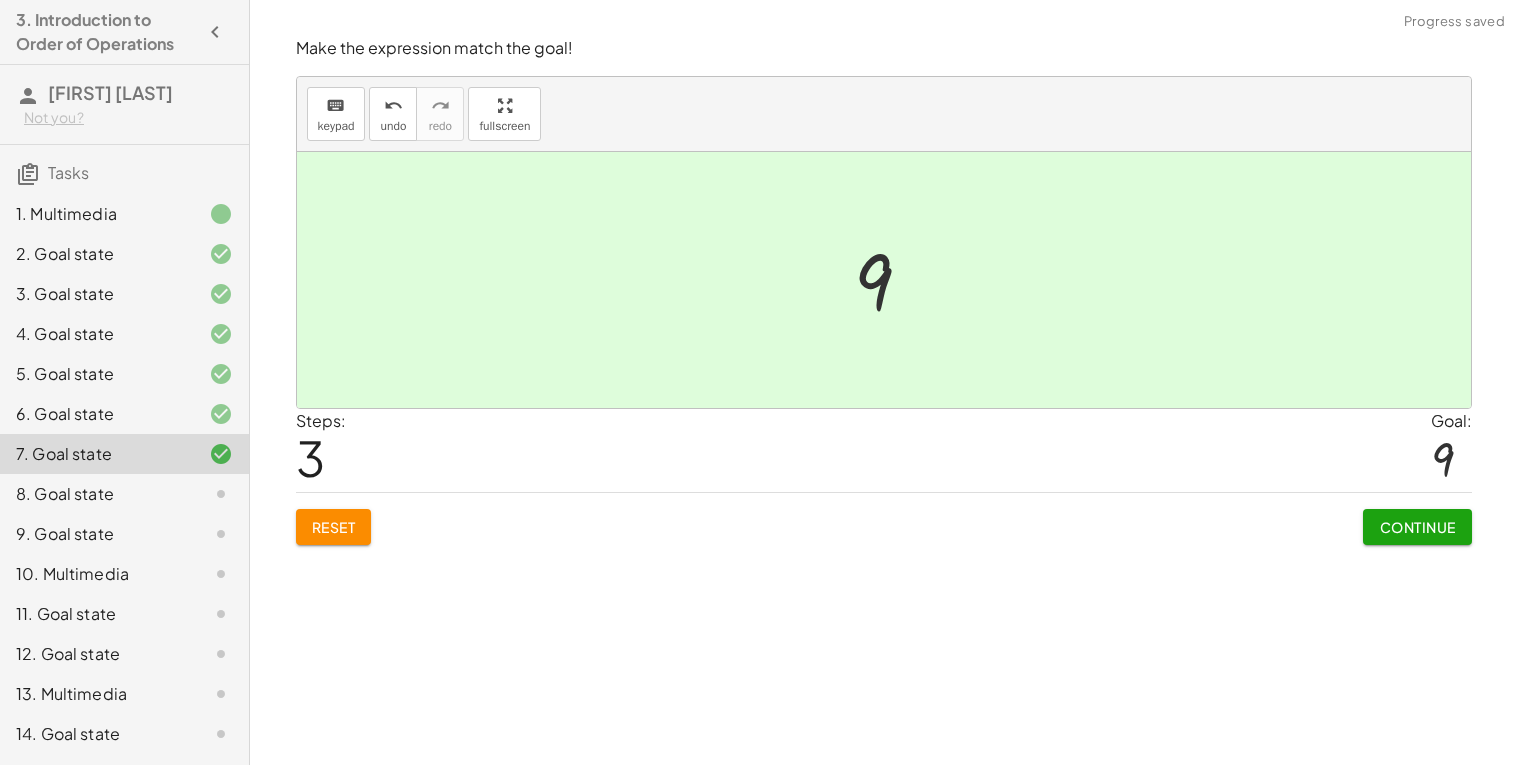 click on "Continue" 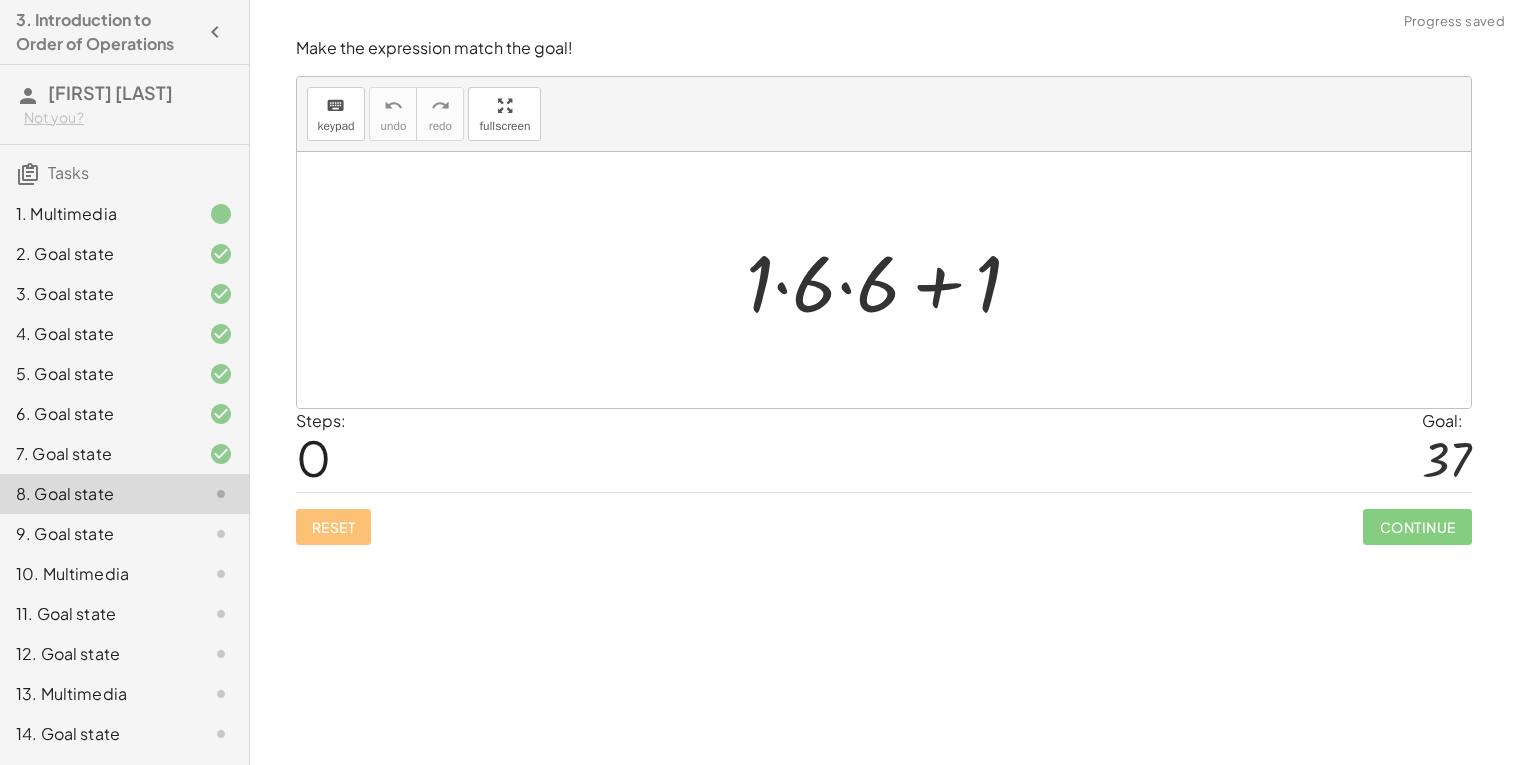 click at bounding box center (892, 280) 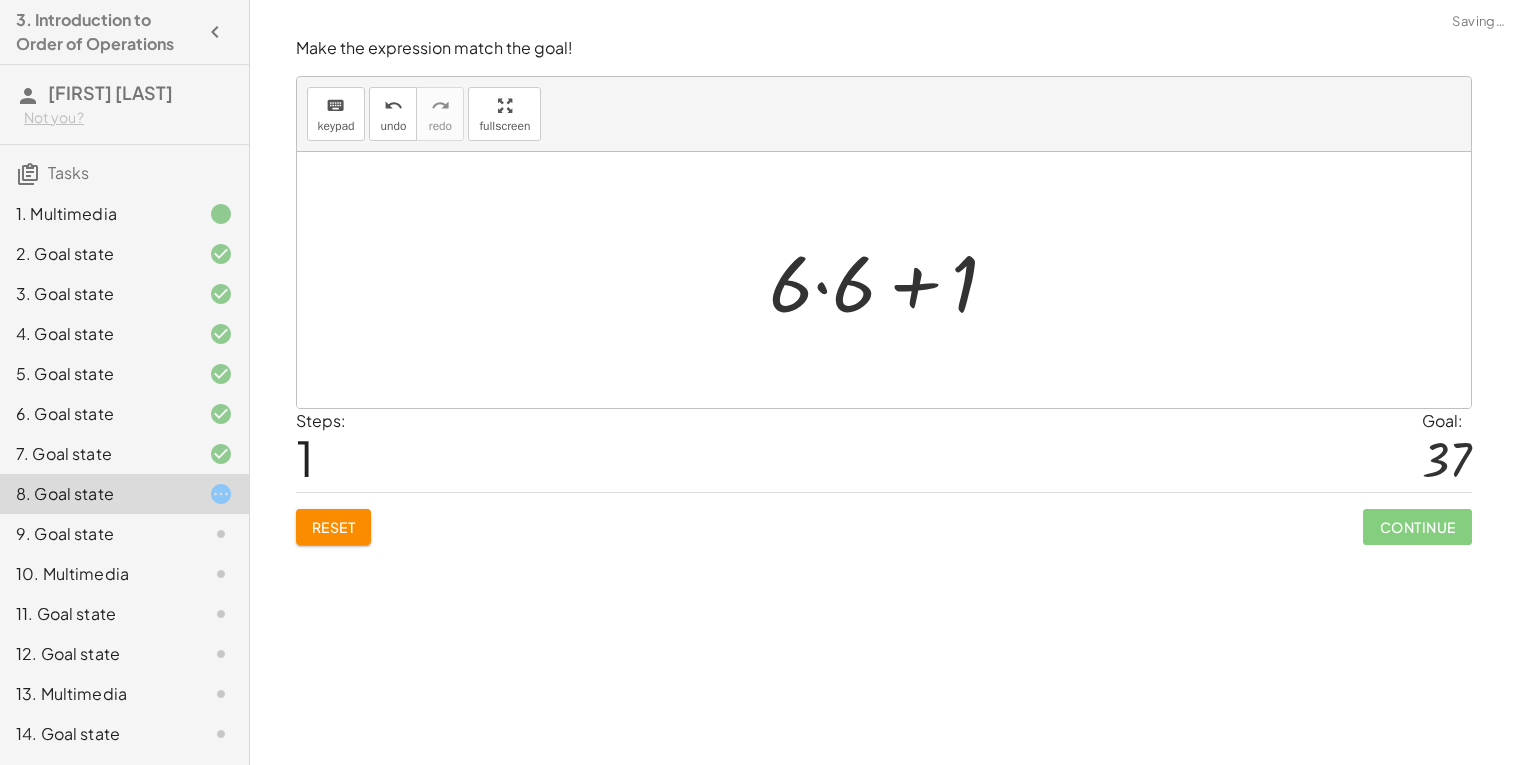click at bounding box center (891, 280) 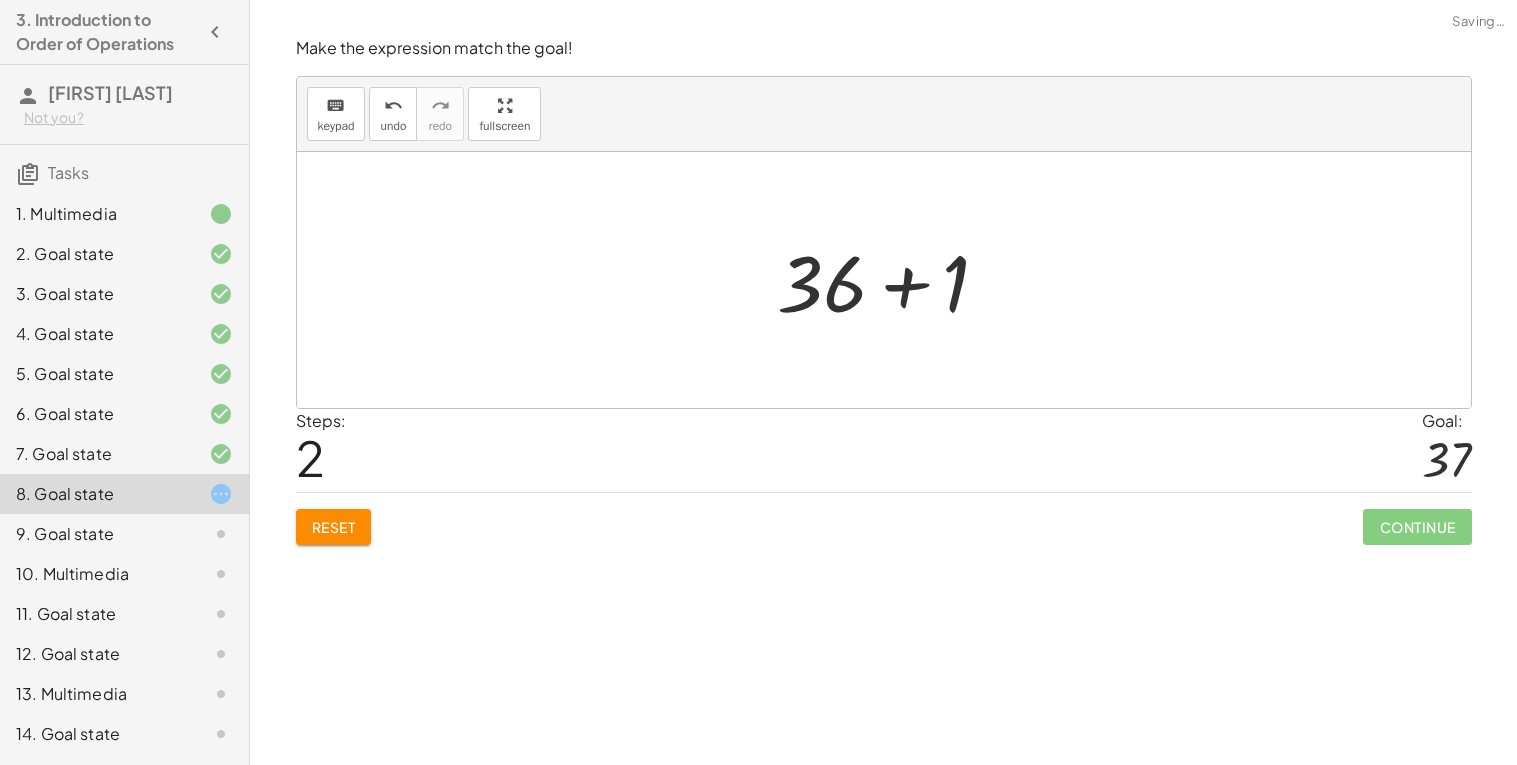 click at bounding box center (892, 280) 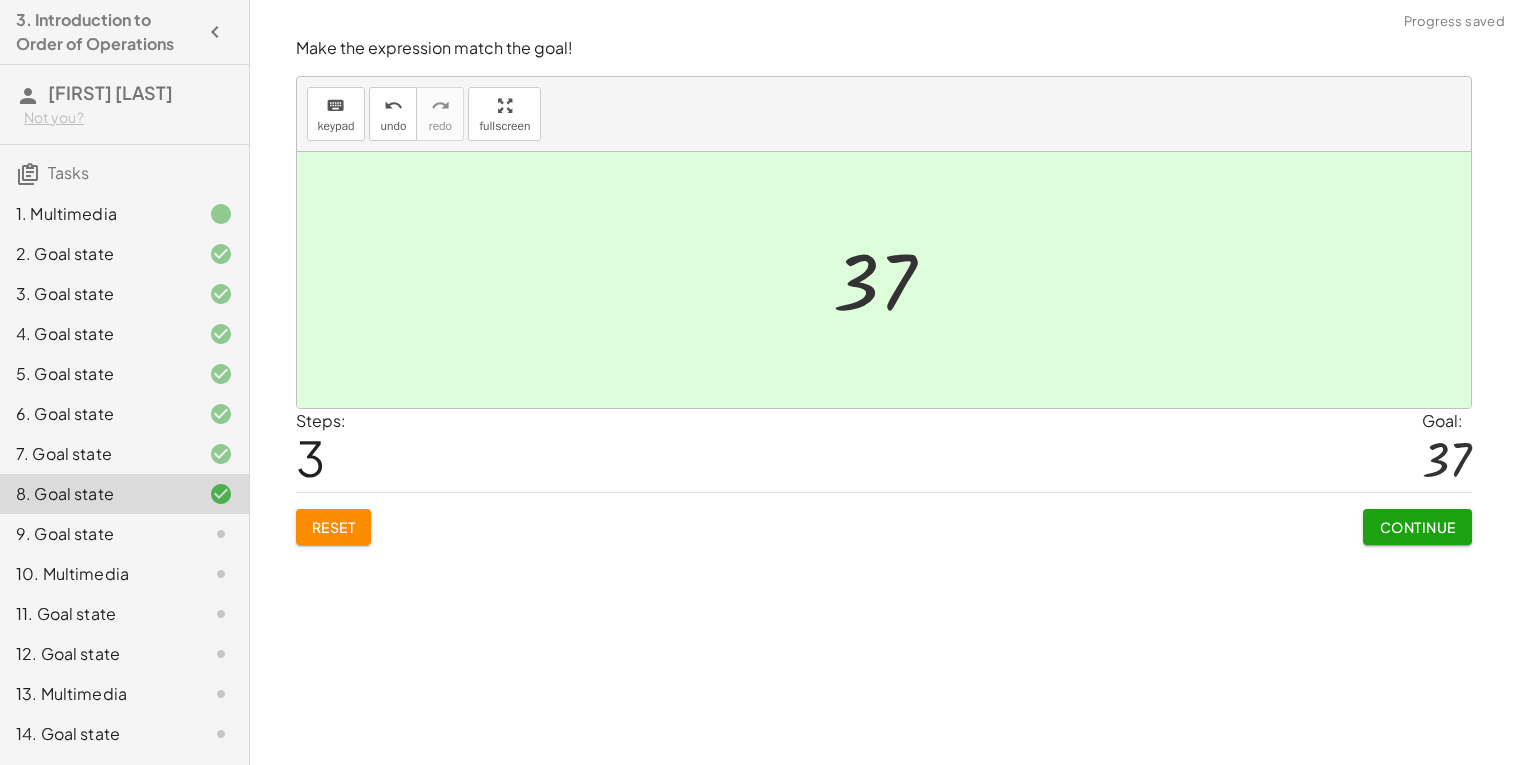 click on "Continue" 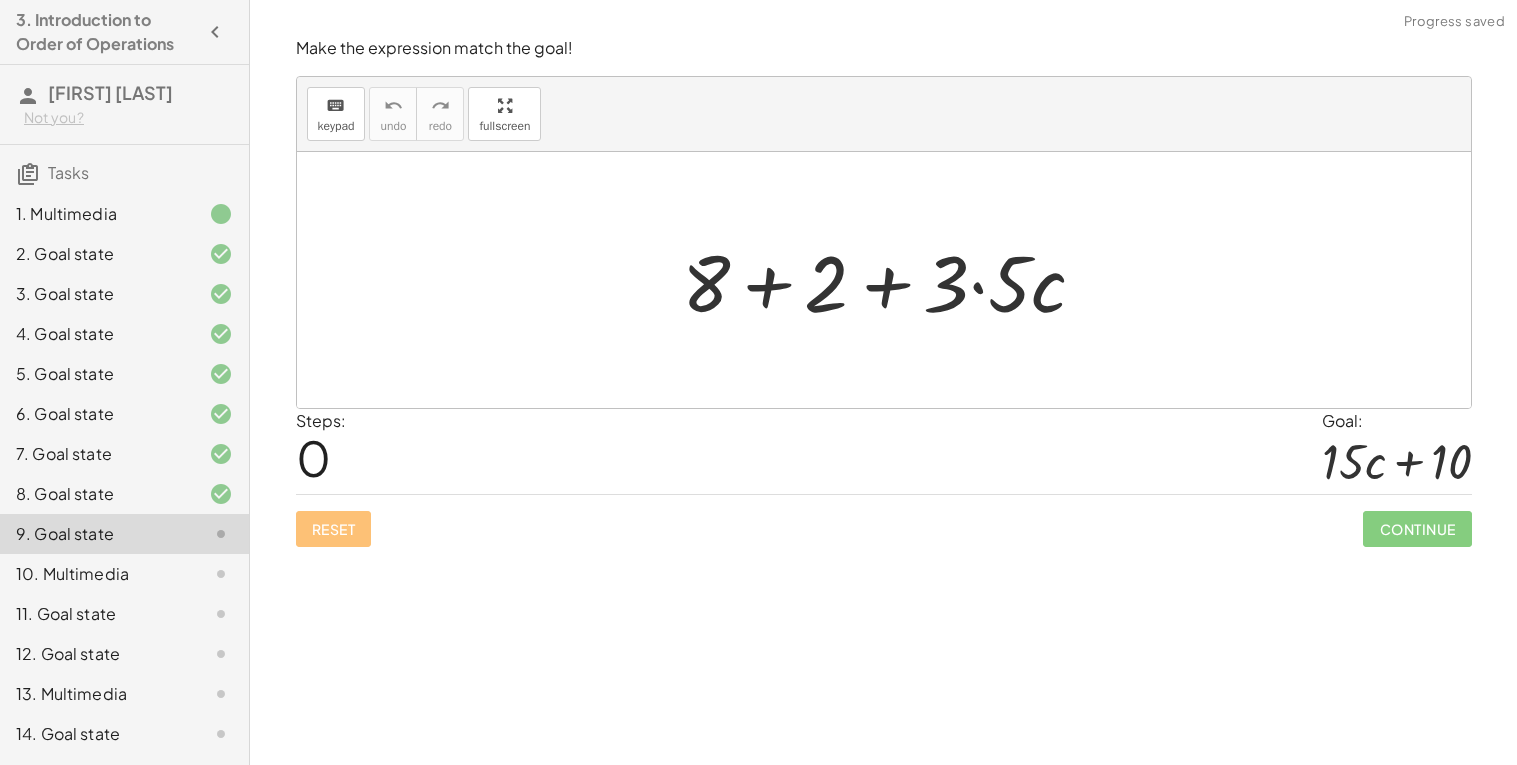click at bounding box center (892, 280) 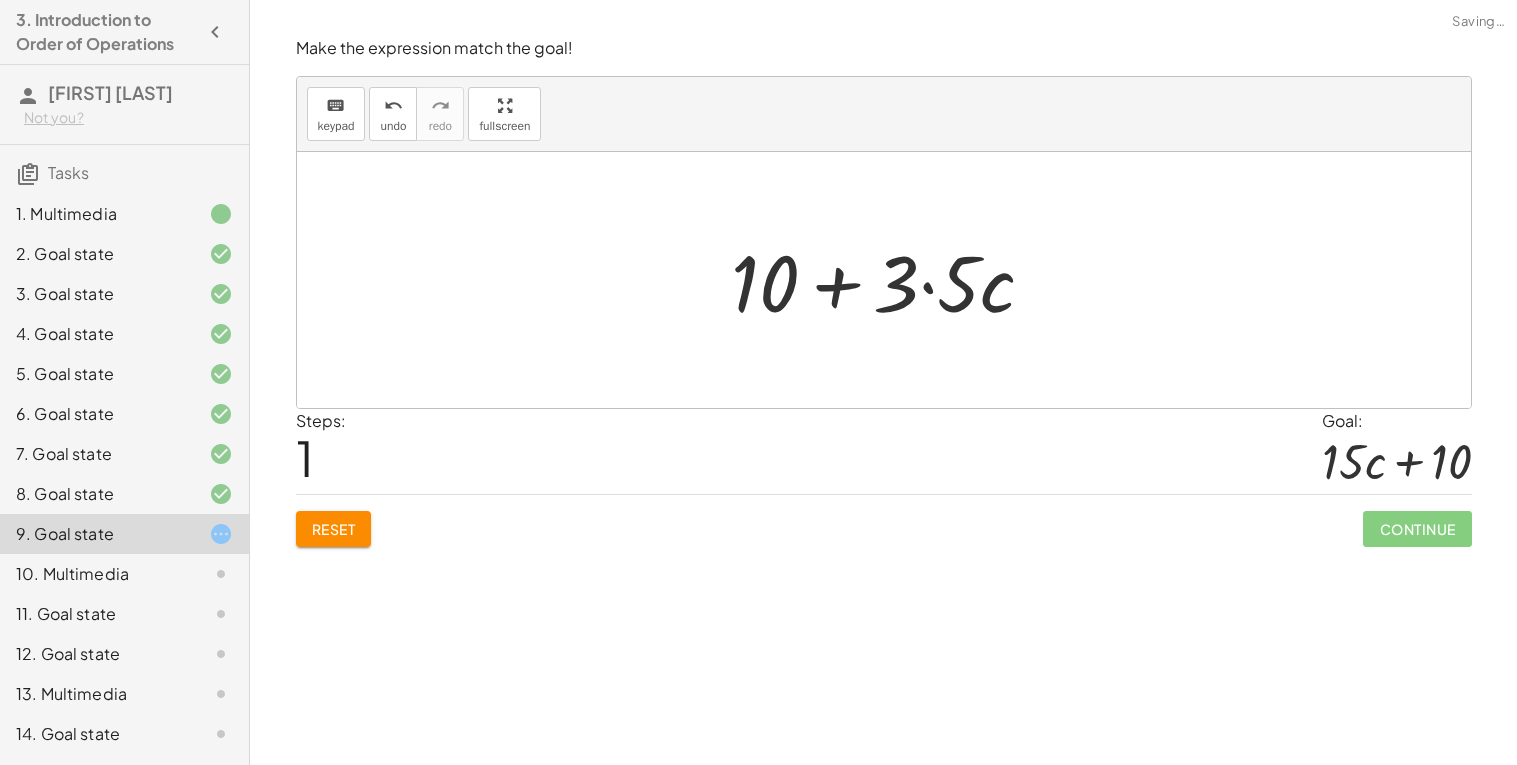 click at bounding box center [891, 280] 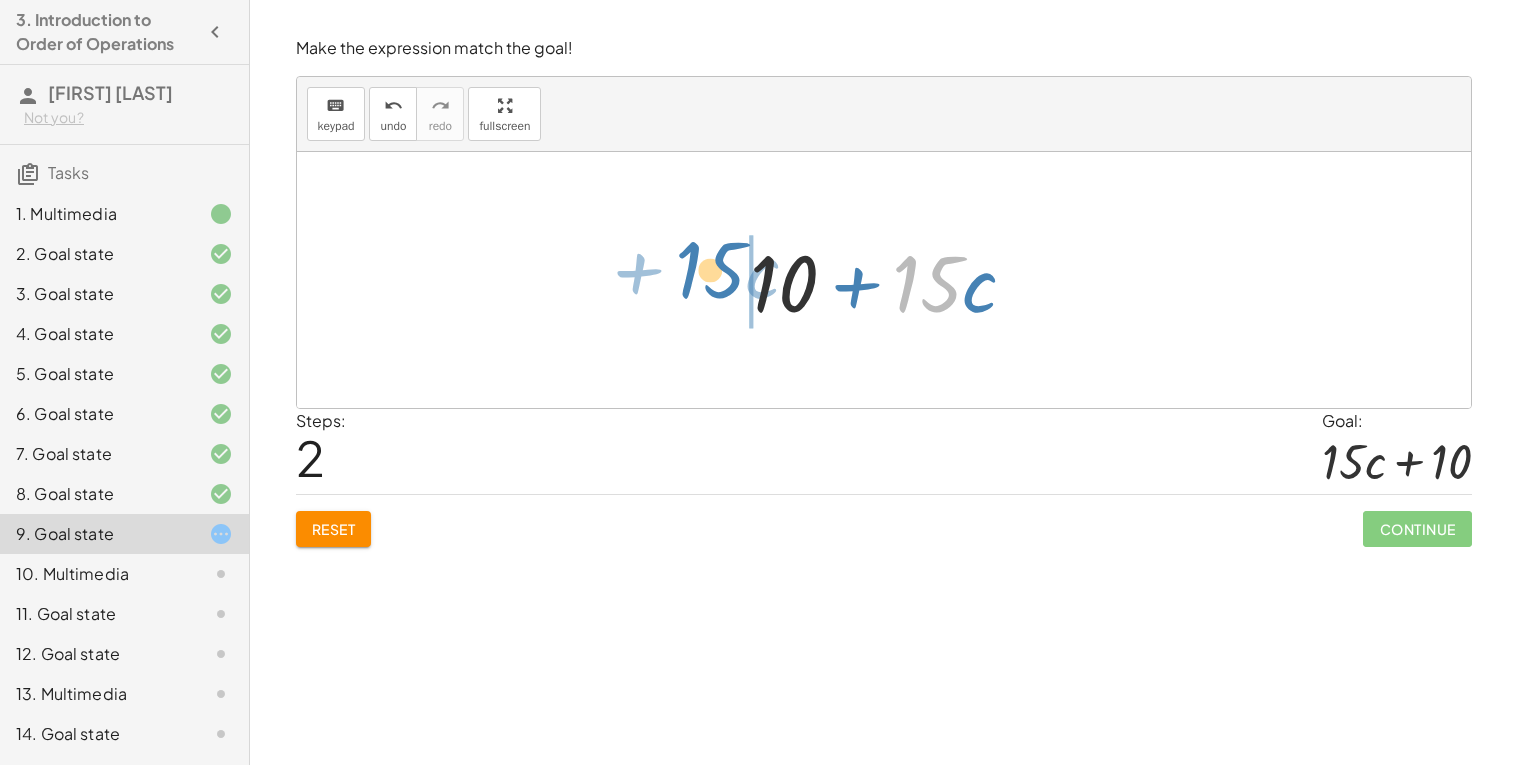 drag, startPoint x: 935, startPoint y: 305, endPoint x: 718, endPoint y: 290, distance: 217.51782 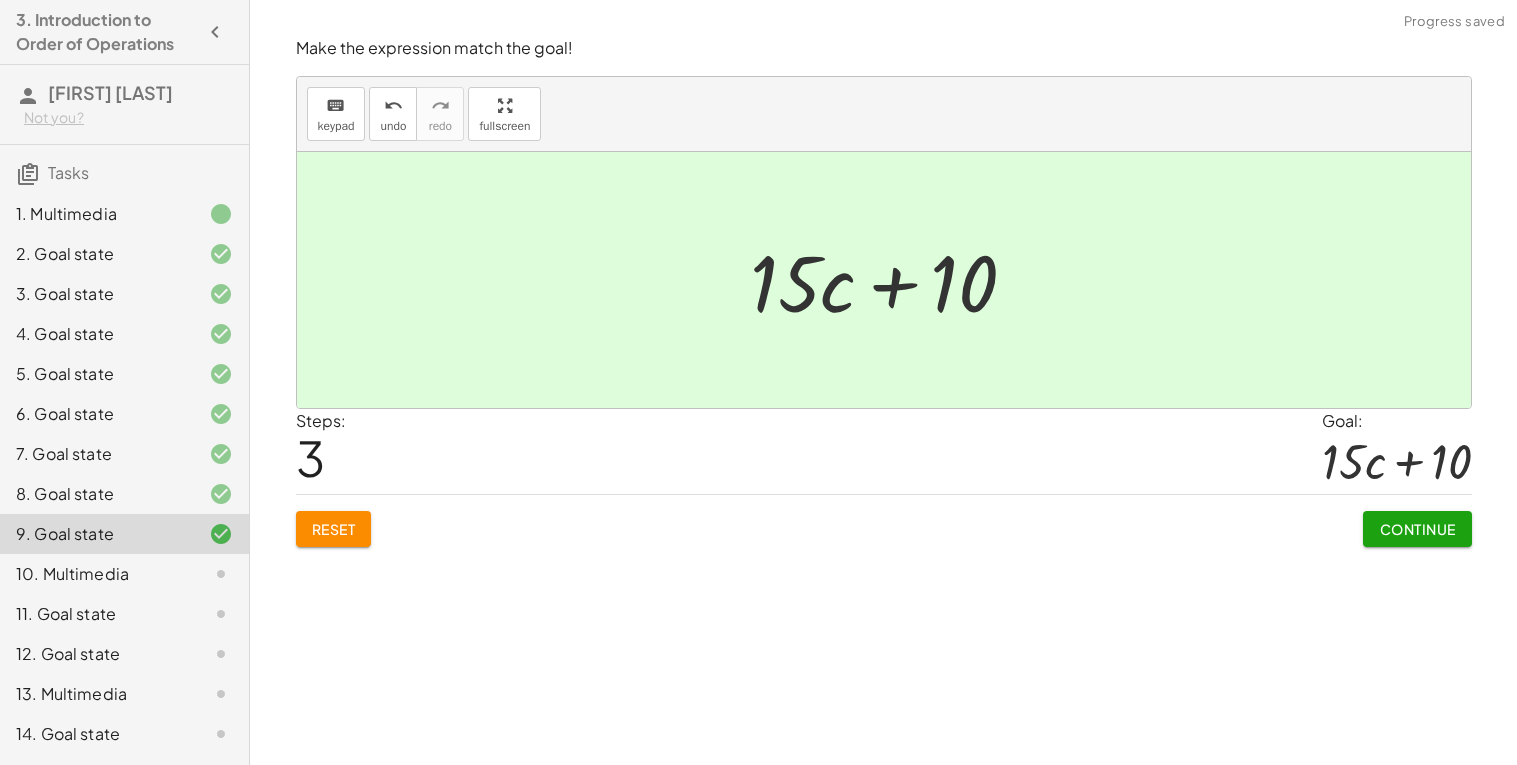 click on "Continue" 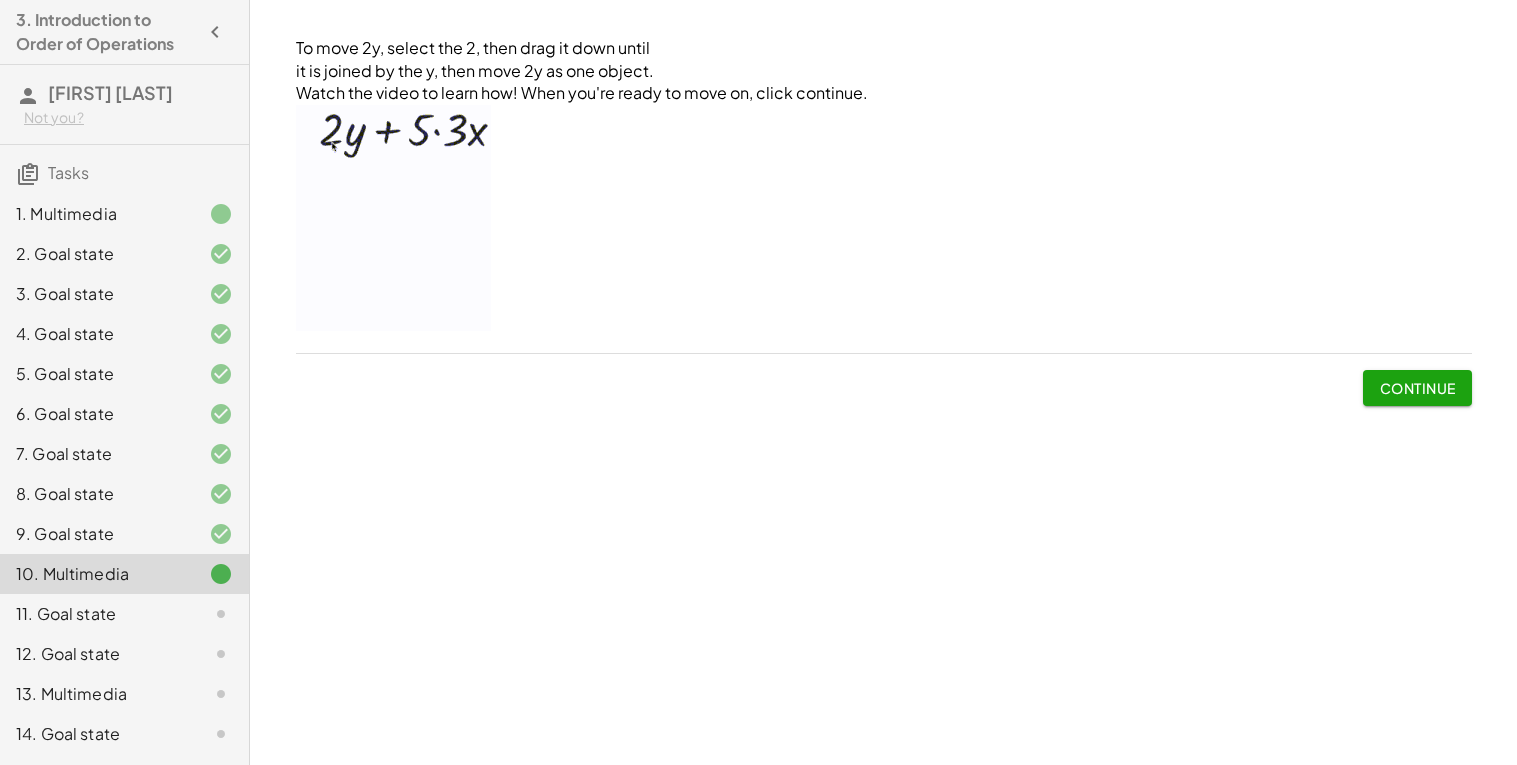 click on "Continue" at bounding box center [1417, 388] 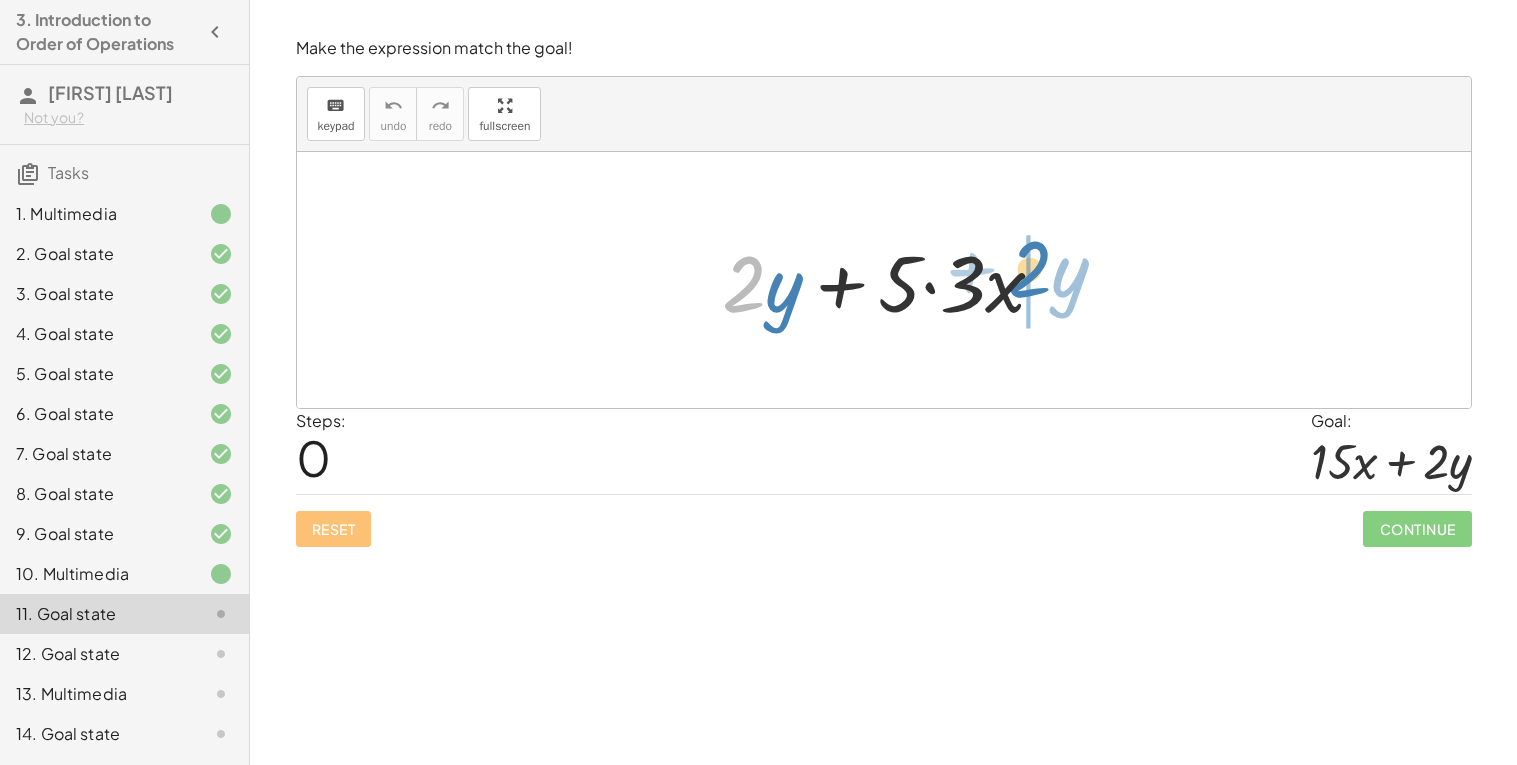 drag, startPoint x: 752, startPoint y: 291, endPoint x: 1038, endPoint y: 283, distance: 286.11188 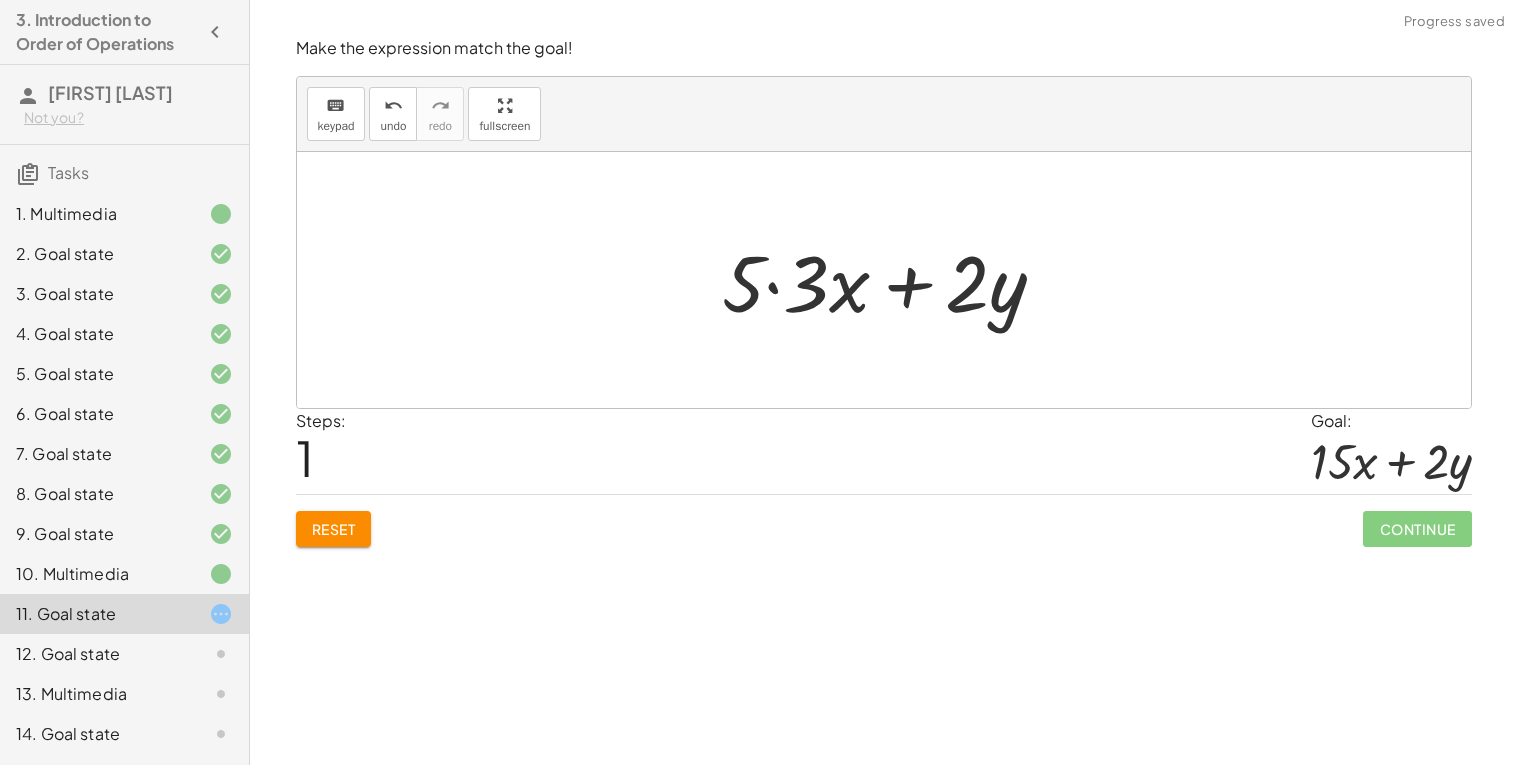 click at bounding box center (892, 280) 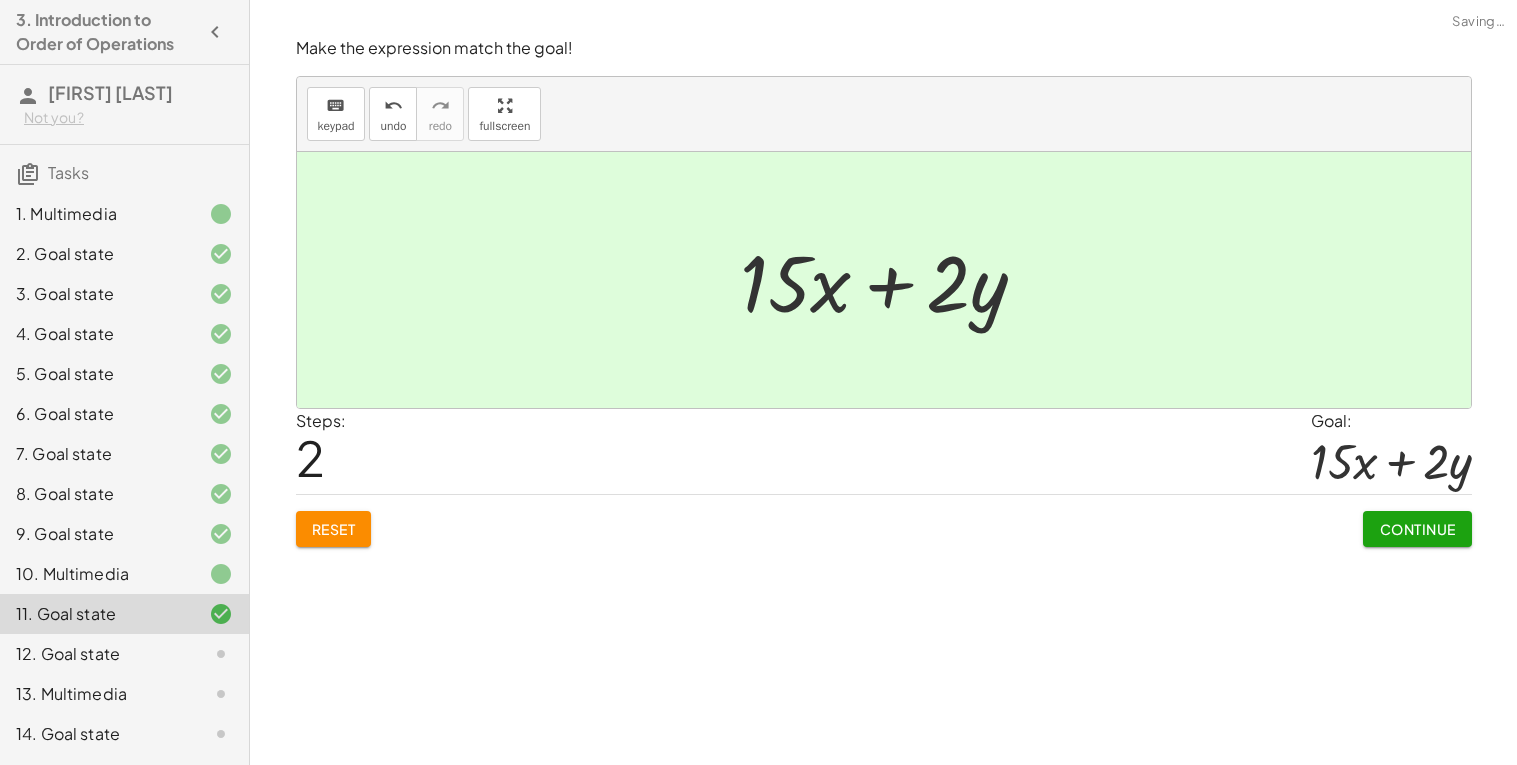 click on "Continue" 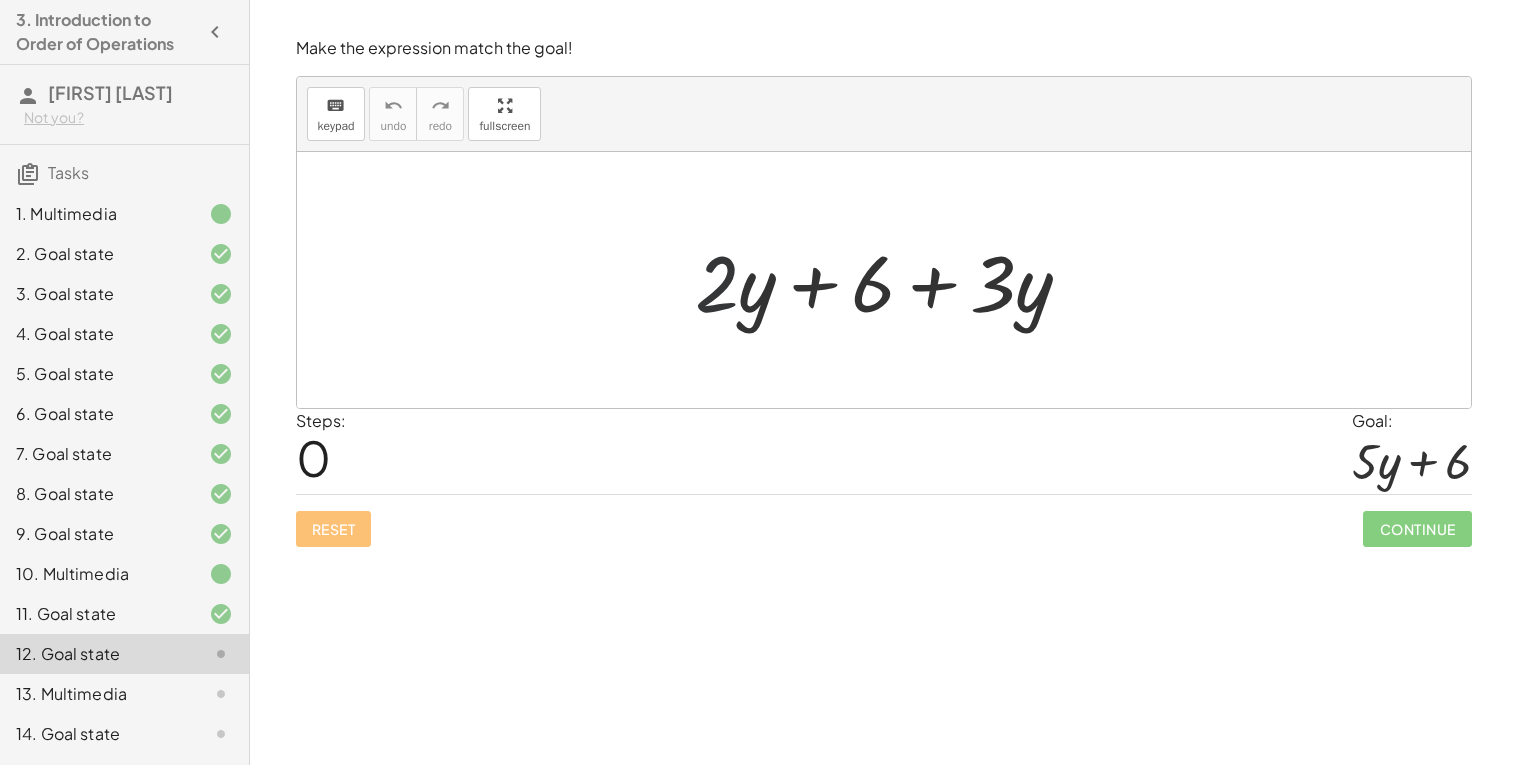 click at bounding box center [891, 280] 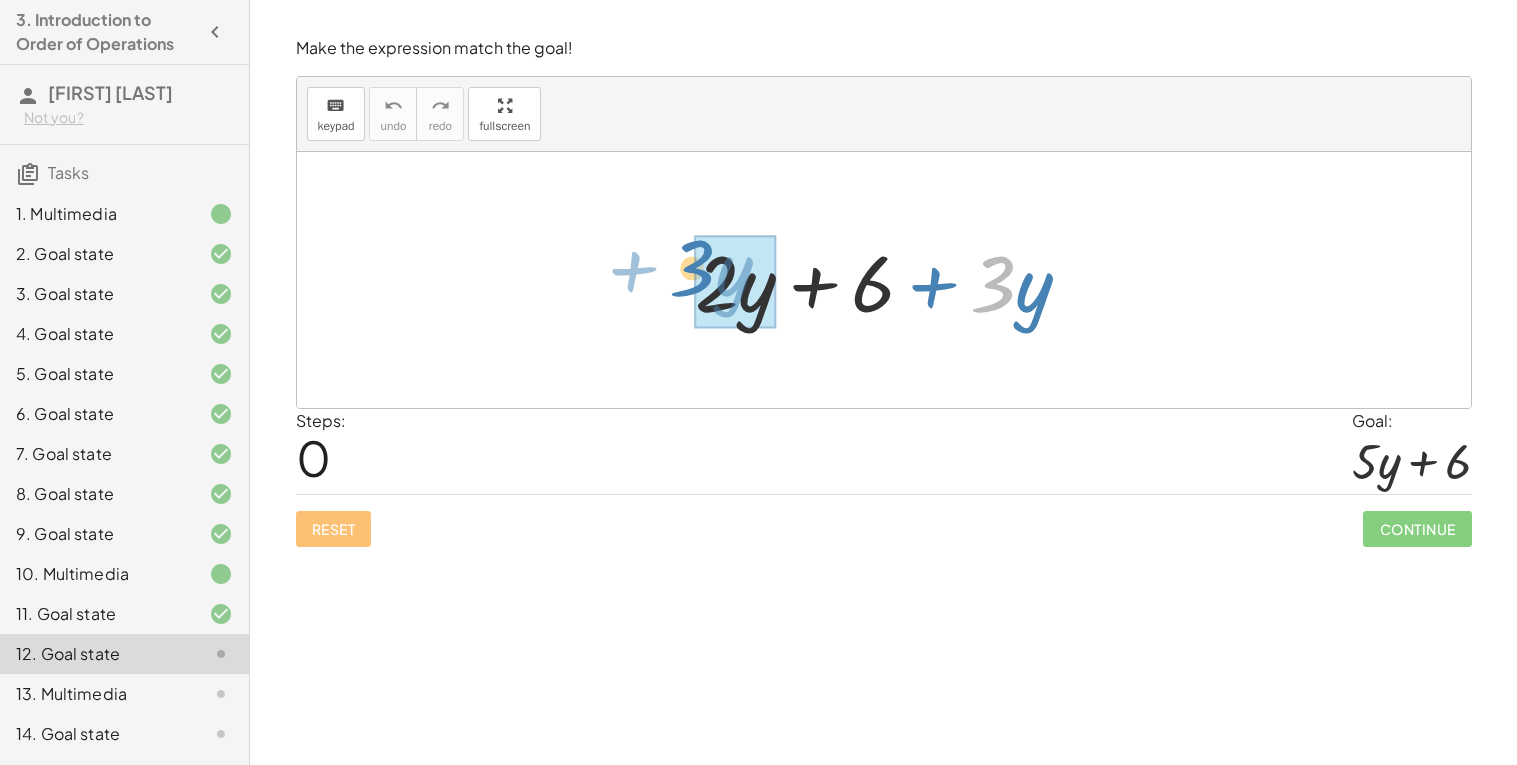 drag, startPoint x: 1015, startPoint y: 289, endPoint x: 732, endPoint y: 277, distance: 283.2543 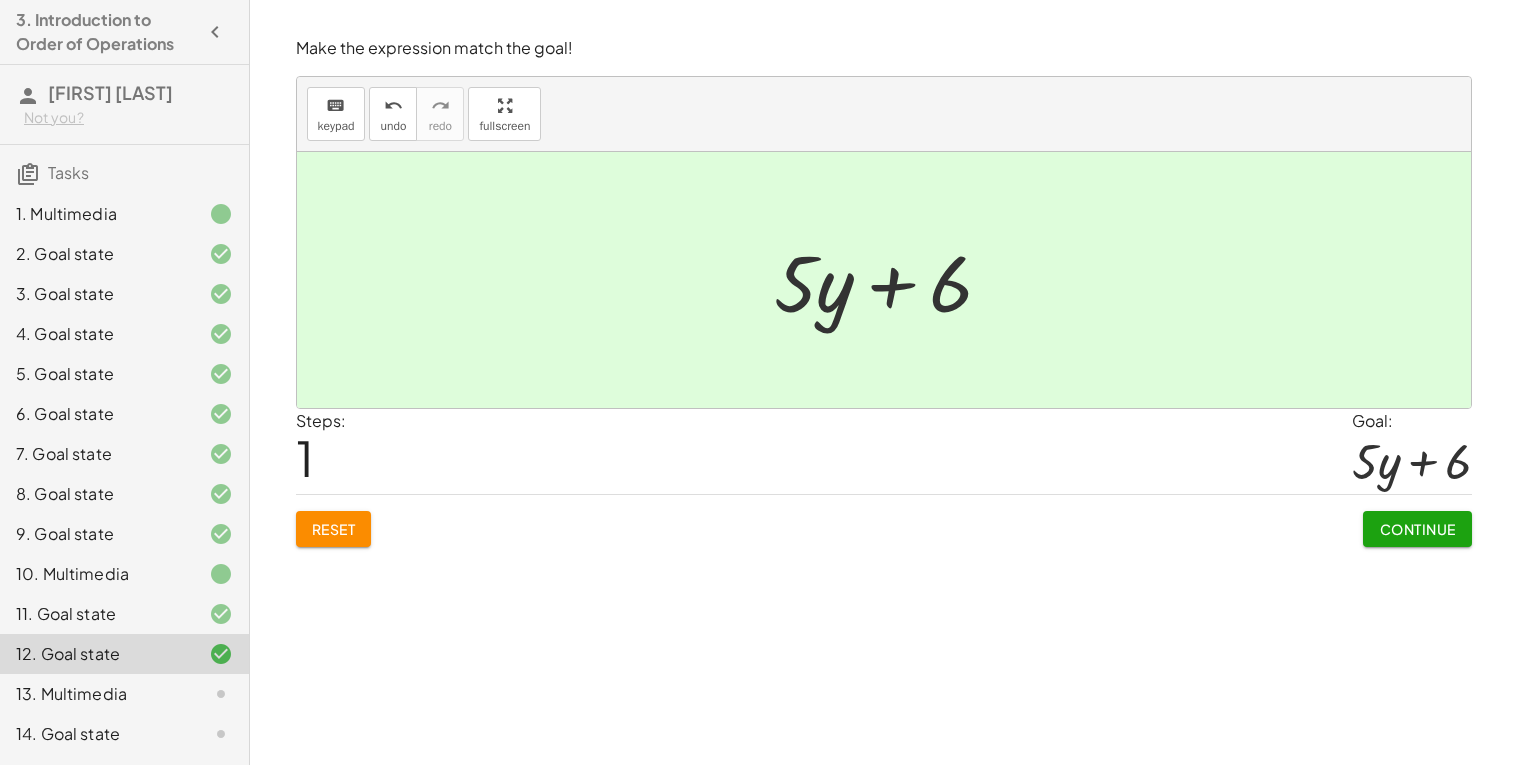click on "Continue" at bounding box center (1417, 529) 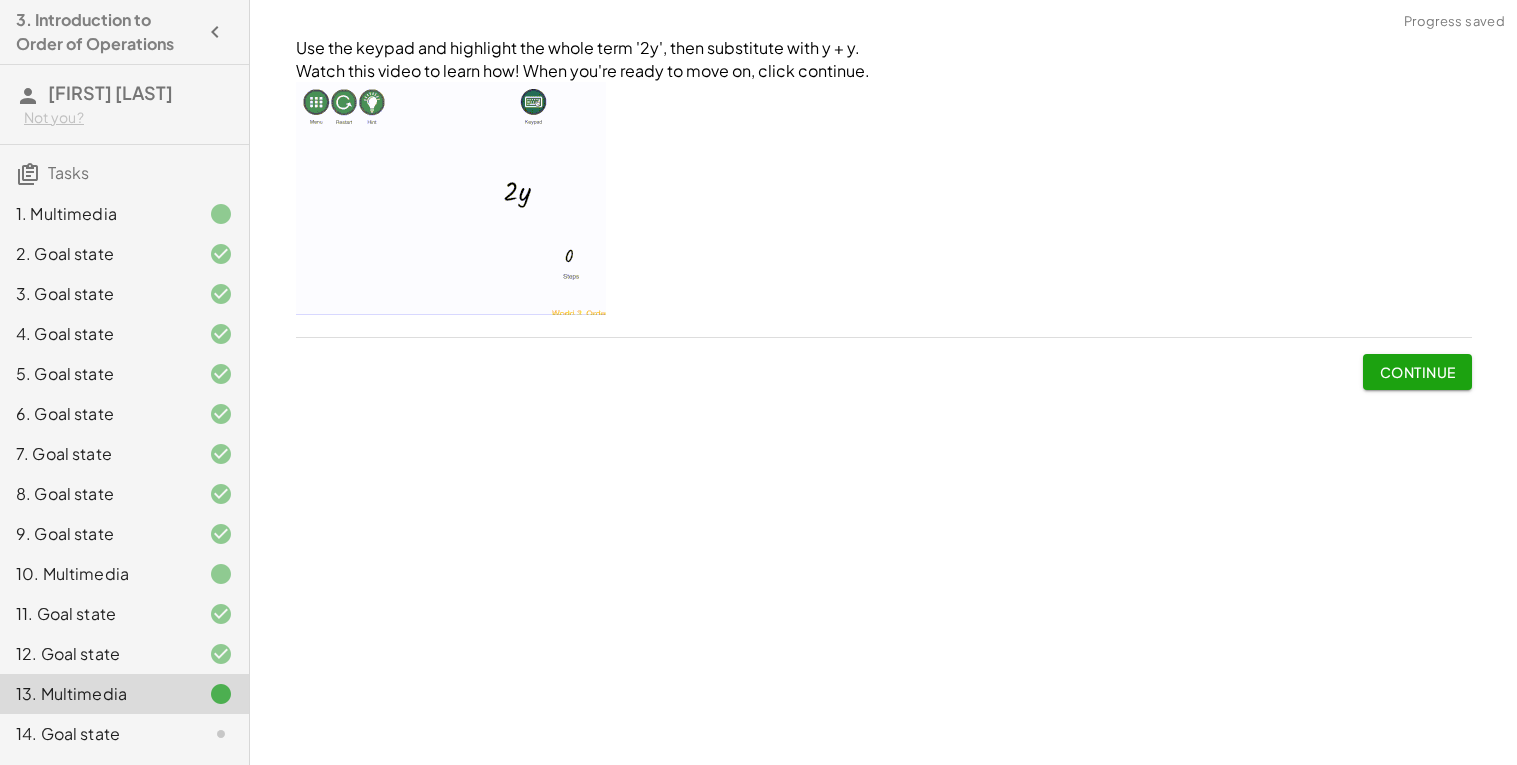 click on "Continue" at bounding box center (1417, 372) 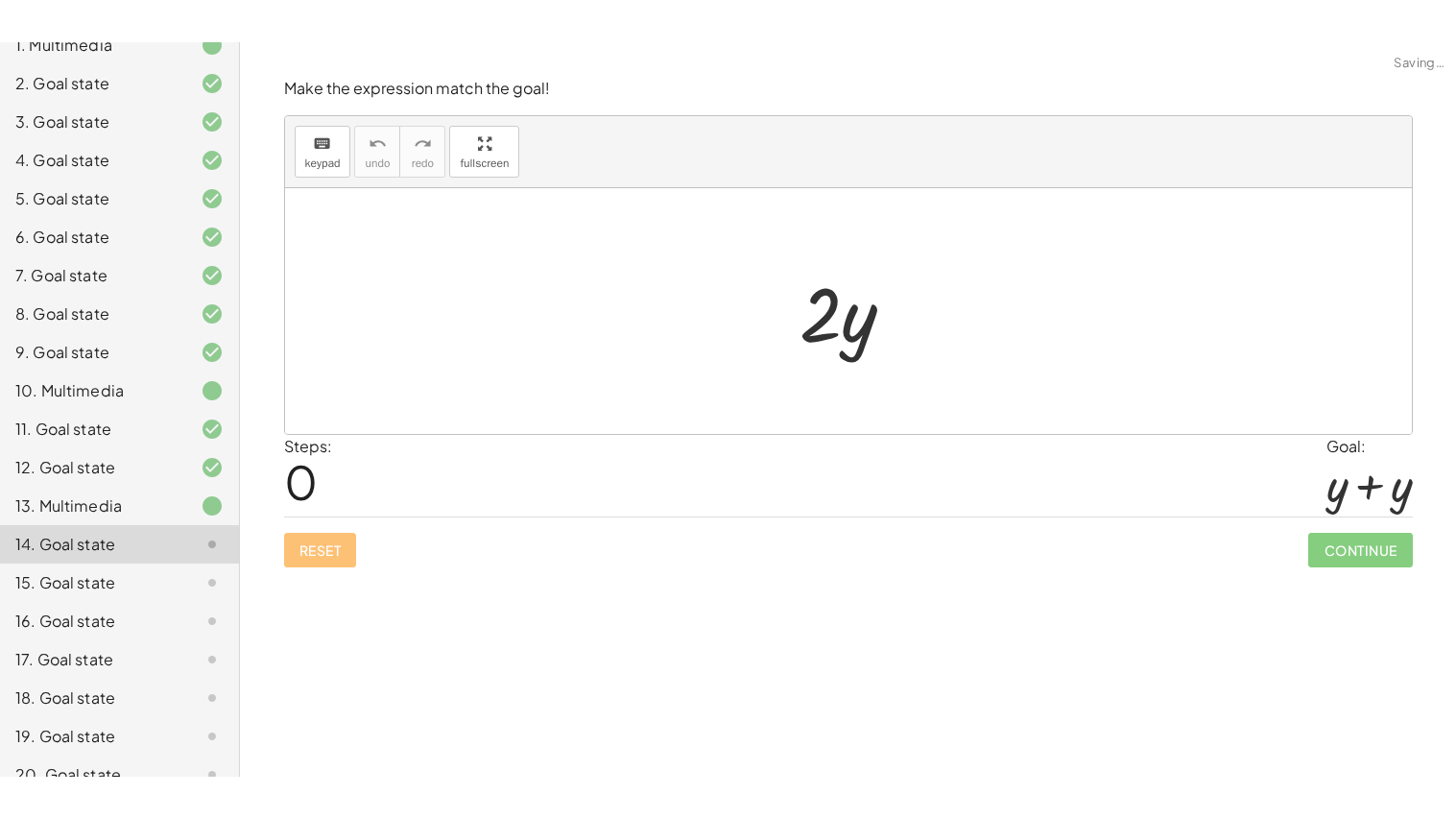 scroll, scrollTop: 265, scrollLeft: 0, axis: vertical 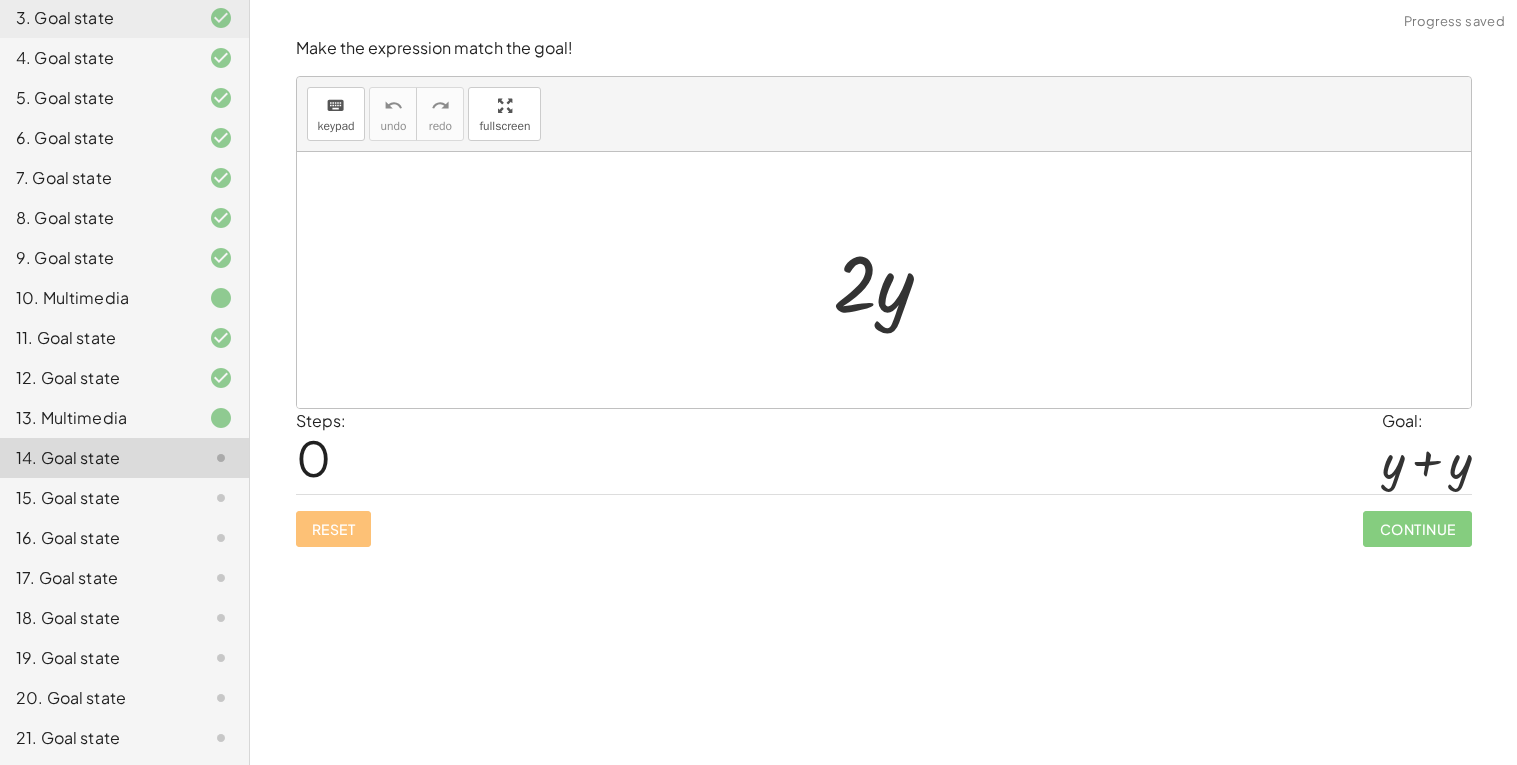 click at bounding box center (891, 280) 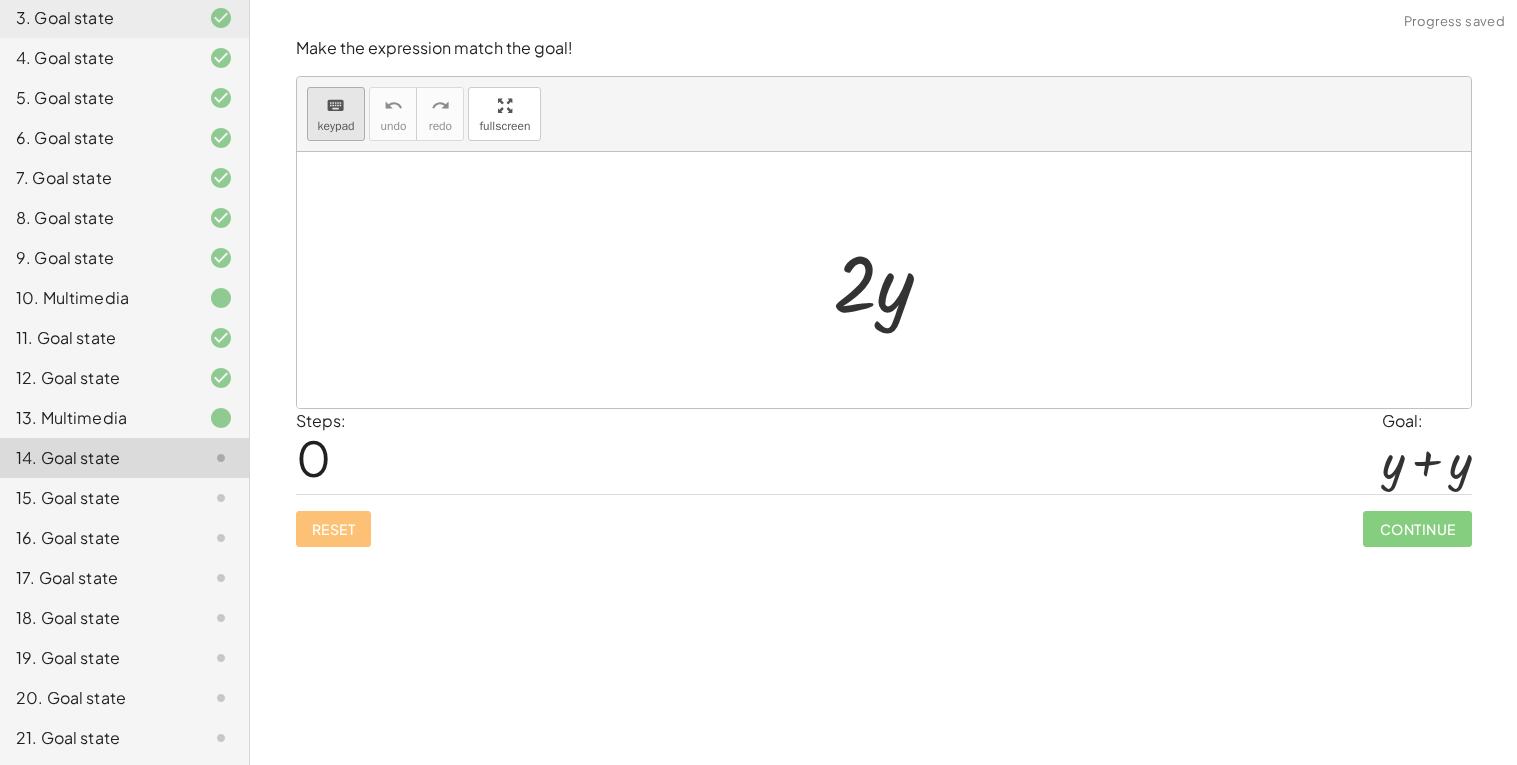 click on "keyboard keypad" at bounding box center (336, 114) 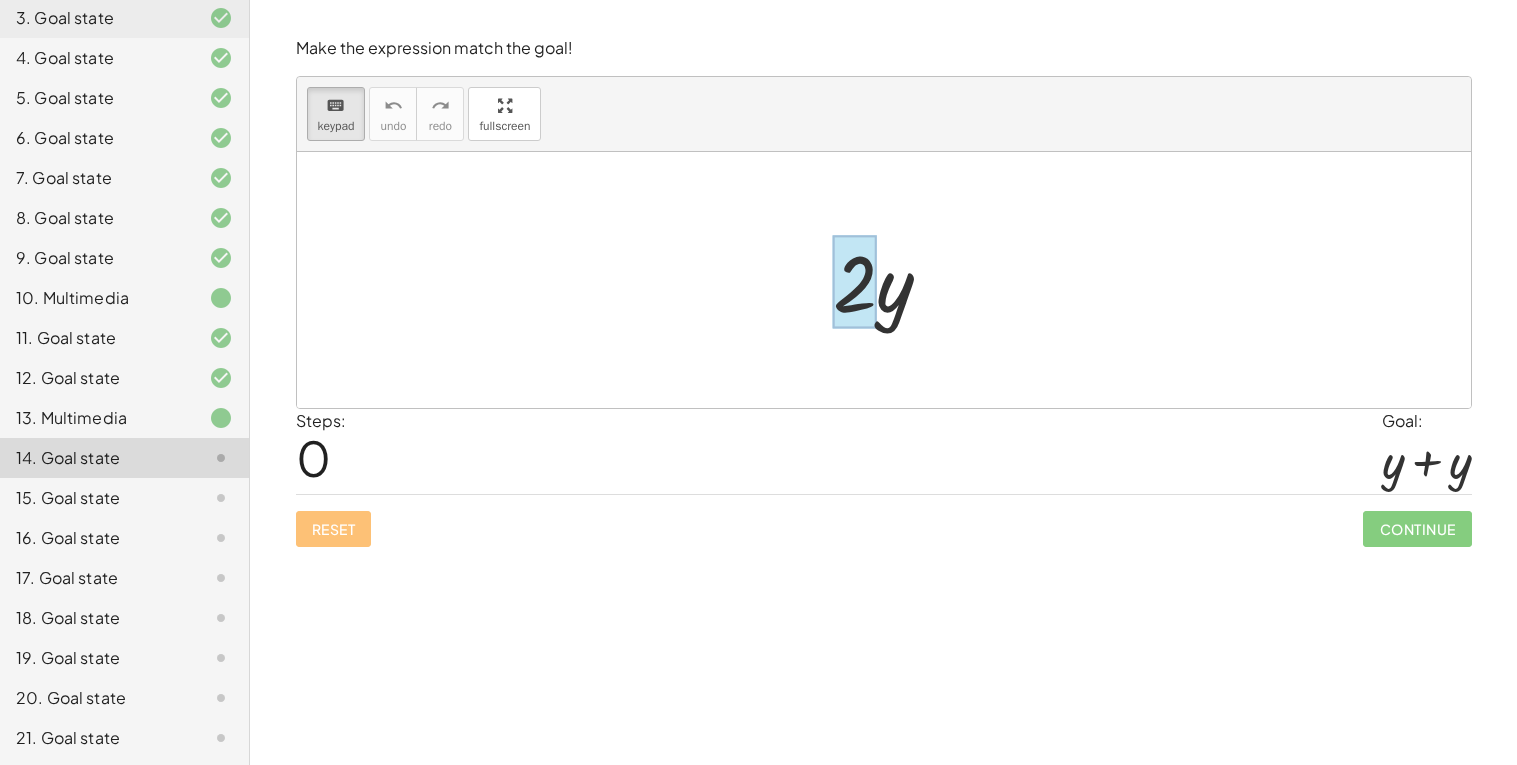 click at bounding box center [855, 282] 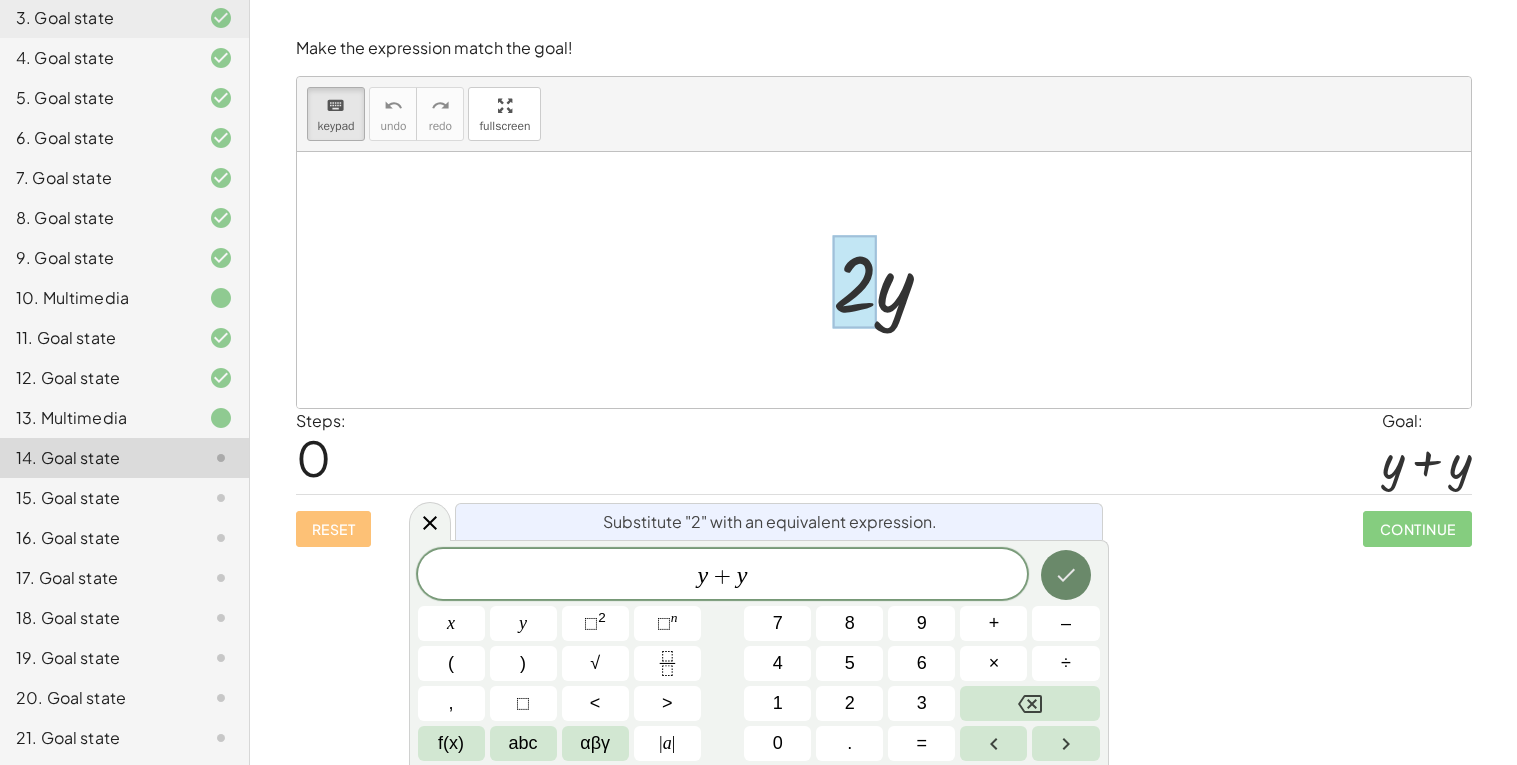 click at bounding box center [1066, 575] 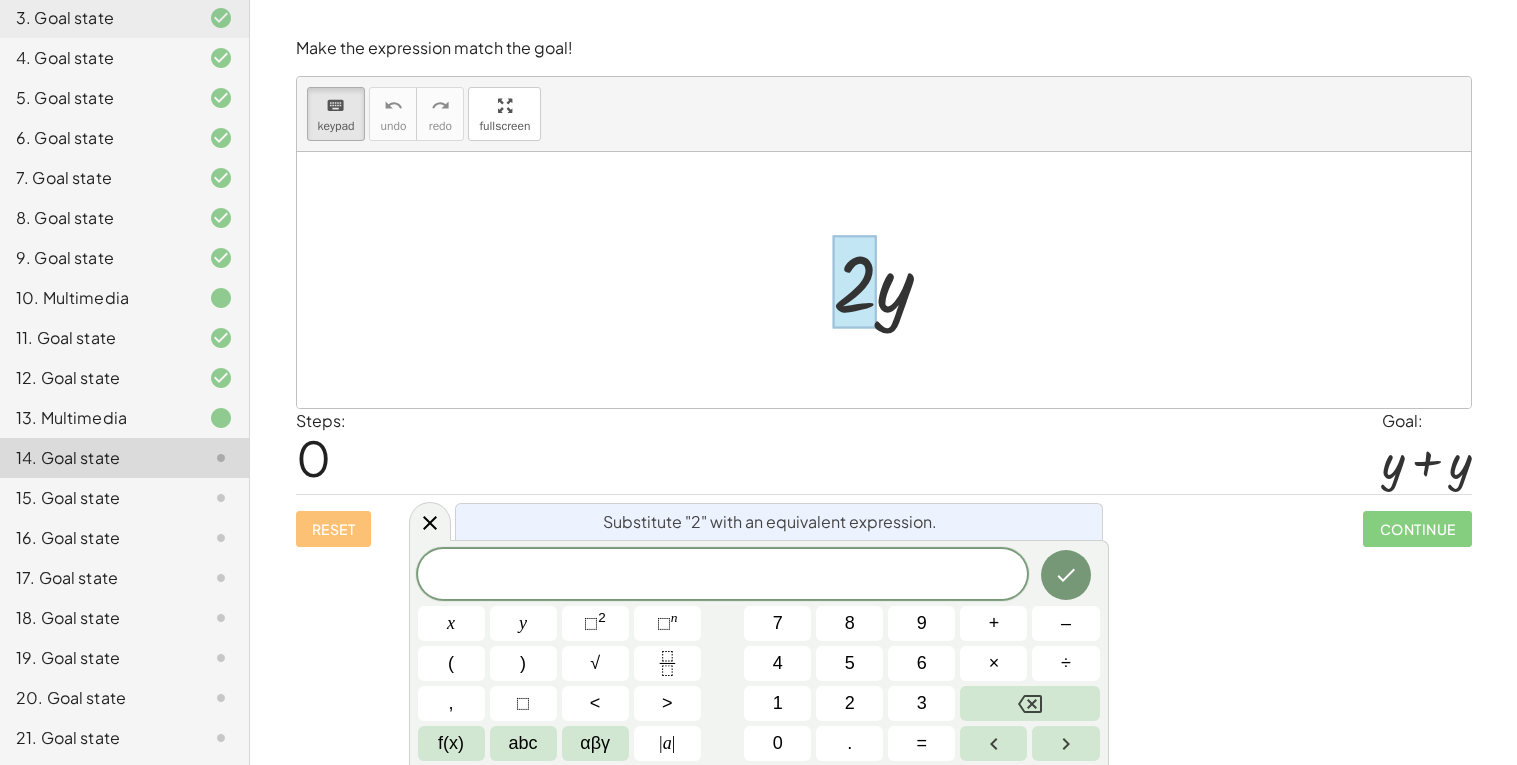 click on "If the terms shake, you are trying to do something that is not mathematically possible. ﻿ Continue Make the expression match the goal! keyboard keypad undo undo redo redo fullscreen + 1 + · 1 · 1 + 1 + 1 2 × Steps:  2 Goal: 2 Reset   Continue  Make the expression match the goal! keyboard keypad undo undo redo redo fullscreen + · 3 · 7 + 7 + 3 + 21 + 7 + 3 + 28 + 3 31 × Steps:  3 Goal: 31 Reset   Continue  Make the expression match the goal! keyboard keypad undo undo redo redo fullscreen + 8 + · 4 · 4 · 8 + 8 + · 16 · 8 + 8 + 128 136 × Steps:  3 Goal: 136 Reset   Continue  Make the expression match the goal! keyboard keypad undo undo redo redo fullscreen + · 2 · 3 + · 3 · 2 + · 2 · 3 + 6 + 6 + 6 12 × Steps:  3 Goal: 12 Reset   Continue  Make the expression match the goal! keyboard keypad undo undo redo redo fullscreen + 5 + 2 + · 2 · 5 + 7 + · 2 · 5 + 7 + 10 17 × Steps:  3 Goal: 17 Reset   Continue  Make the expression match the goal! keyboard keypad undo undo redo redo + 4 + ·" 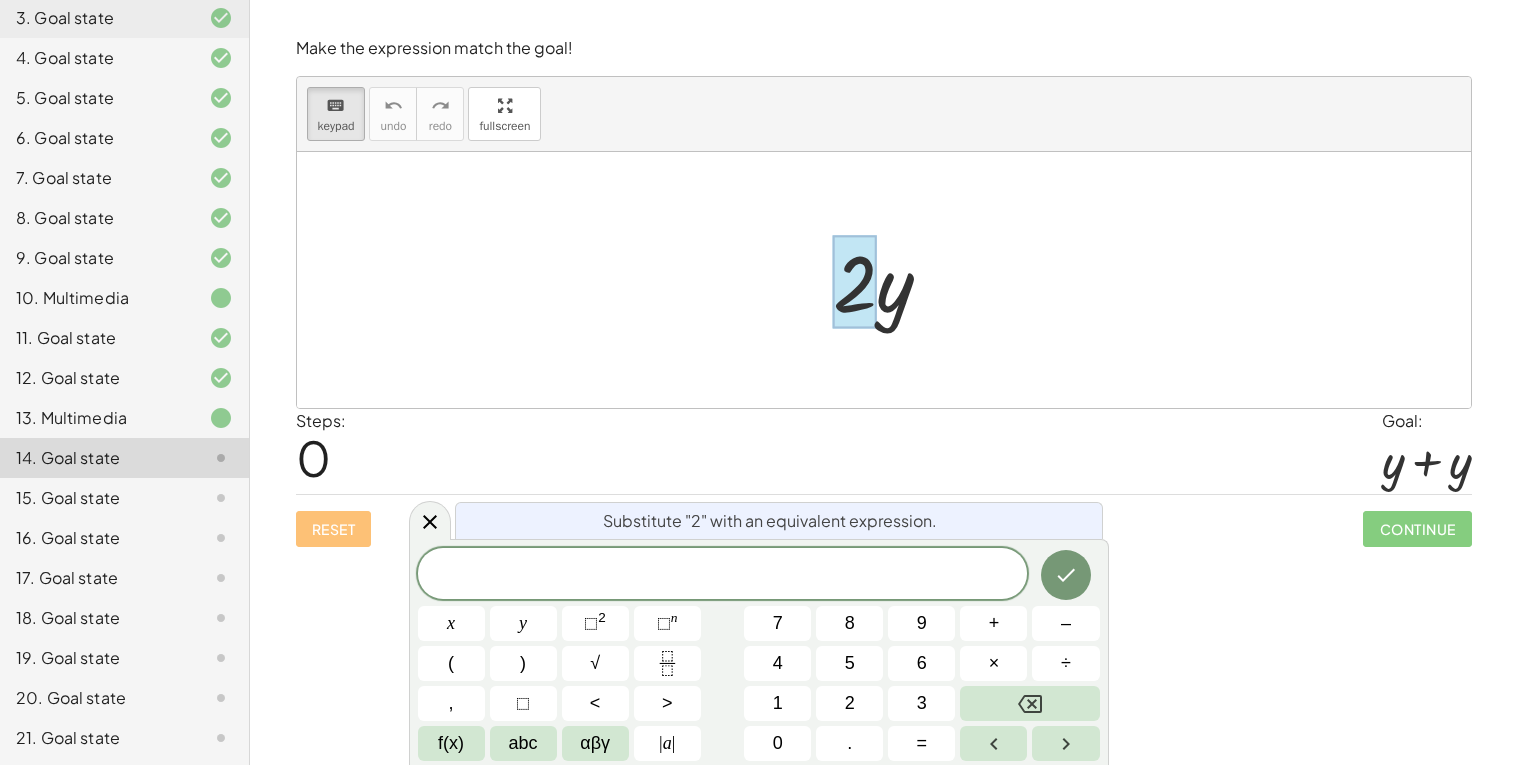 click at bounding box center (891, 280) 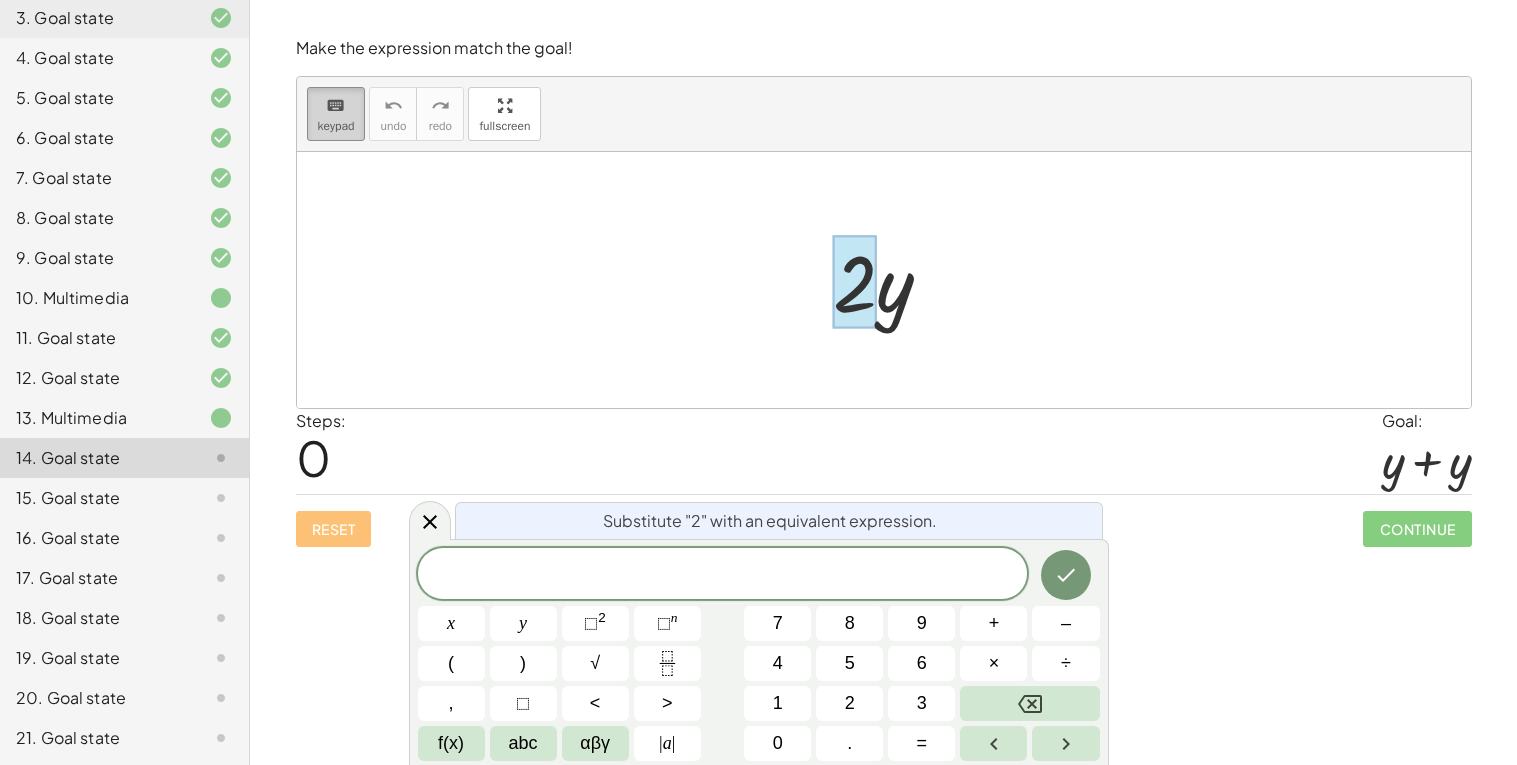 click on "keypad" at bounding box center (336, 126) 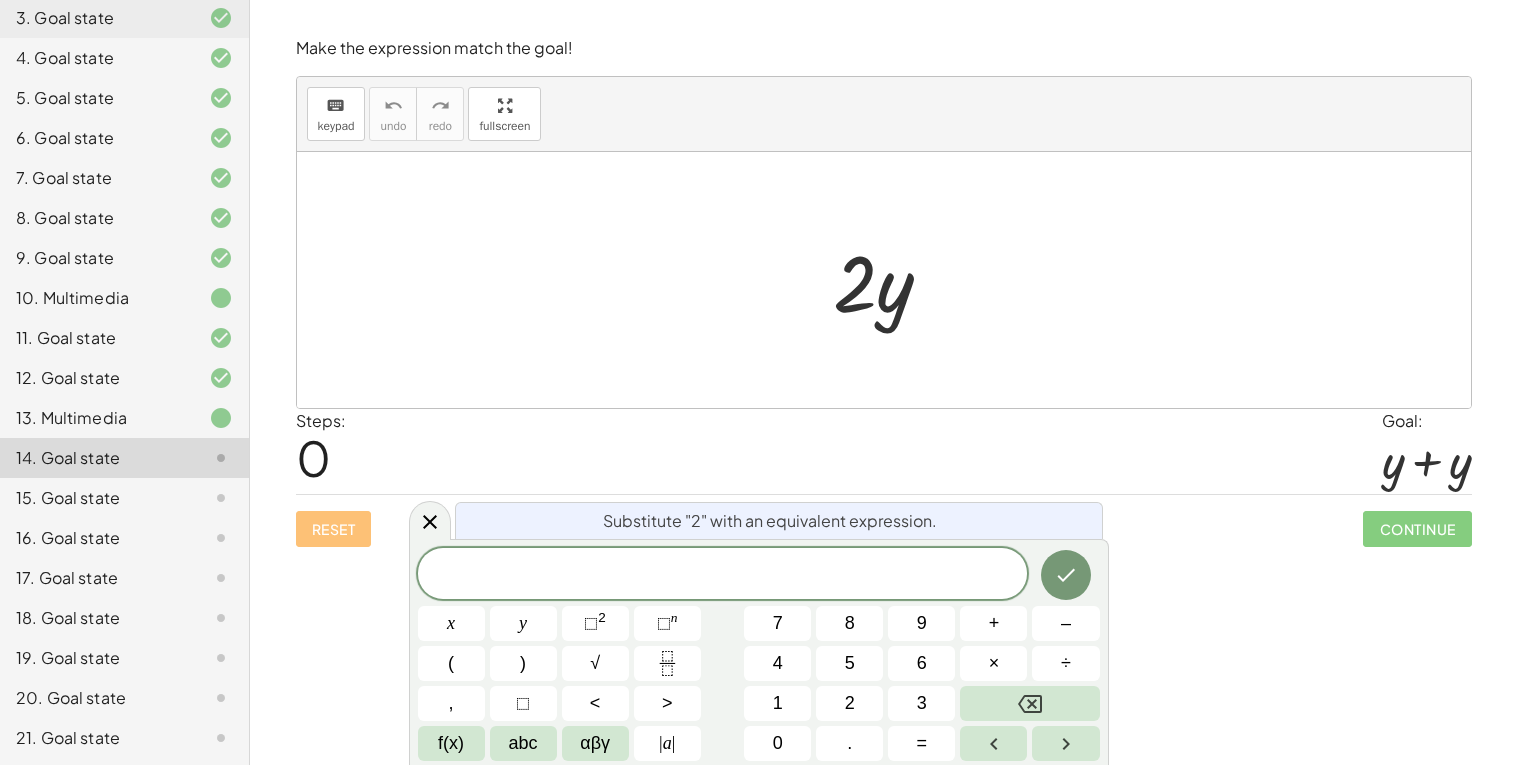 click at bounding box center [891, 280] 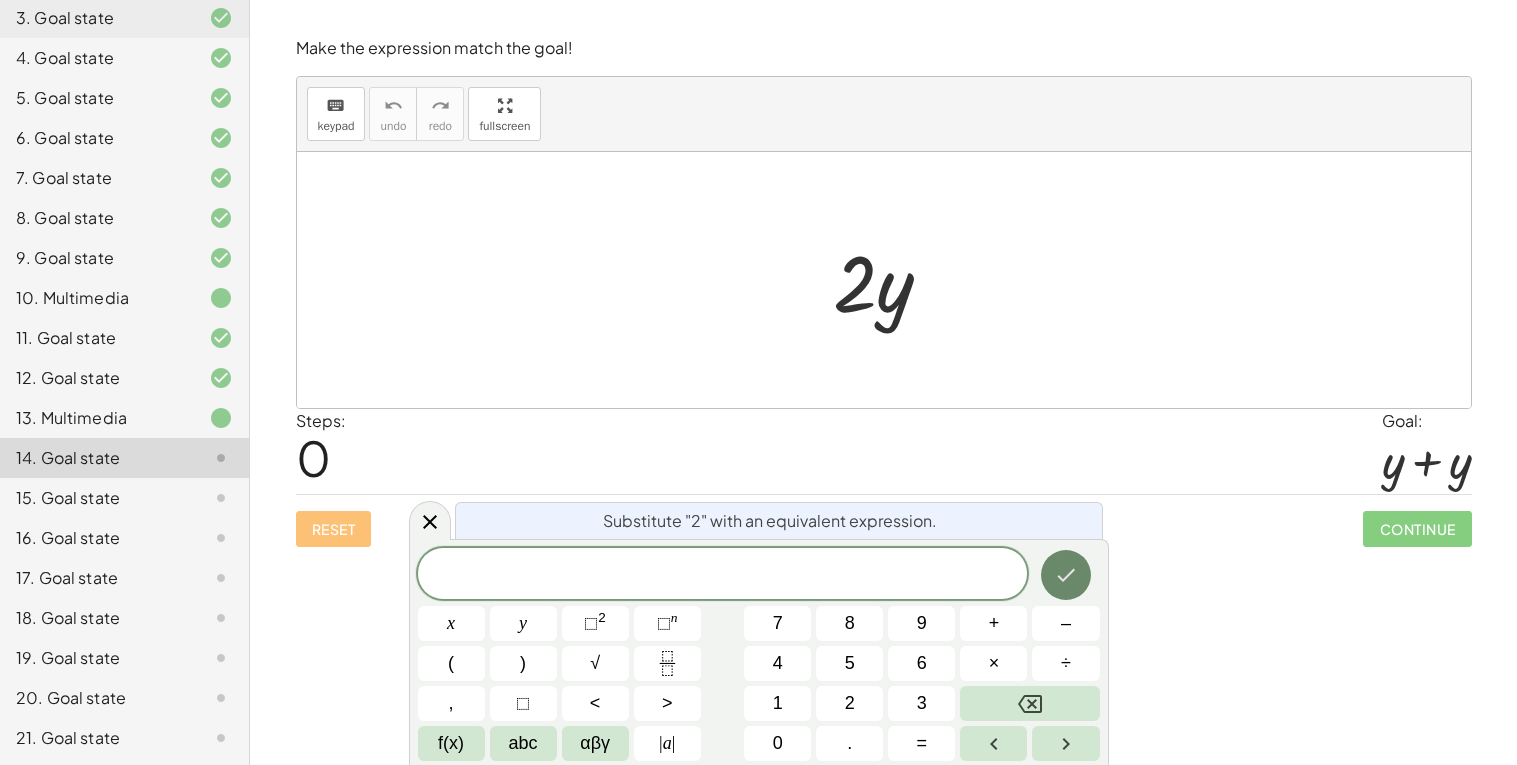 click at bounding box center [1066, 575] 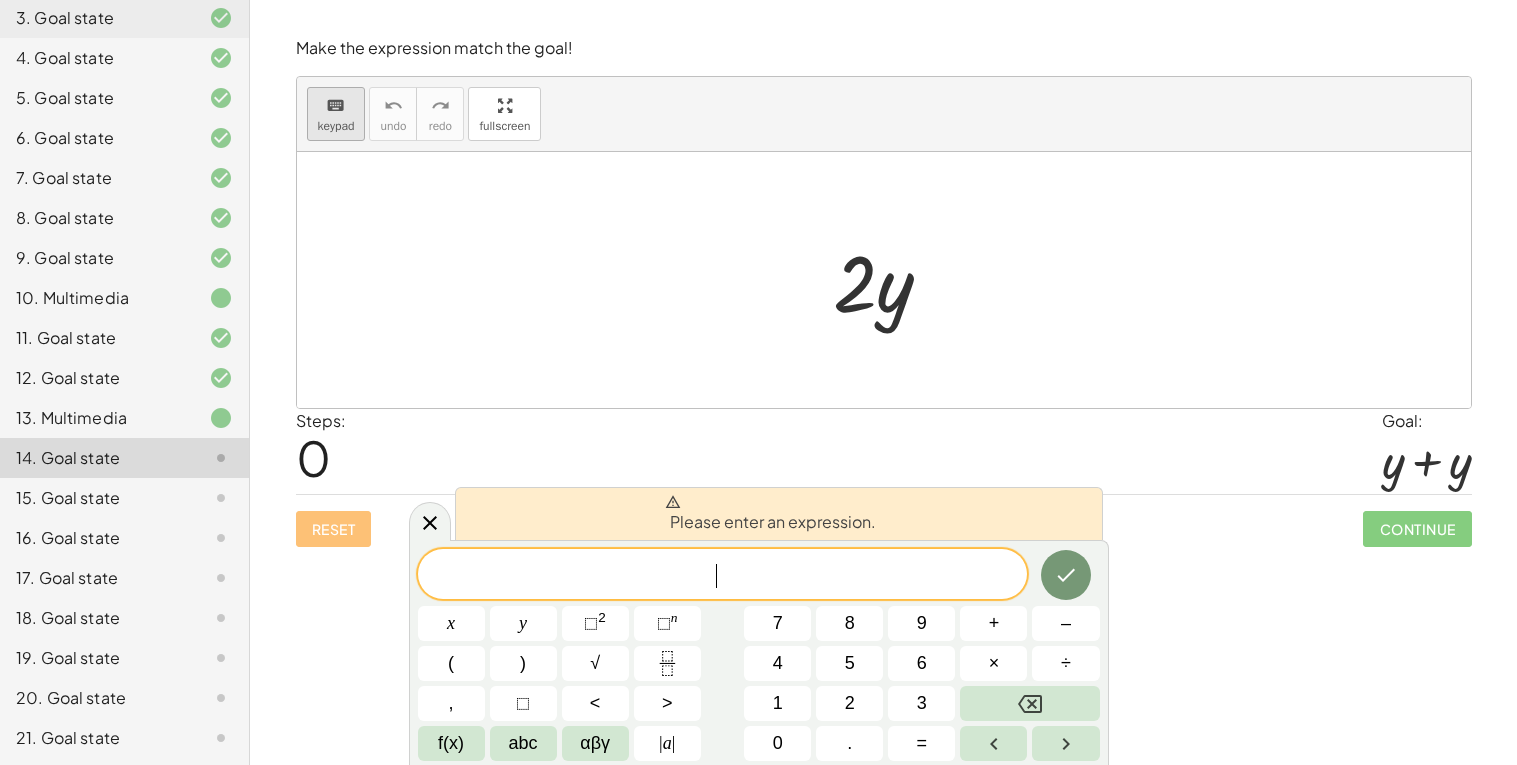 click on "keypad" at bounding box center [336, 126] 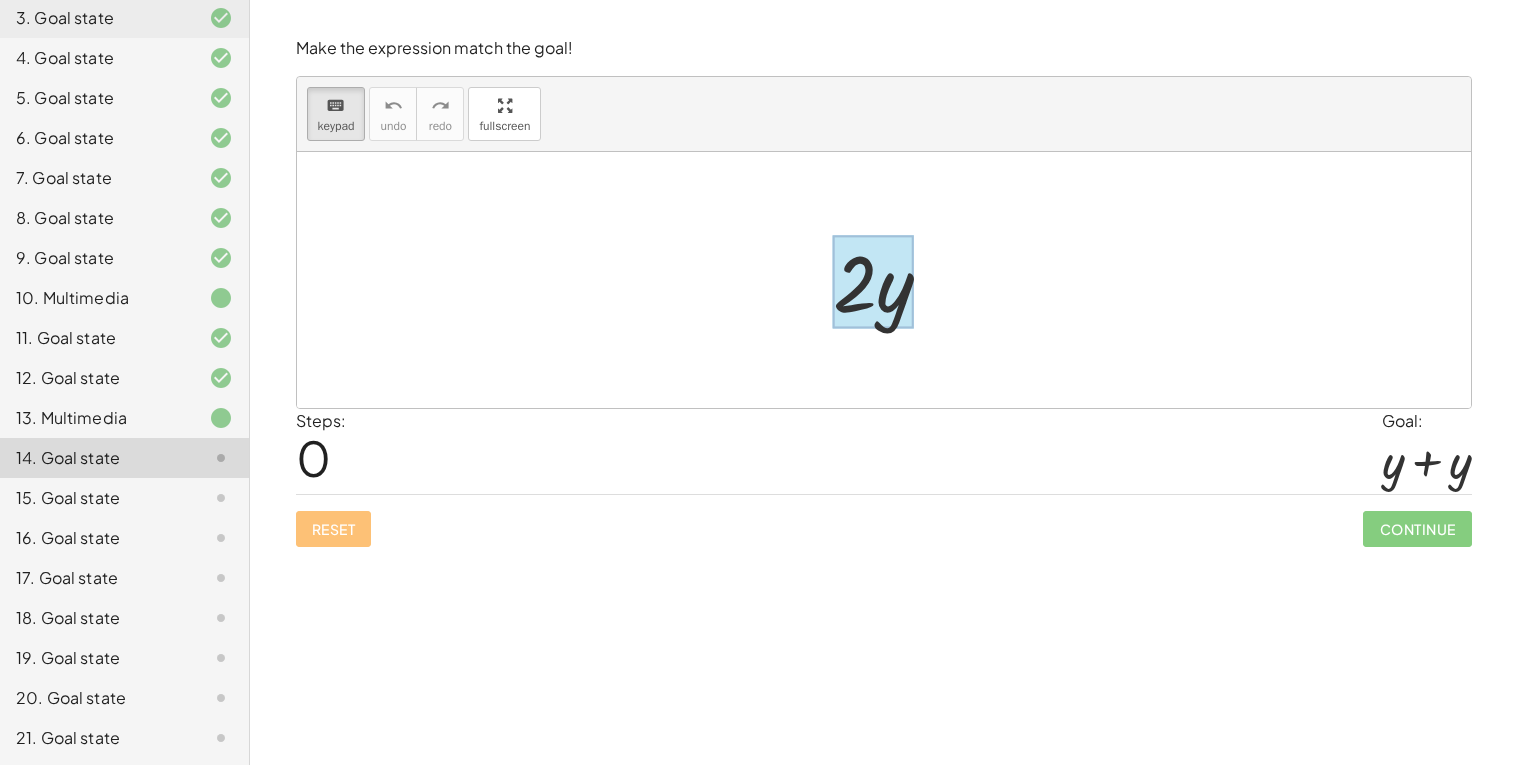 click at bounding box center [873, 282] 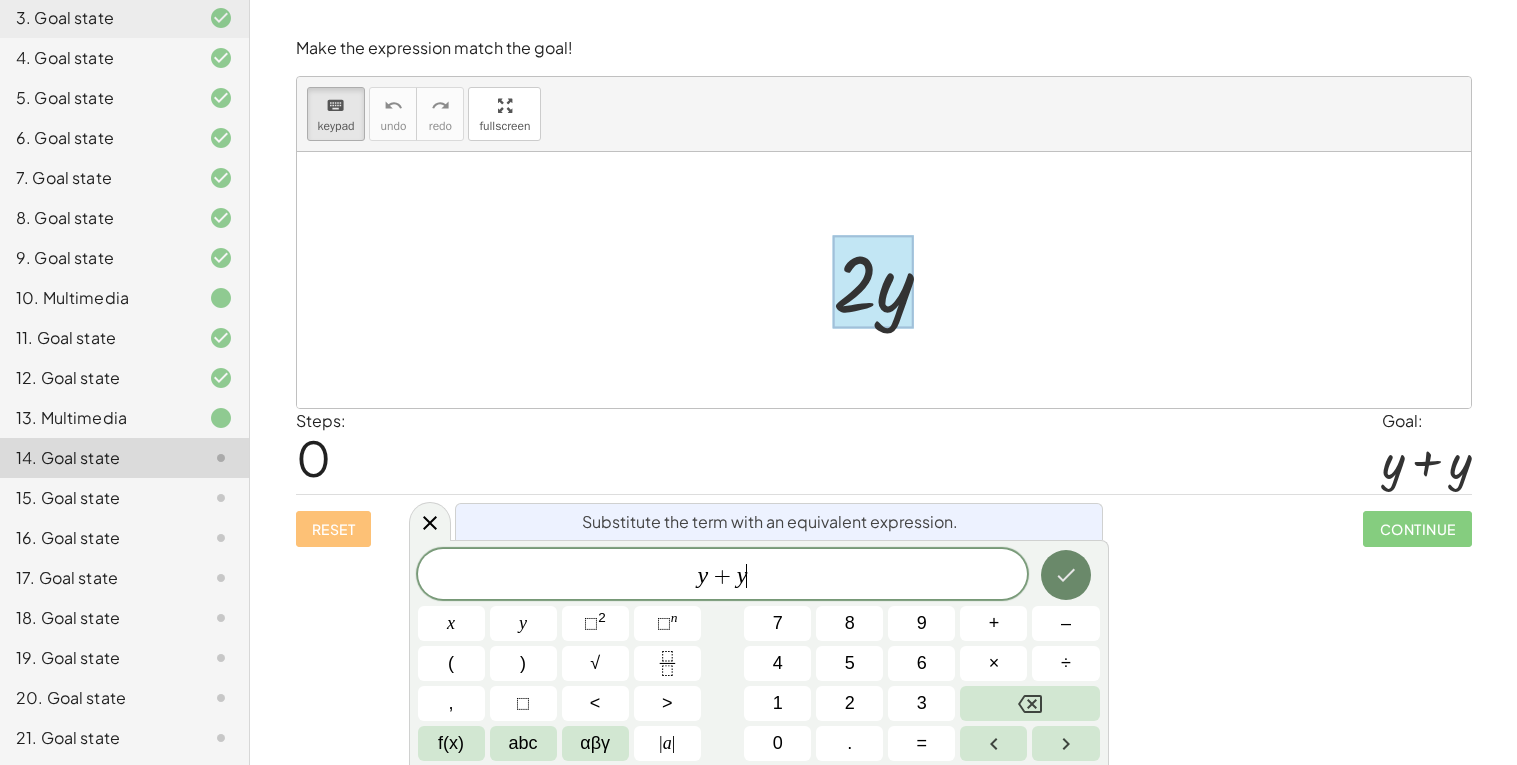 click 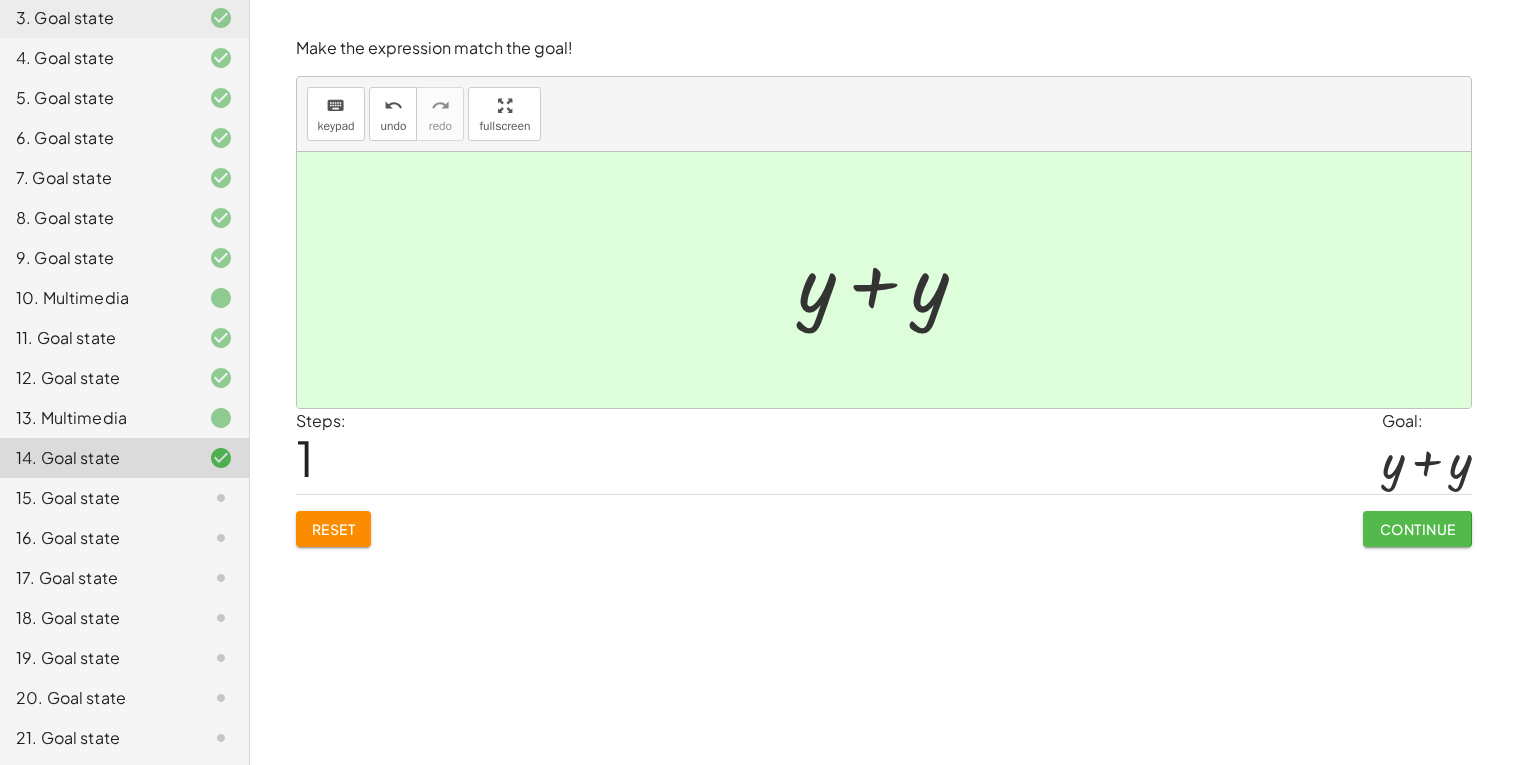 click on "Continue" 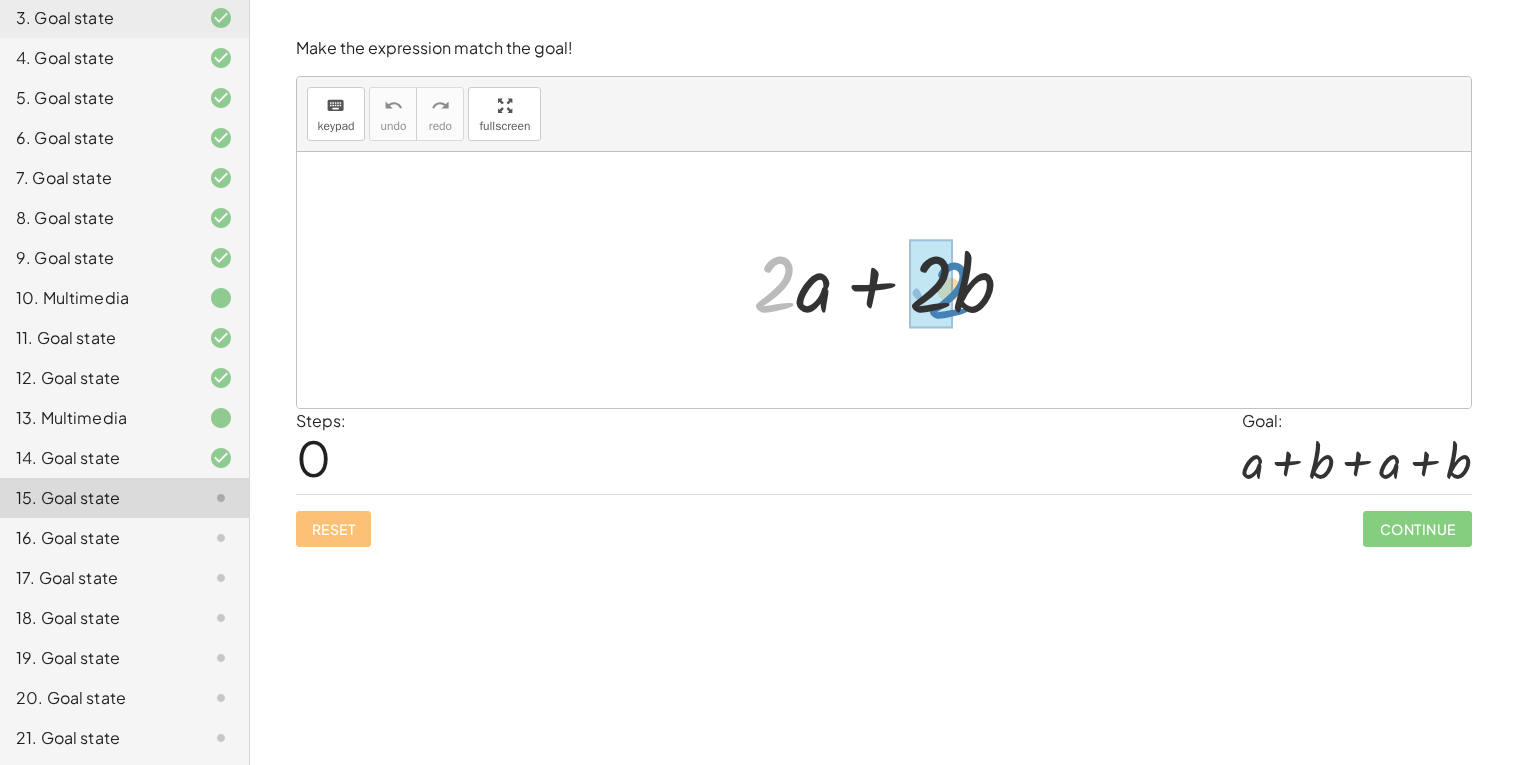 drag, startPoint x: 783, startPoint y: 290, endPoint x: 953, endPoint y: 290, distance: 170 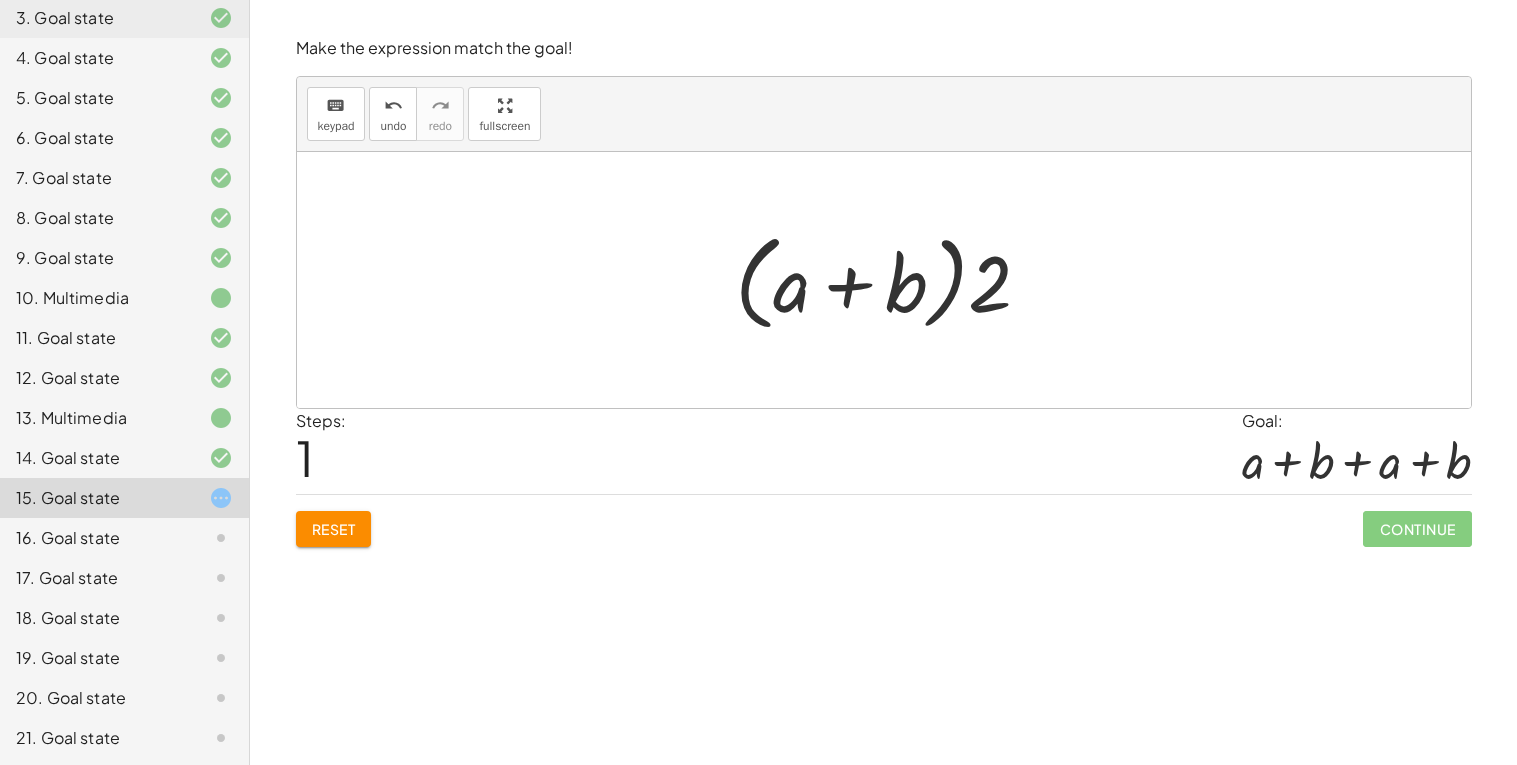 click on "Reset" 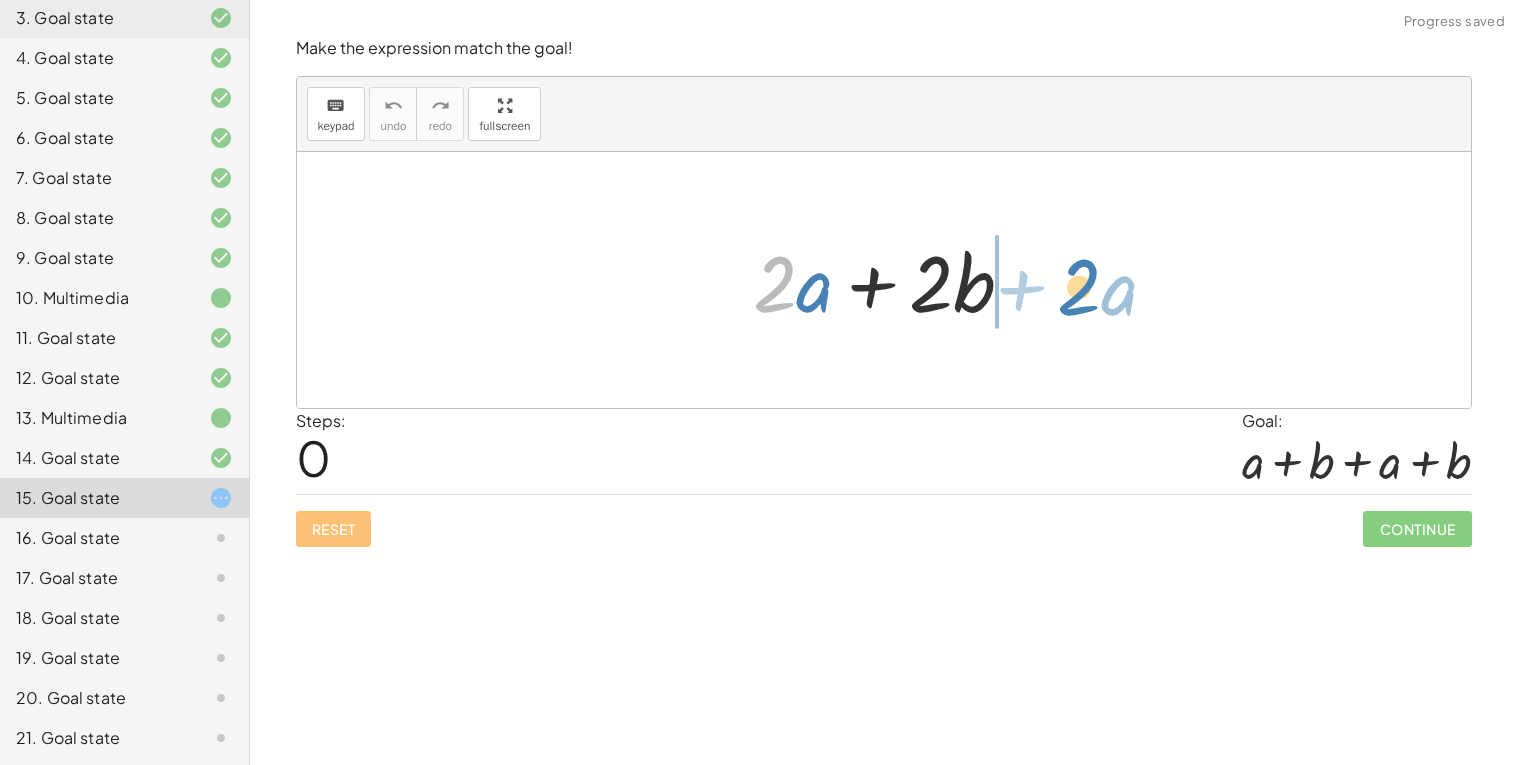 drag, startPoint x: 770, startPoint y: 300, endPoint x: 1071, endPoint y: 311, distance: 301.20093 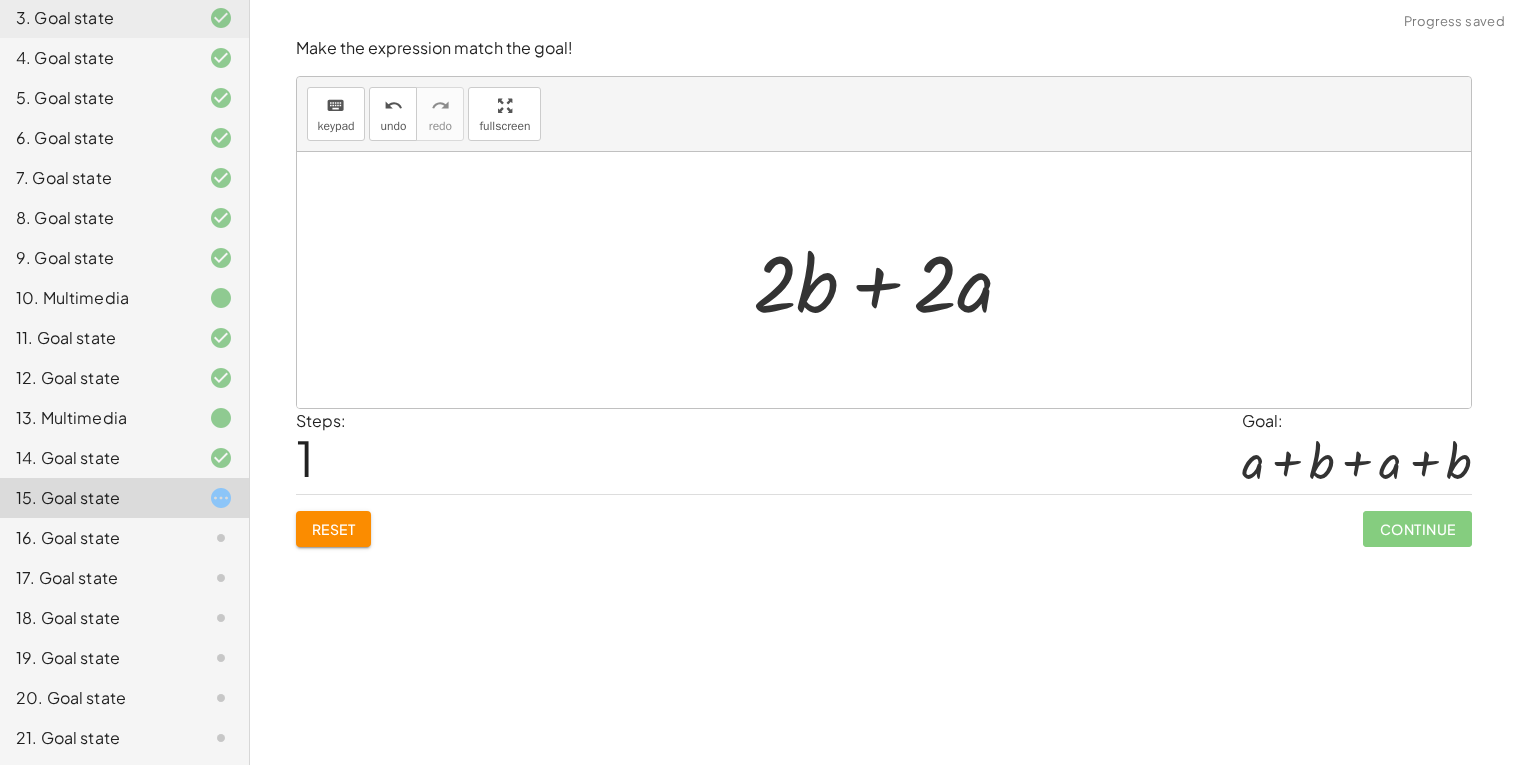 click on "Reset" 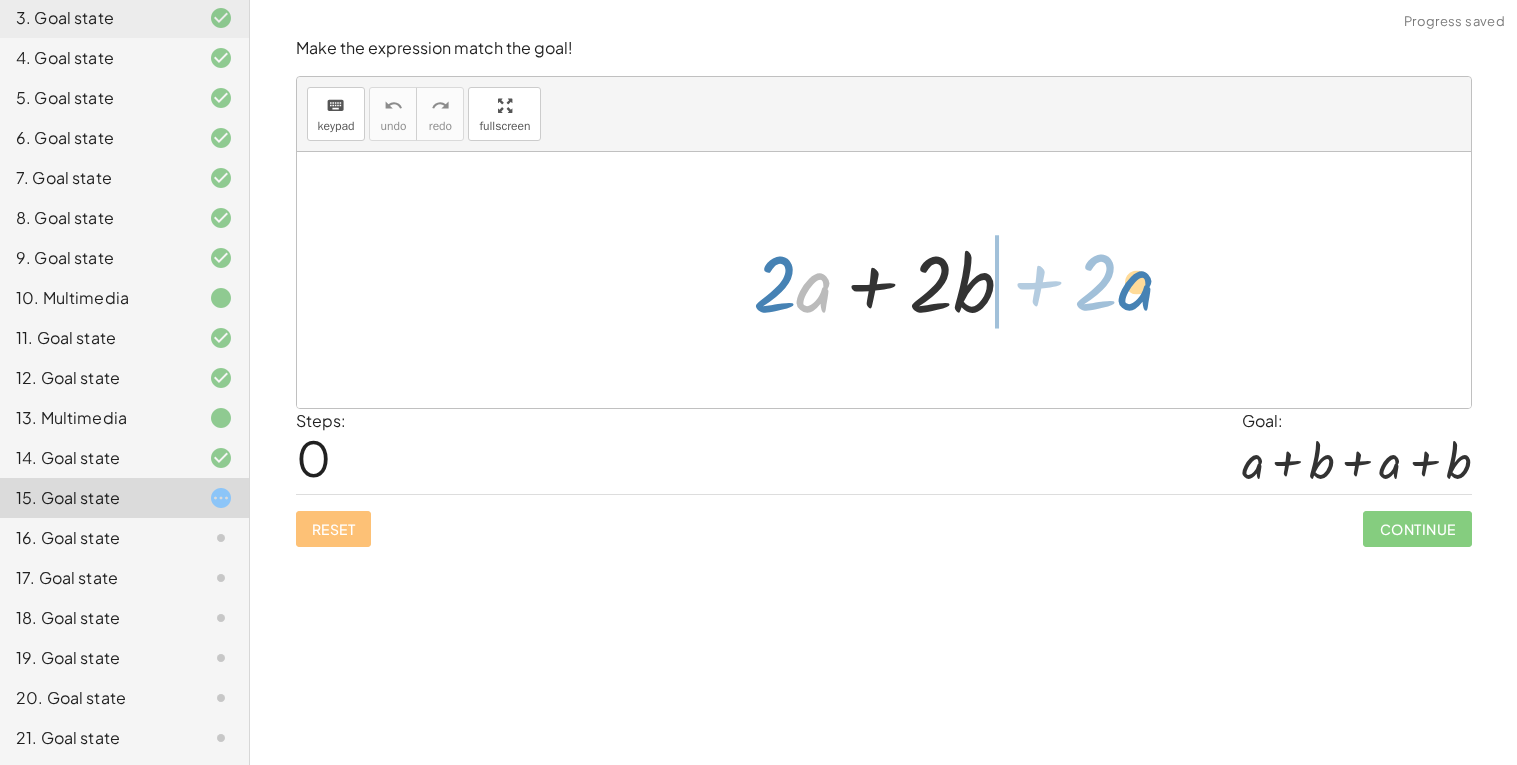 drag, startPoint x: 809, startPoint y: 297, endPoint x: 1131, endPoint y: 294, distance: 322.01398 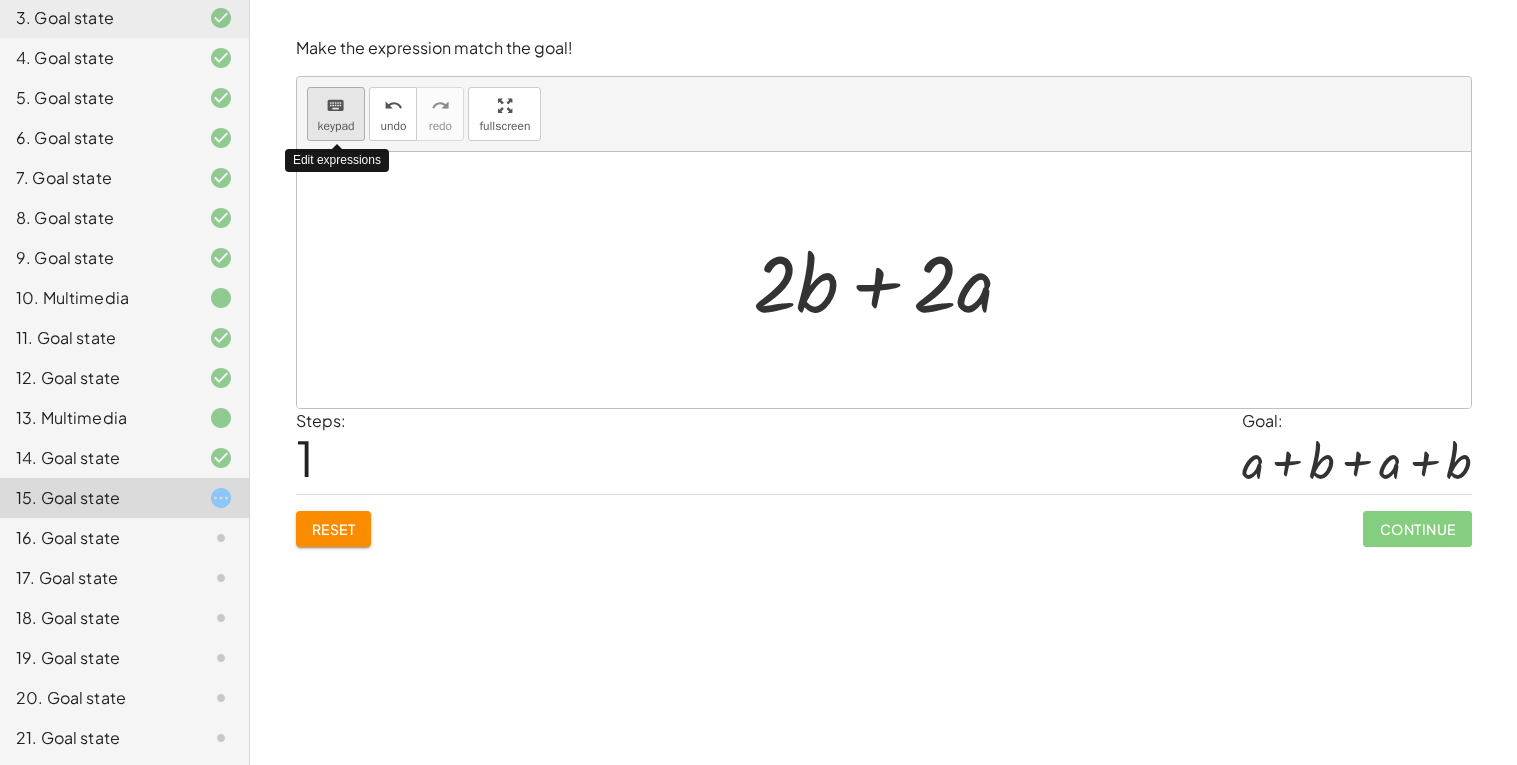 click on "keyboard" at bounding box center (335, 106) 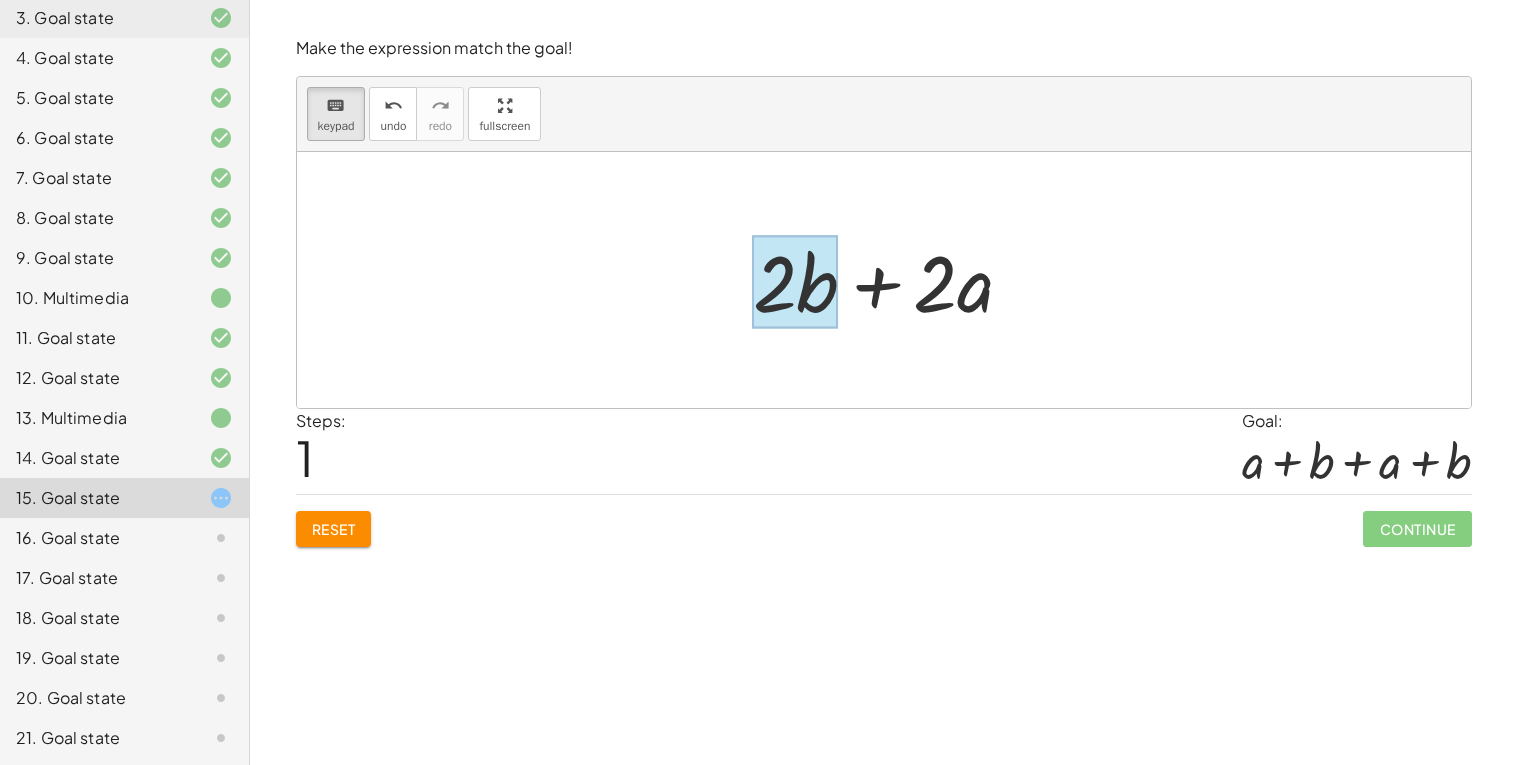 click at bounding box center [796, 282] 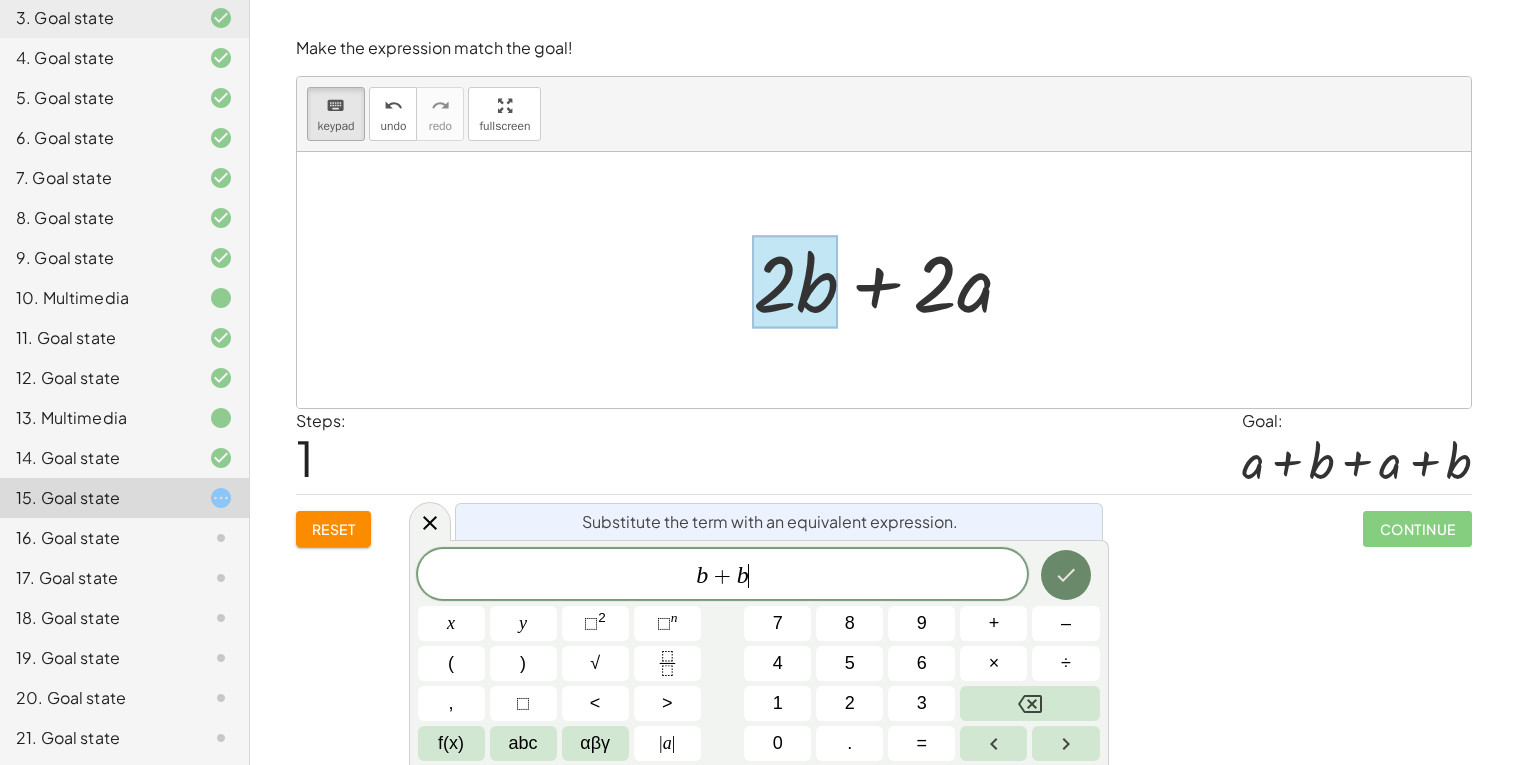 click 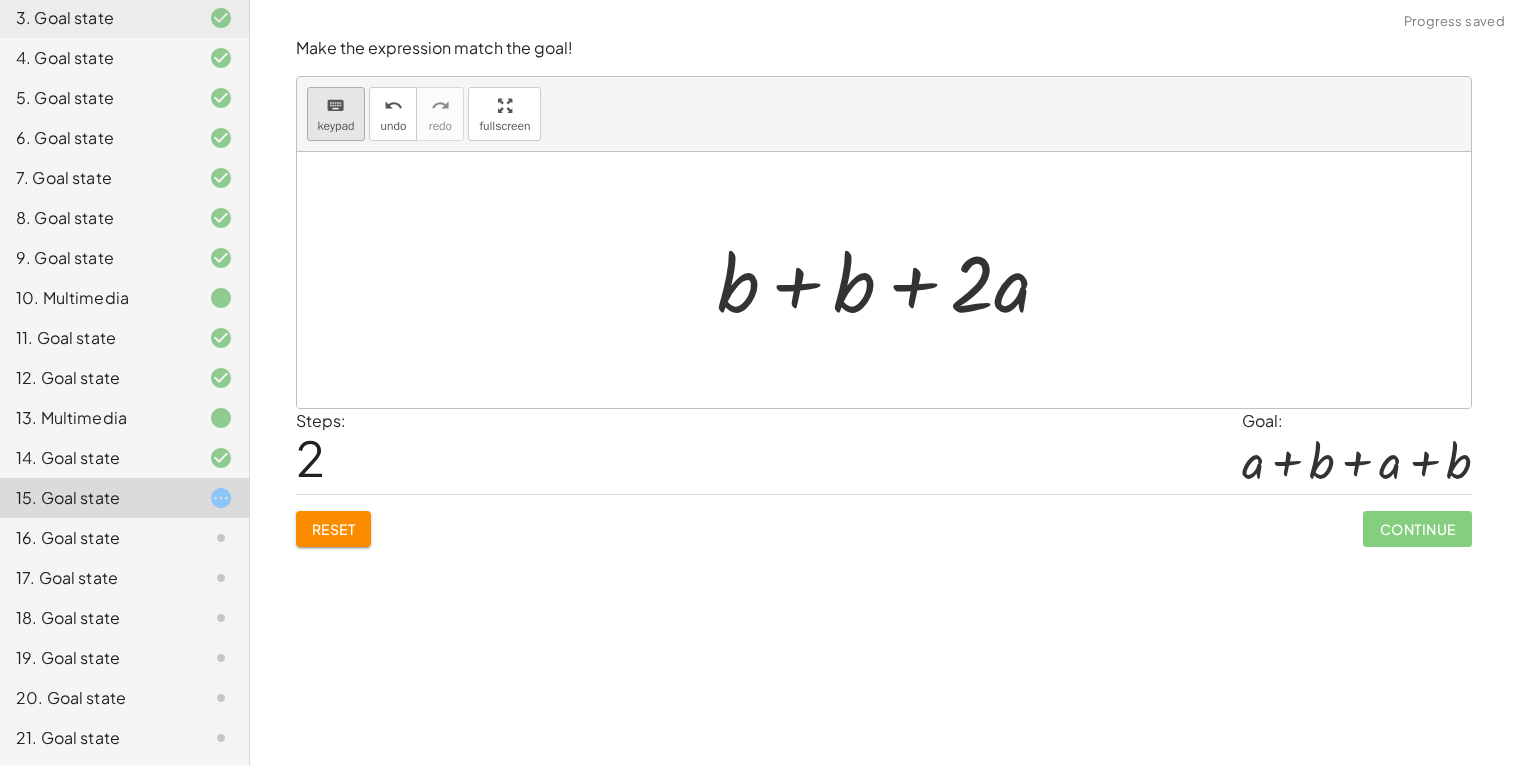 click on "keypad" at bounding box center [336, 126] 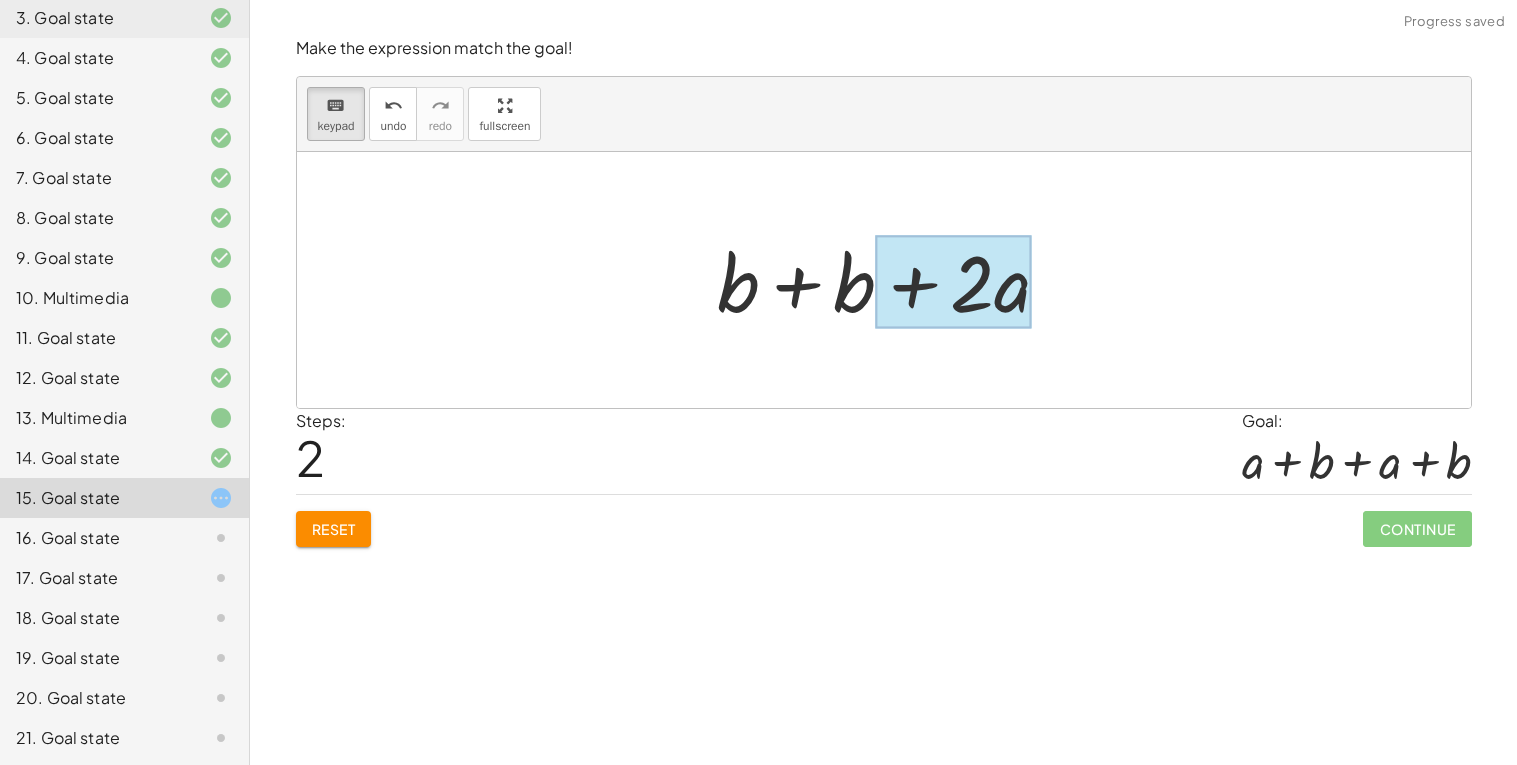 click at bounding box center [953, 282] 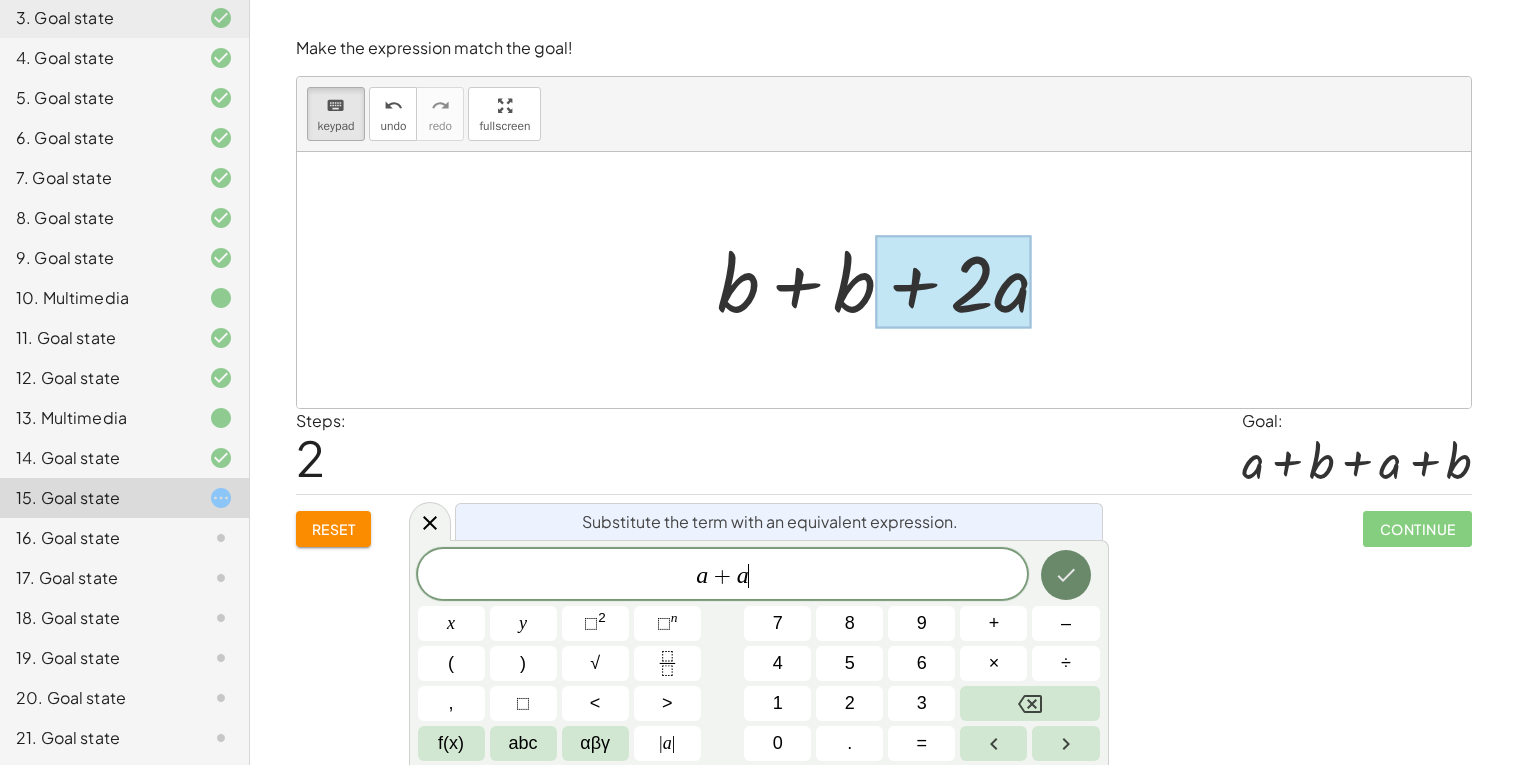 click at bounding box center (1066, 575) 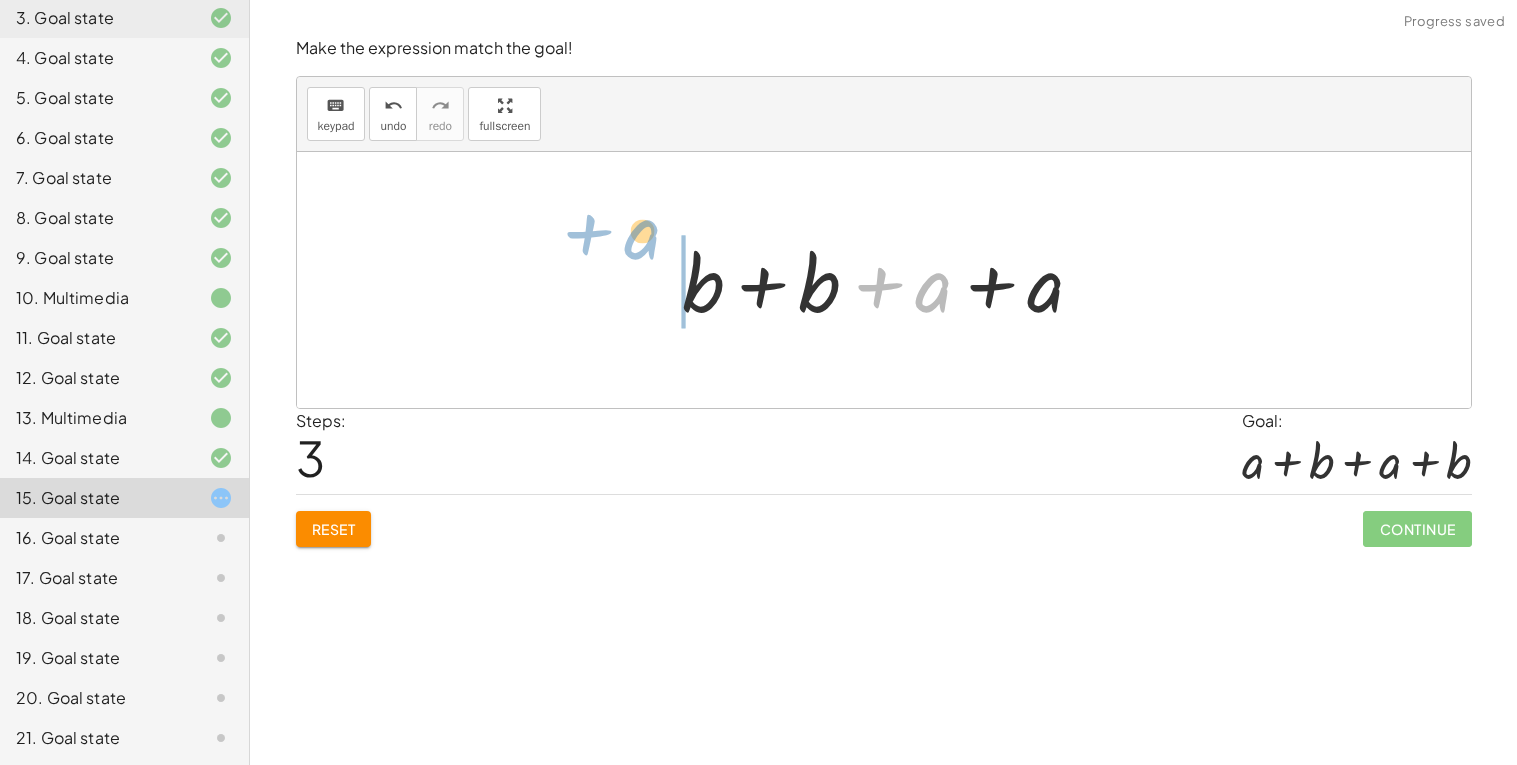 drag, startPoint x: 920, startPoint y: 285, endPoint x: 629, endPoint y: 231, distance: 295.9679 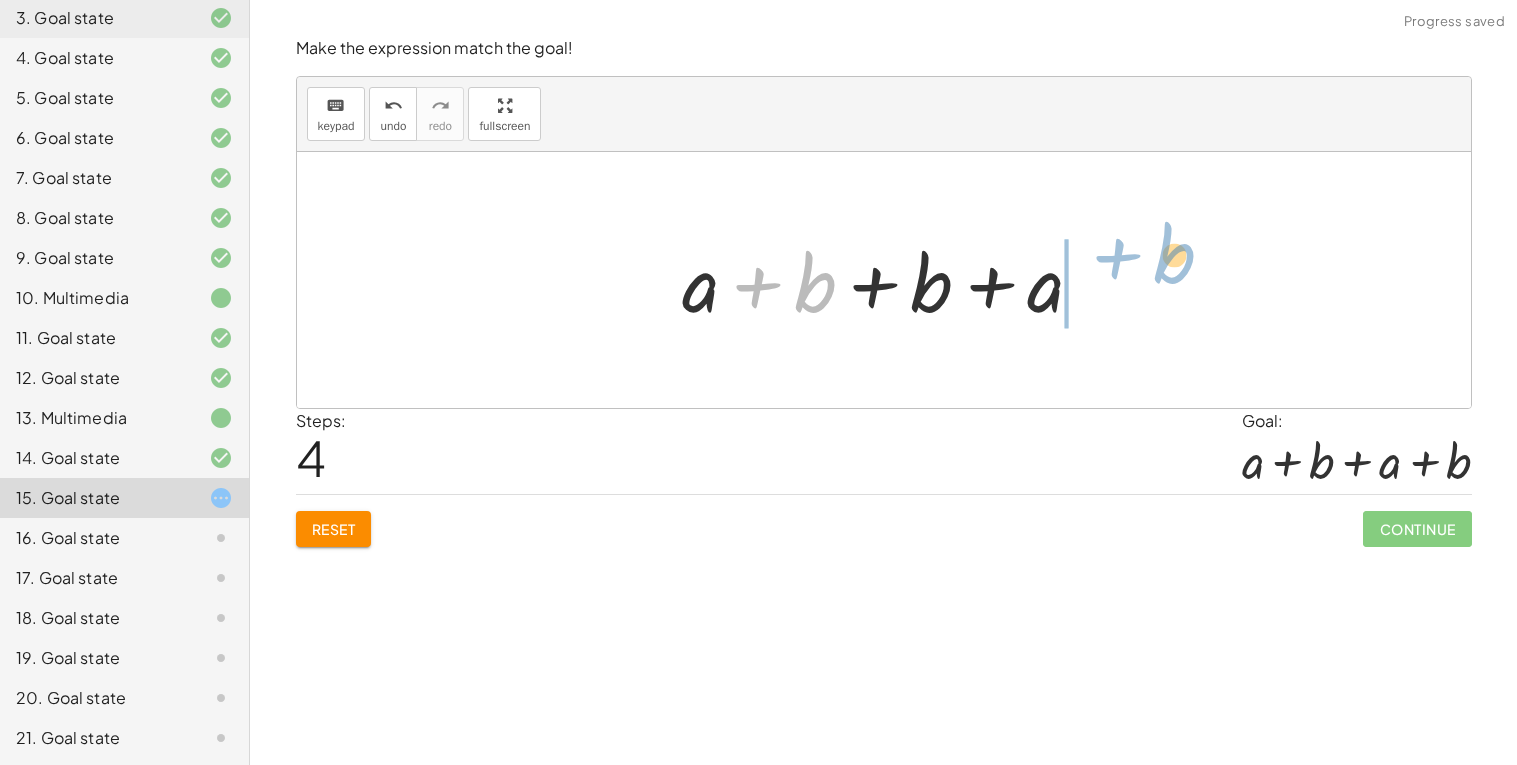 drag, startPoint x: 820, startPoint y: 285, endPoint x: 1172, endPoint y: 262, distance: 352.7506 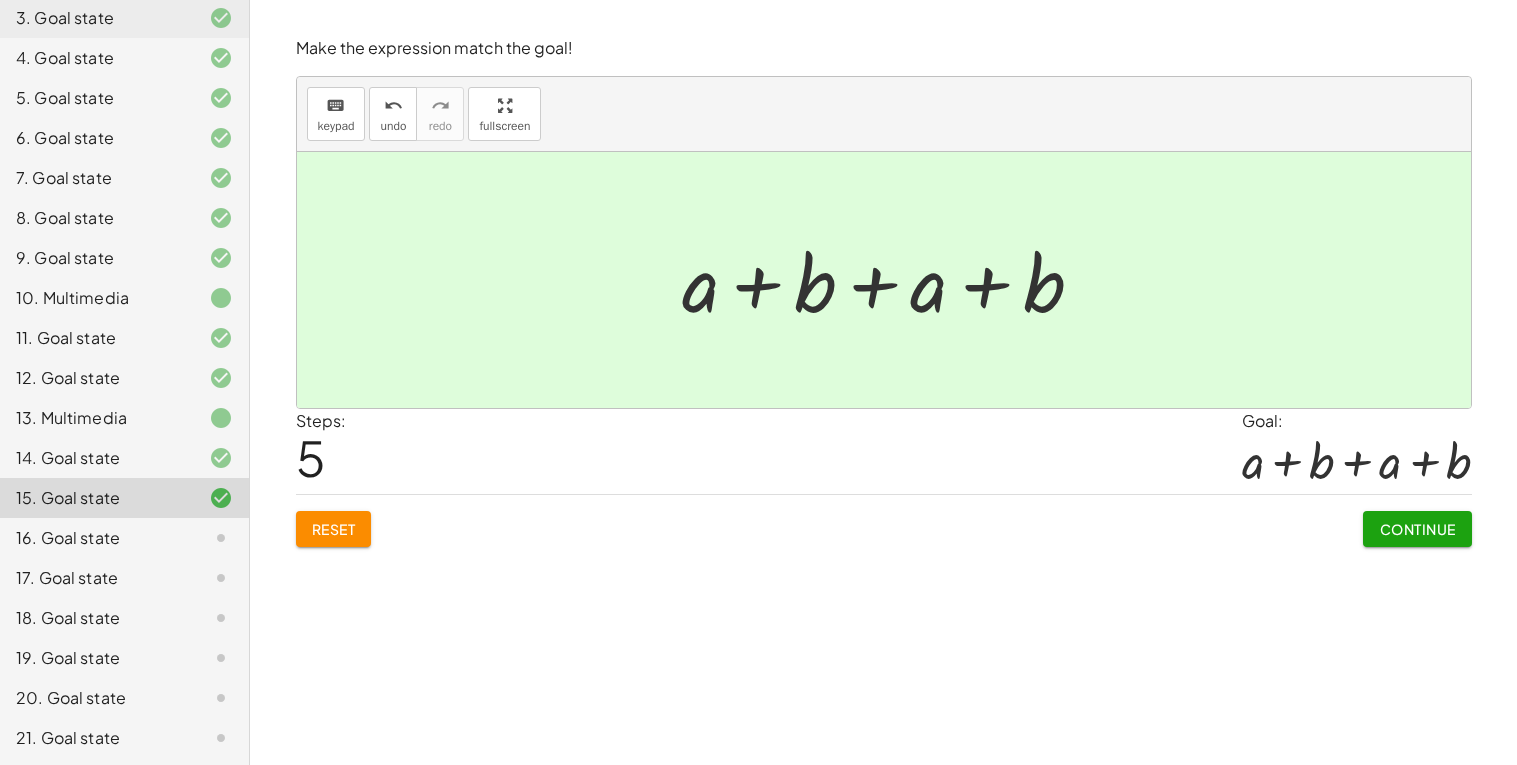 click on "Continue" at bounding box center [1417, 529] 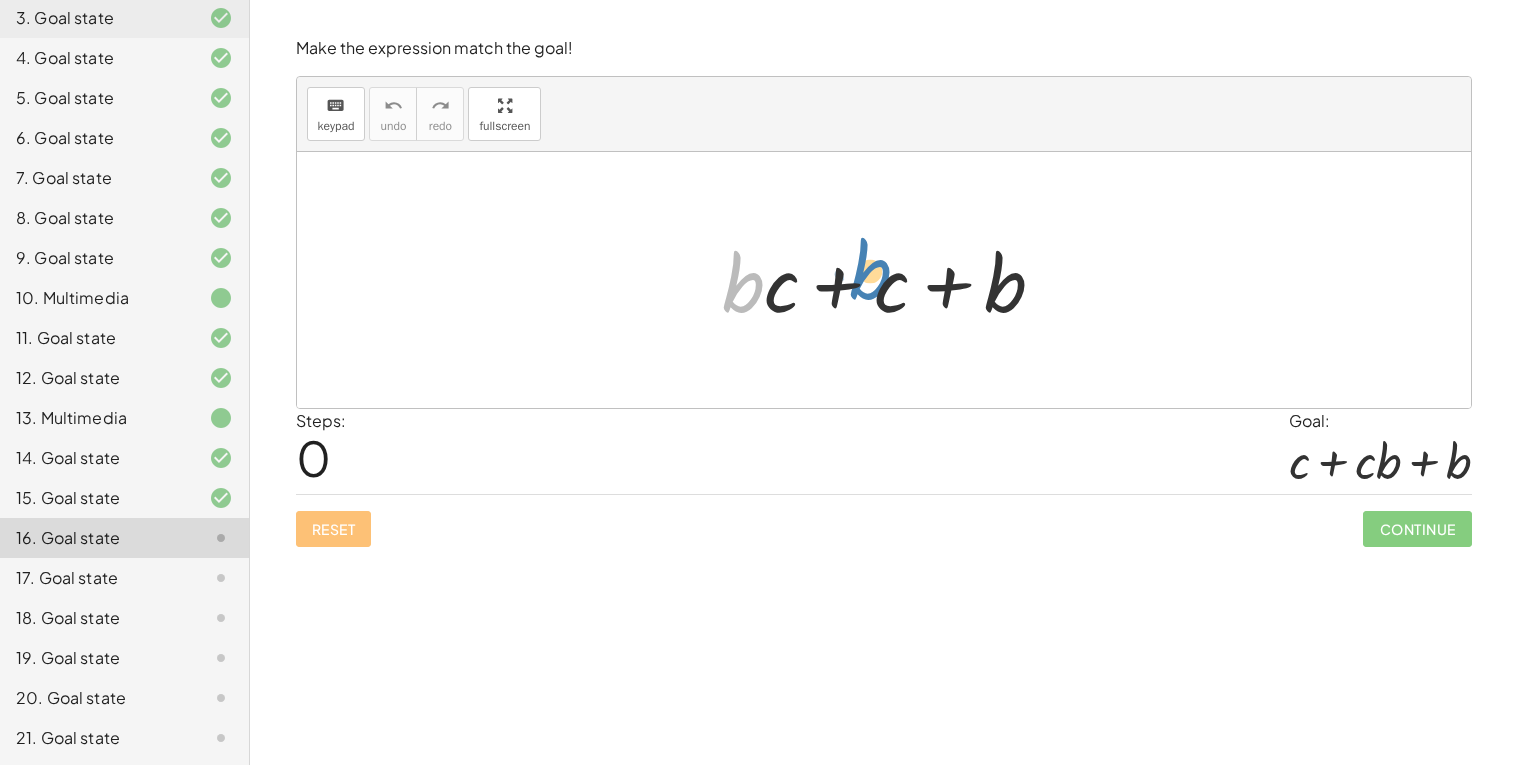 drag, startPoint x: 721, startPoint y: 274, endPoint x: 845, endPoint y: 261, distance: 124.67959 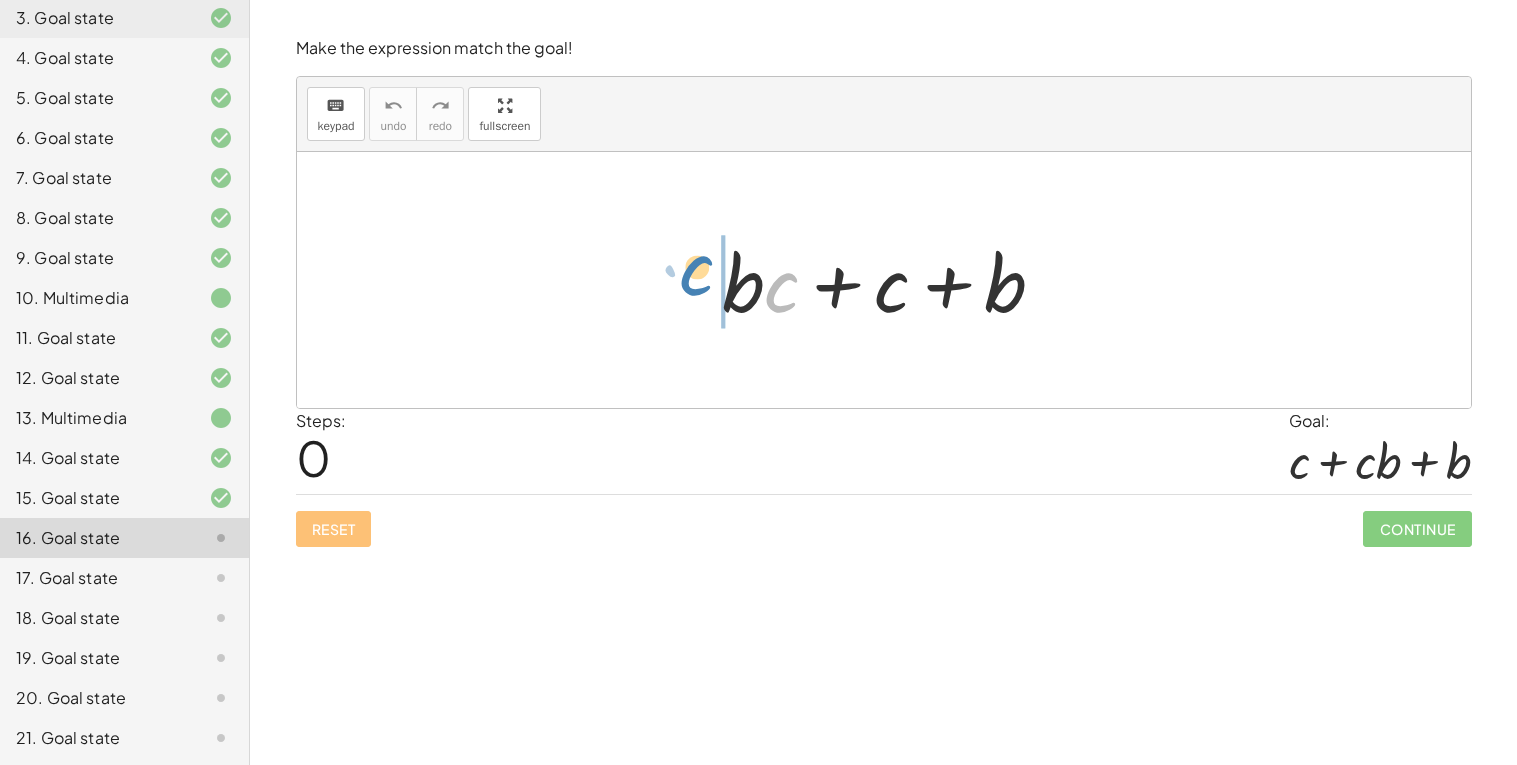 drag, startPoint x: 776, startPoint y: 294, endPoint x: 692, endPoint y: 277, distance: 85.70297 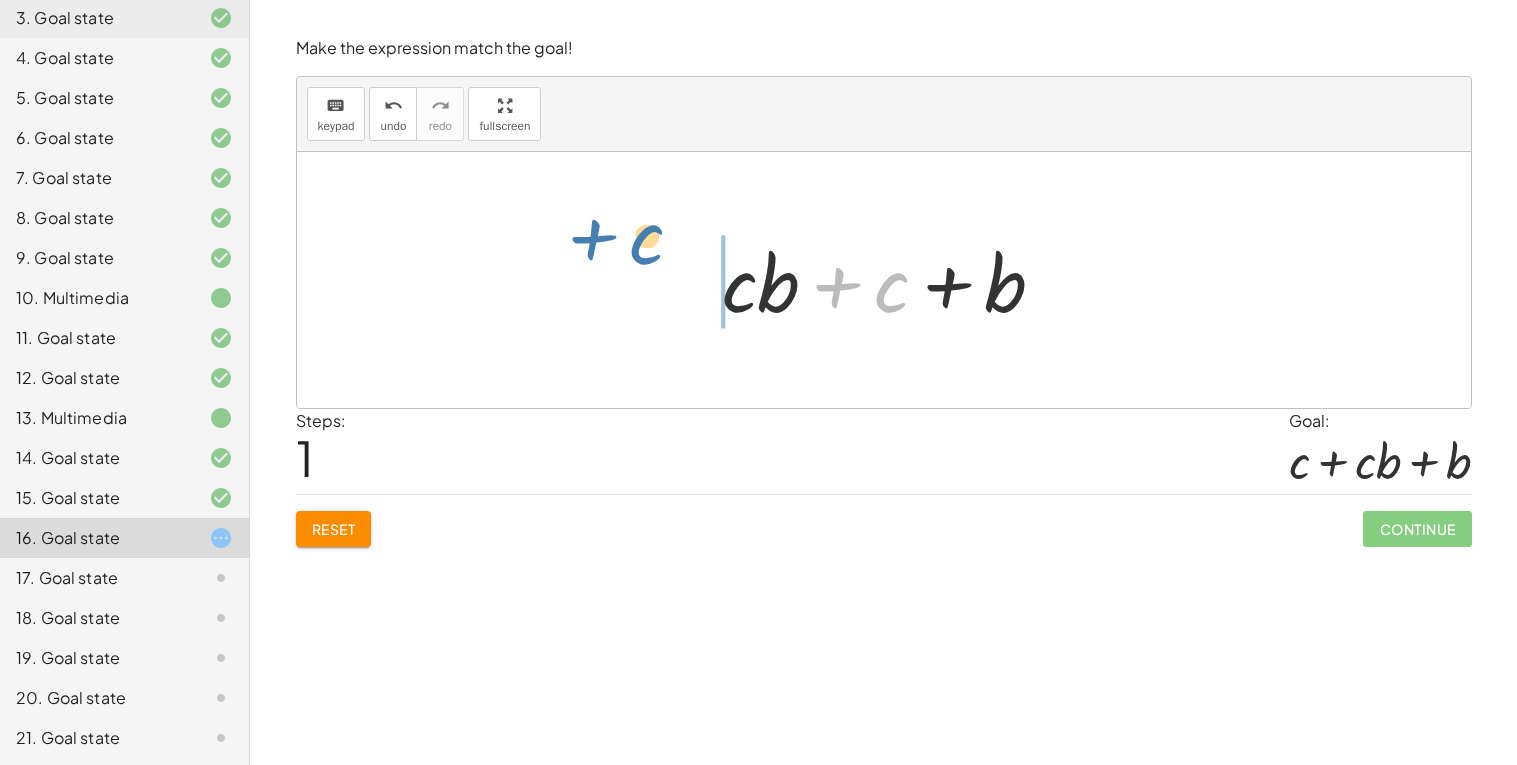 drag, startPoint x: 882, startPoint y: 292, endPoint x: 636, endPoint y: 246, distance: 250.26385 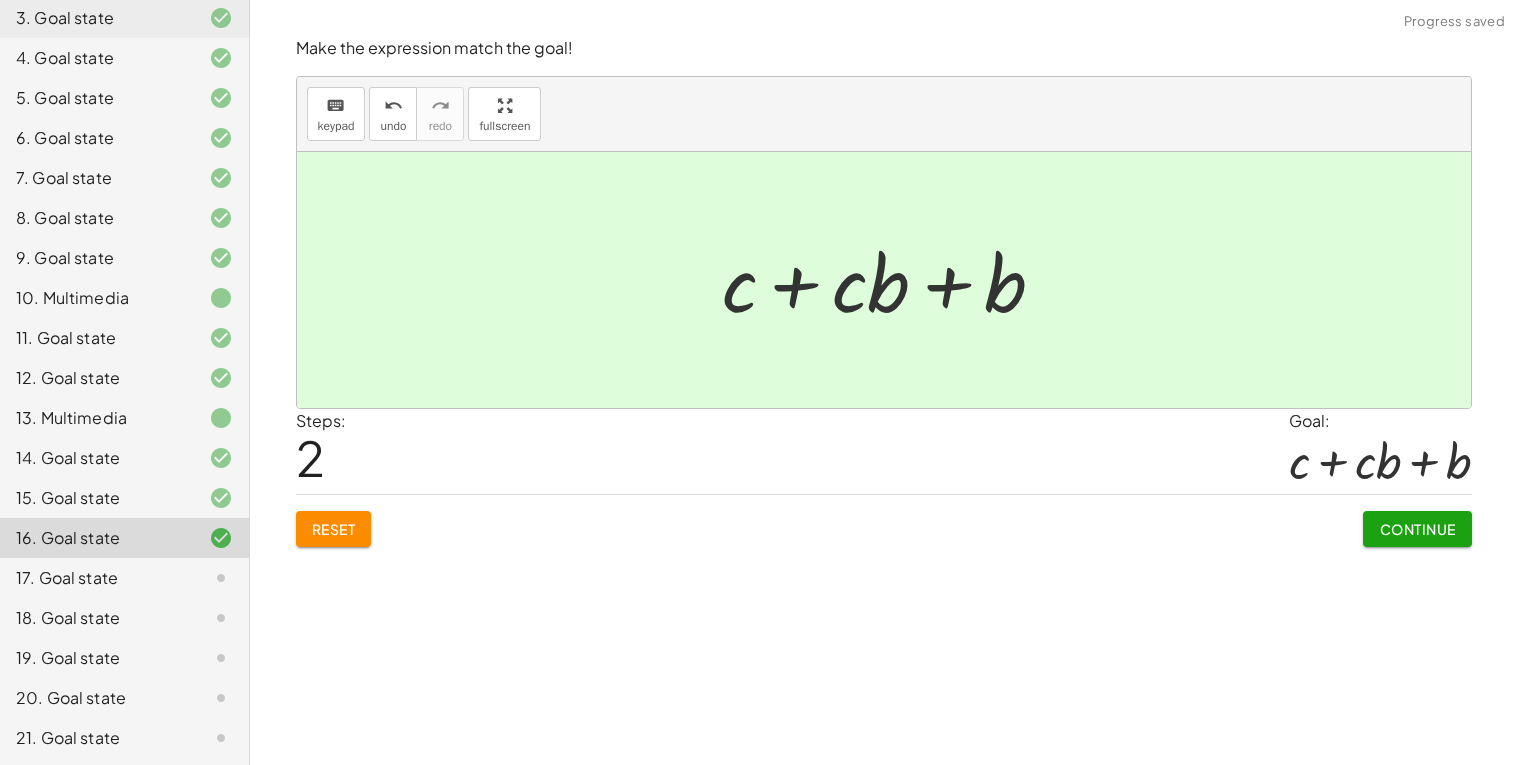 click on "Continue" 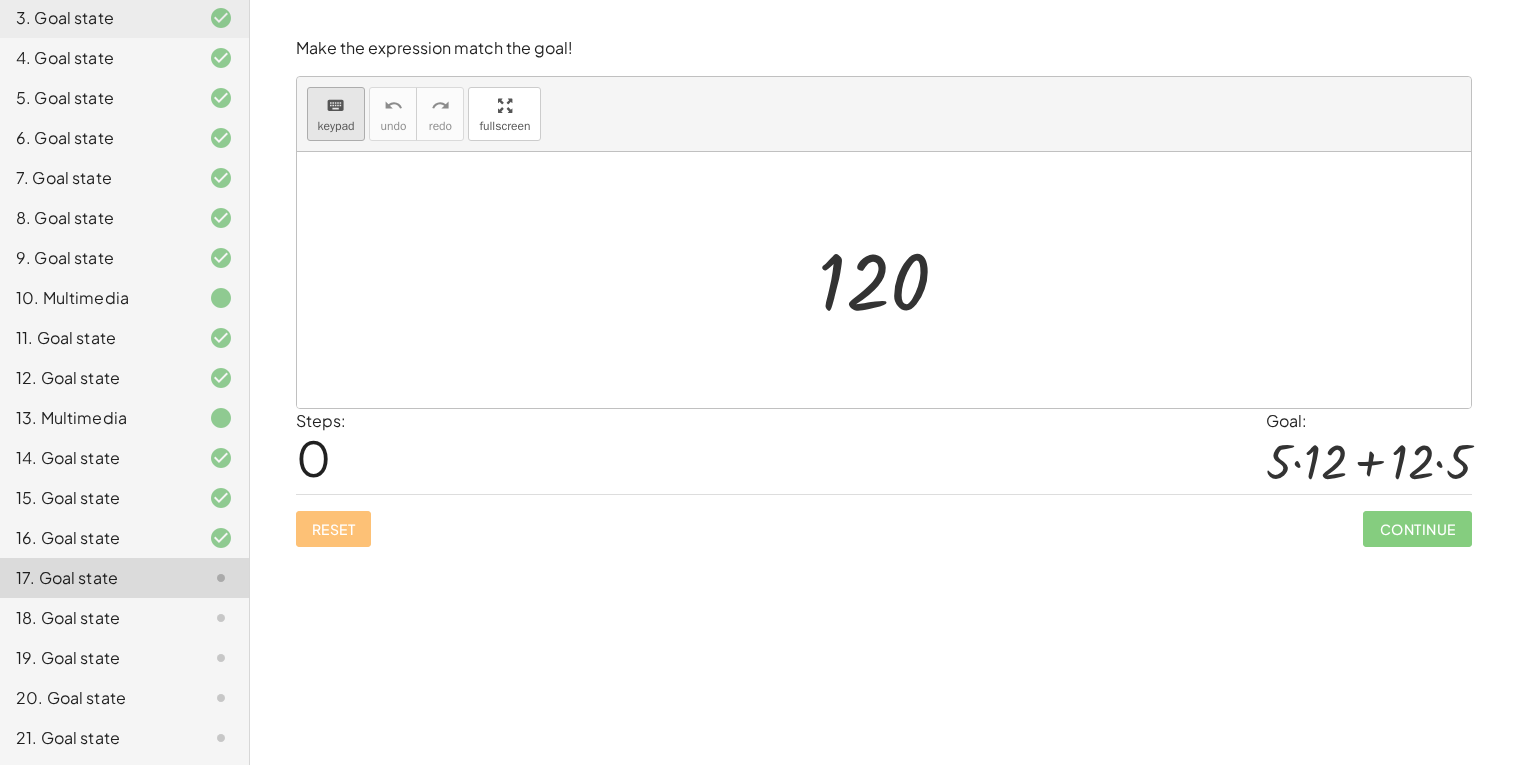 click on "keyboard" at bounding box center [335, 106] 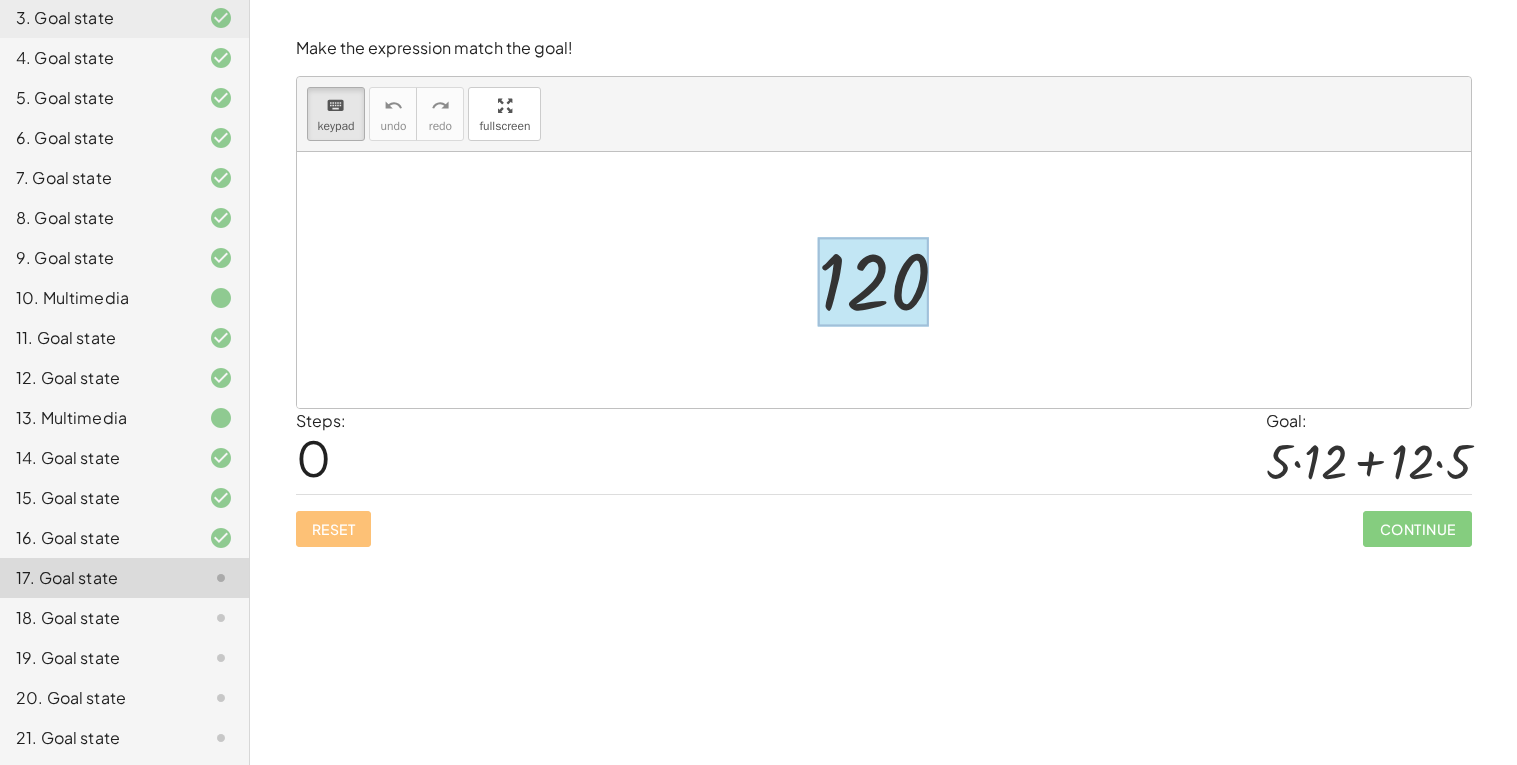 click at bounding box center (874, 282) 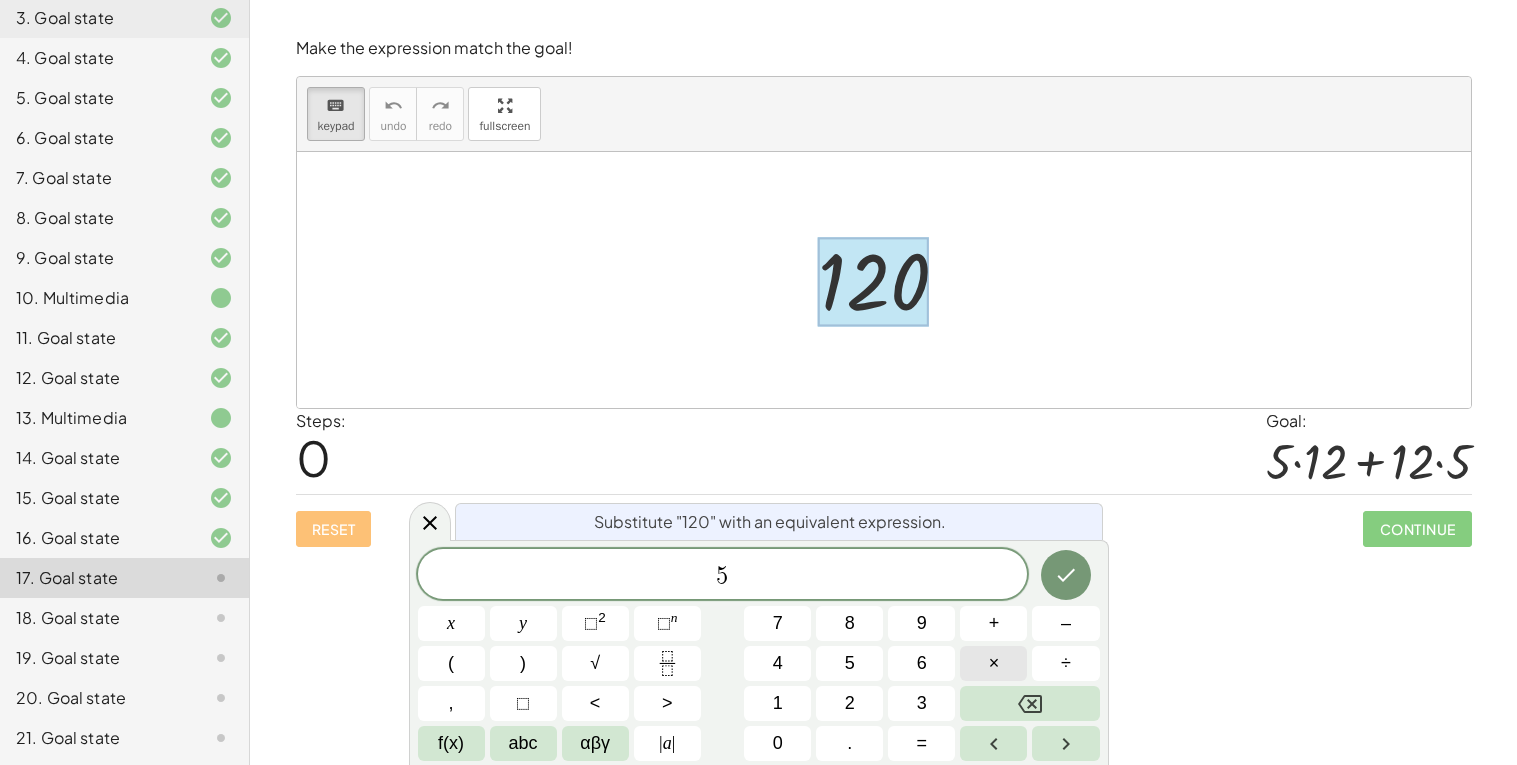 click on "×" at bounding box center [993, 663] 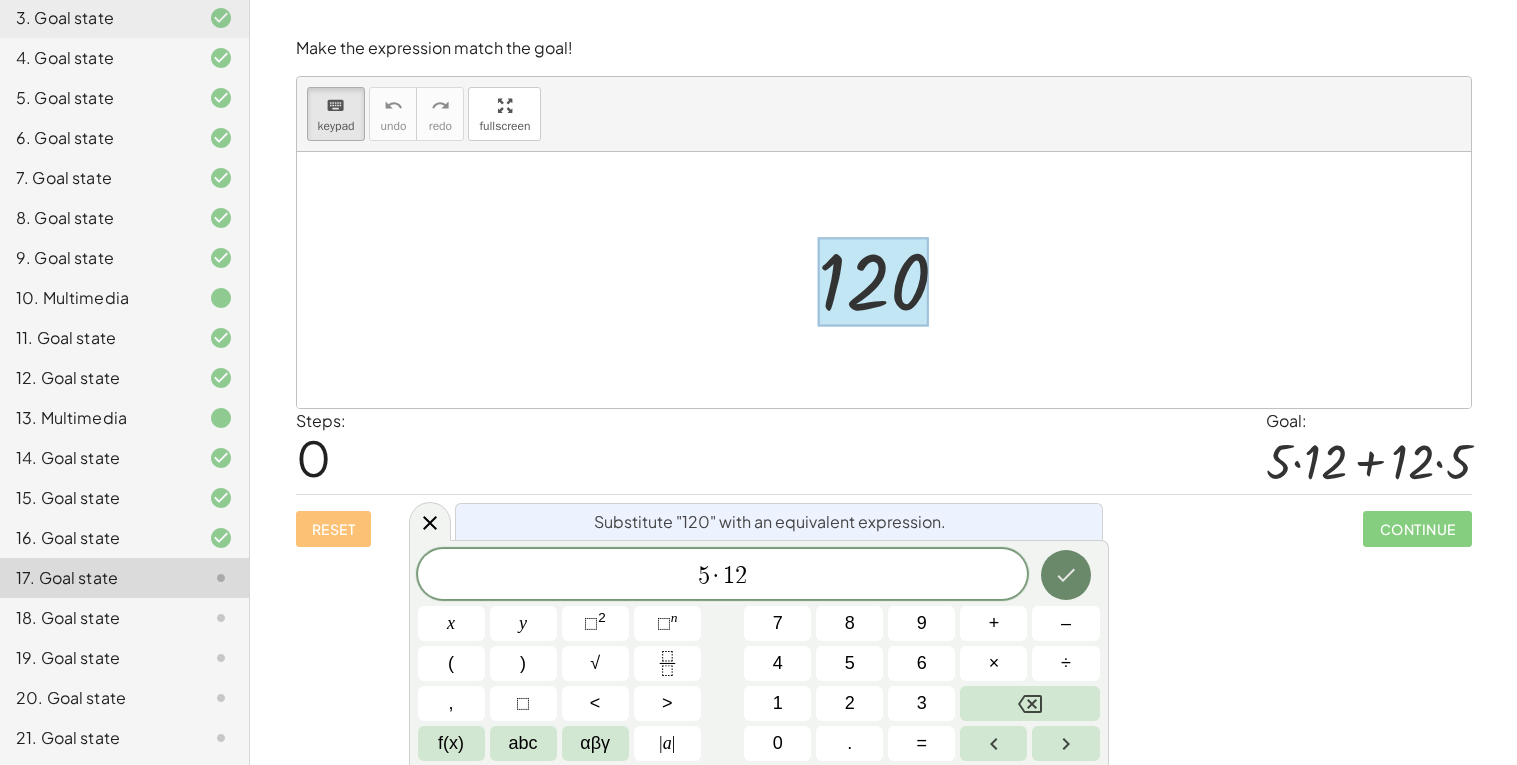 click at bounding box center [1066, 575] 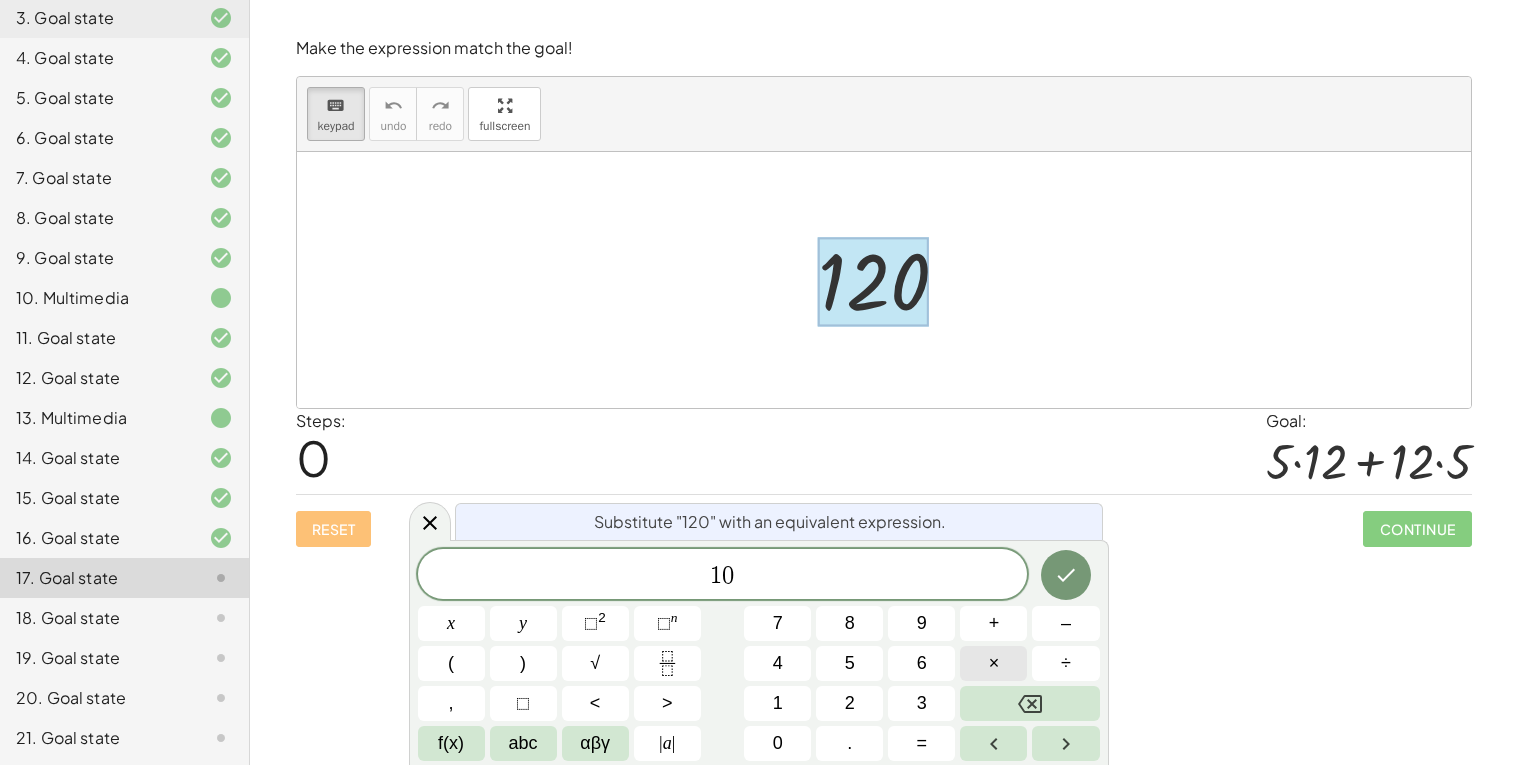 click on "×" at bounding box center [993, 663] 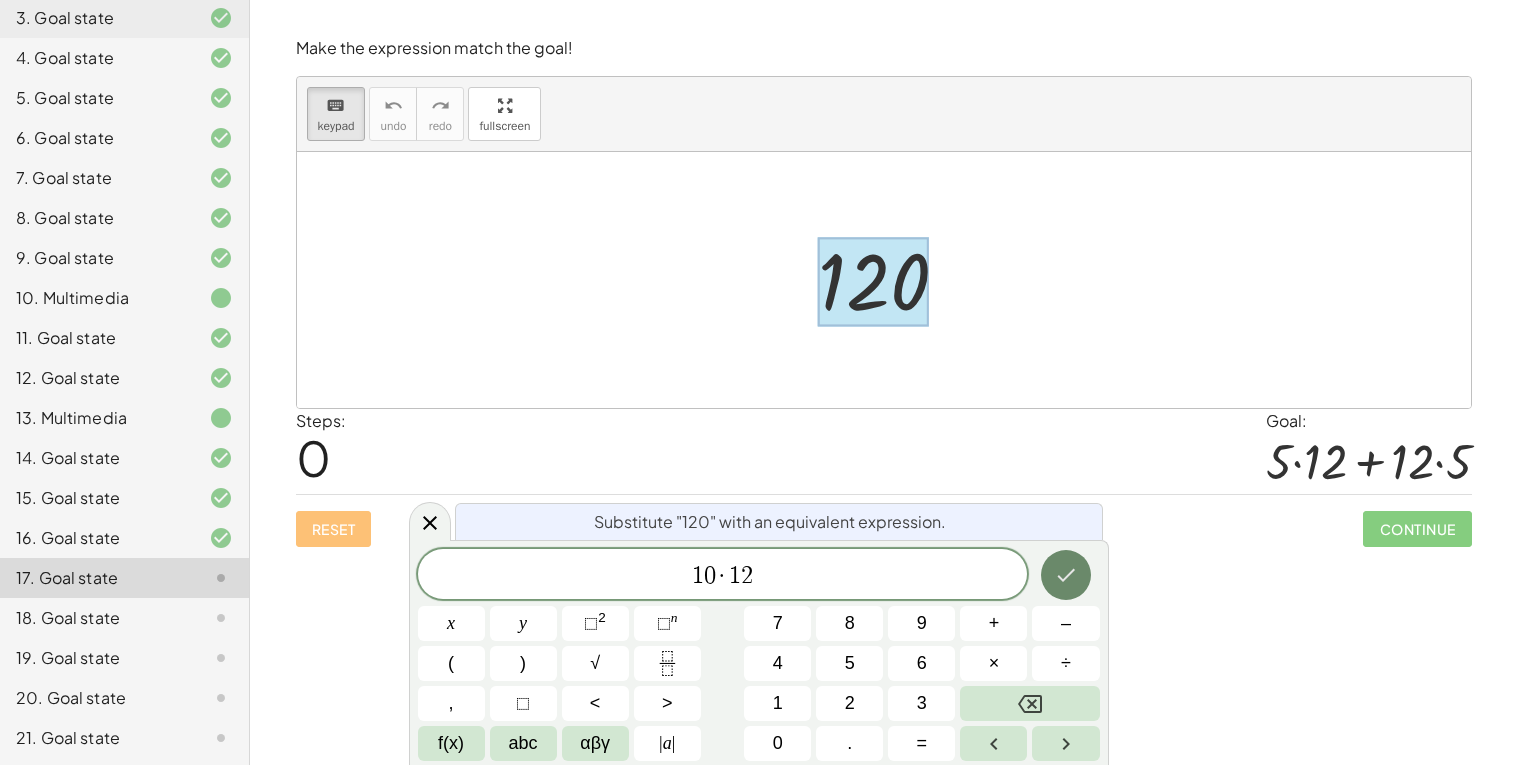 click 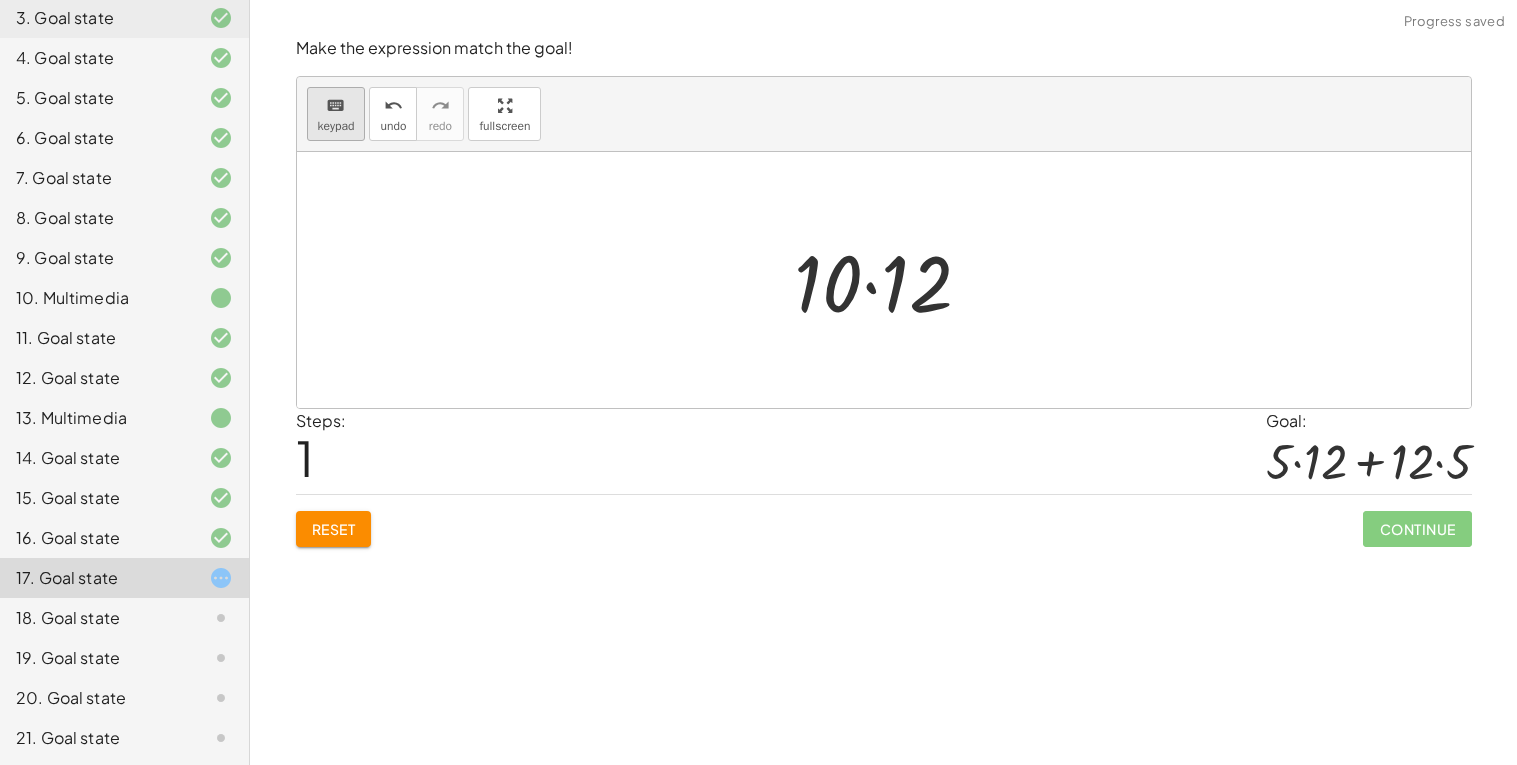 click on "keyboard" at bounding box center (335, 106) 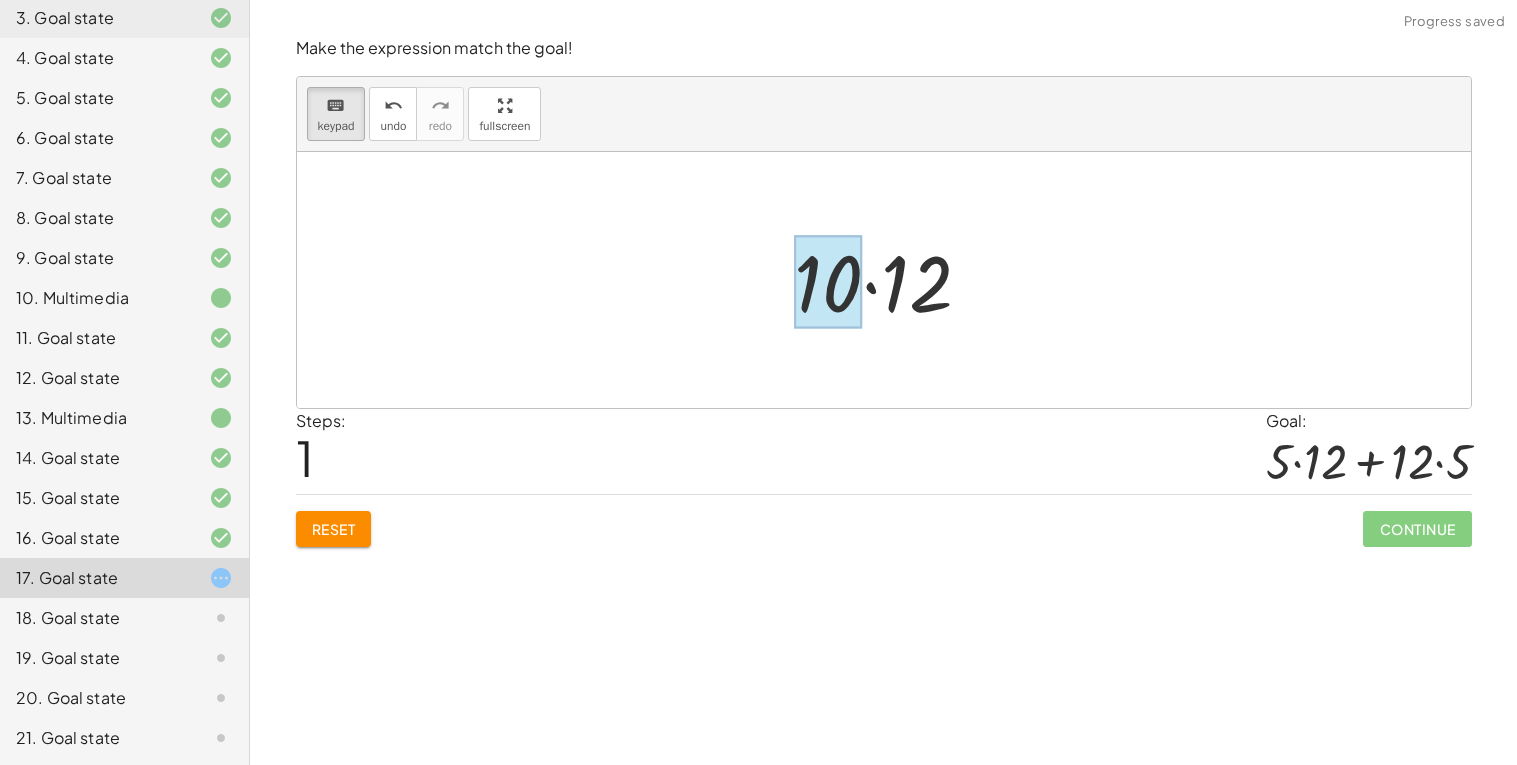 click at bounding box center [829, 282] 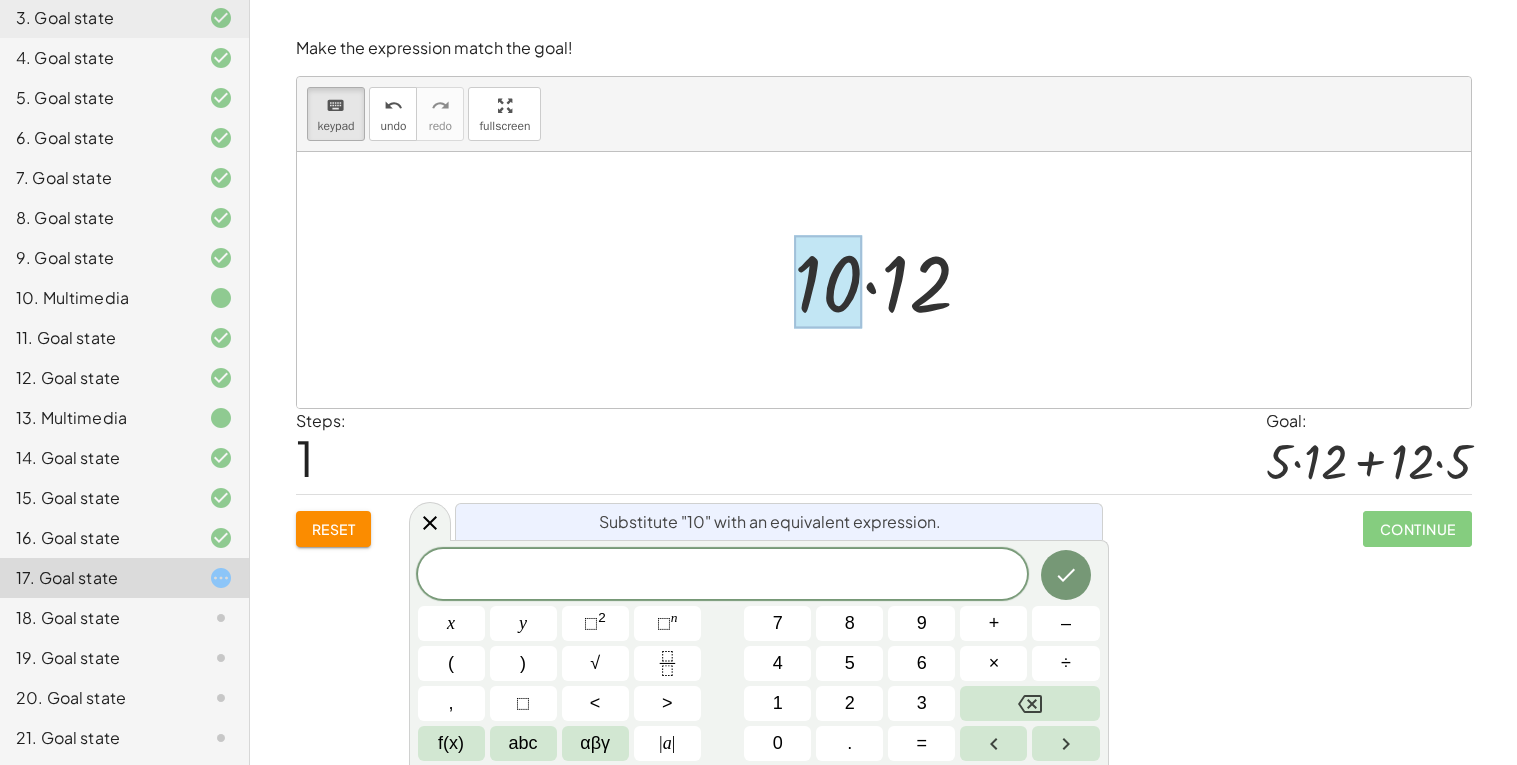click on "Reset" at bounding box center (334, 529) 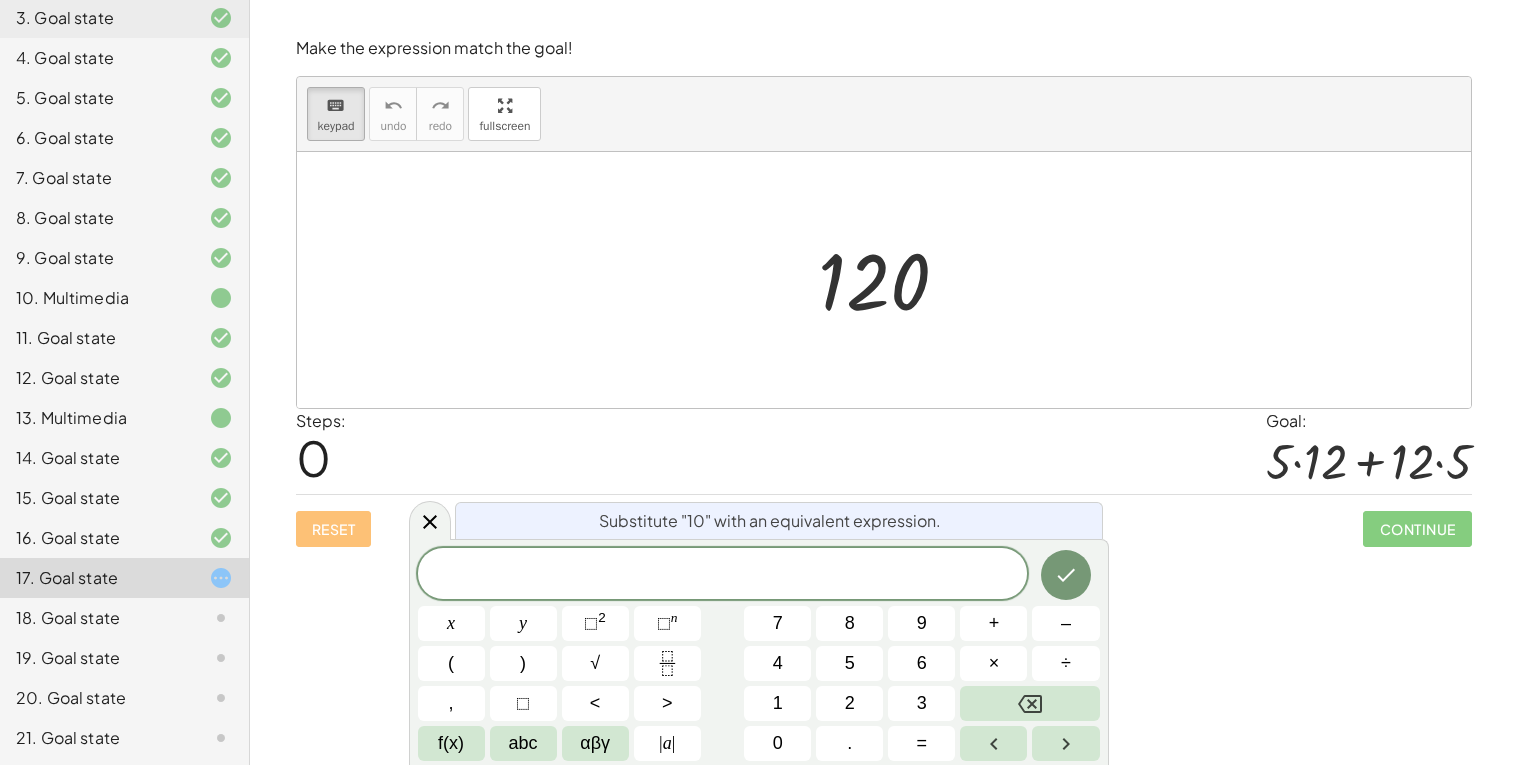 click 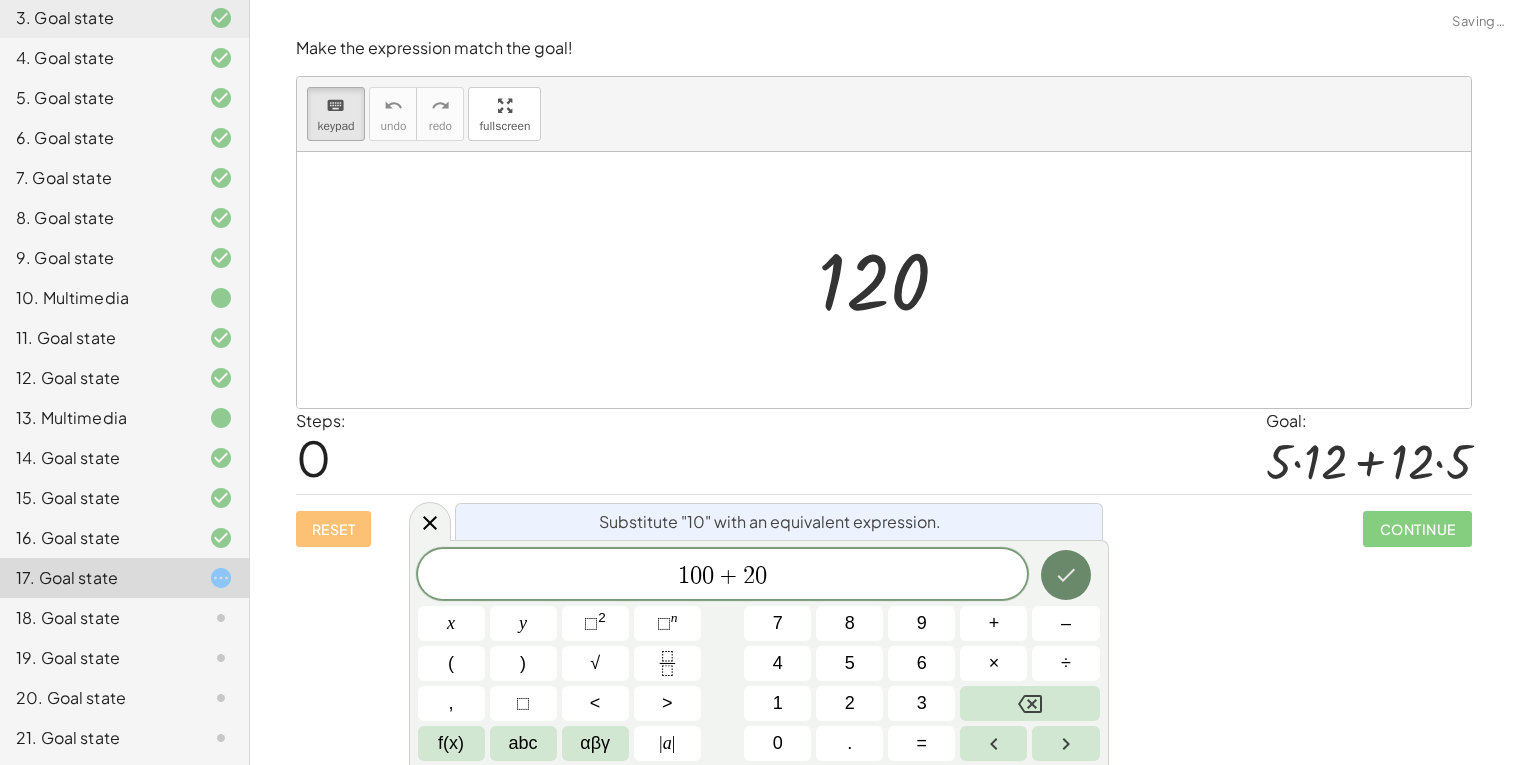click 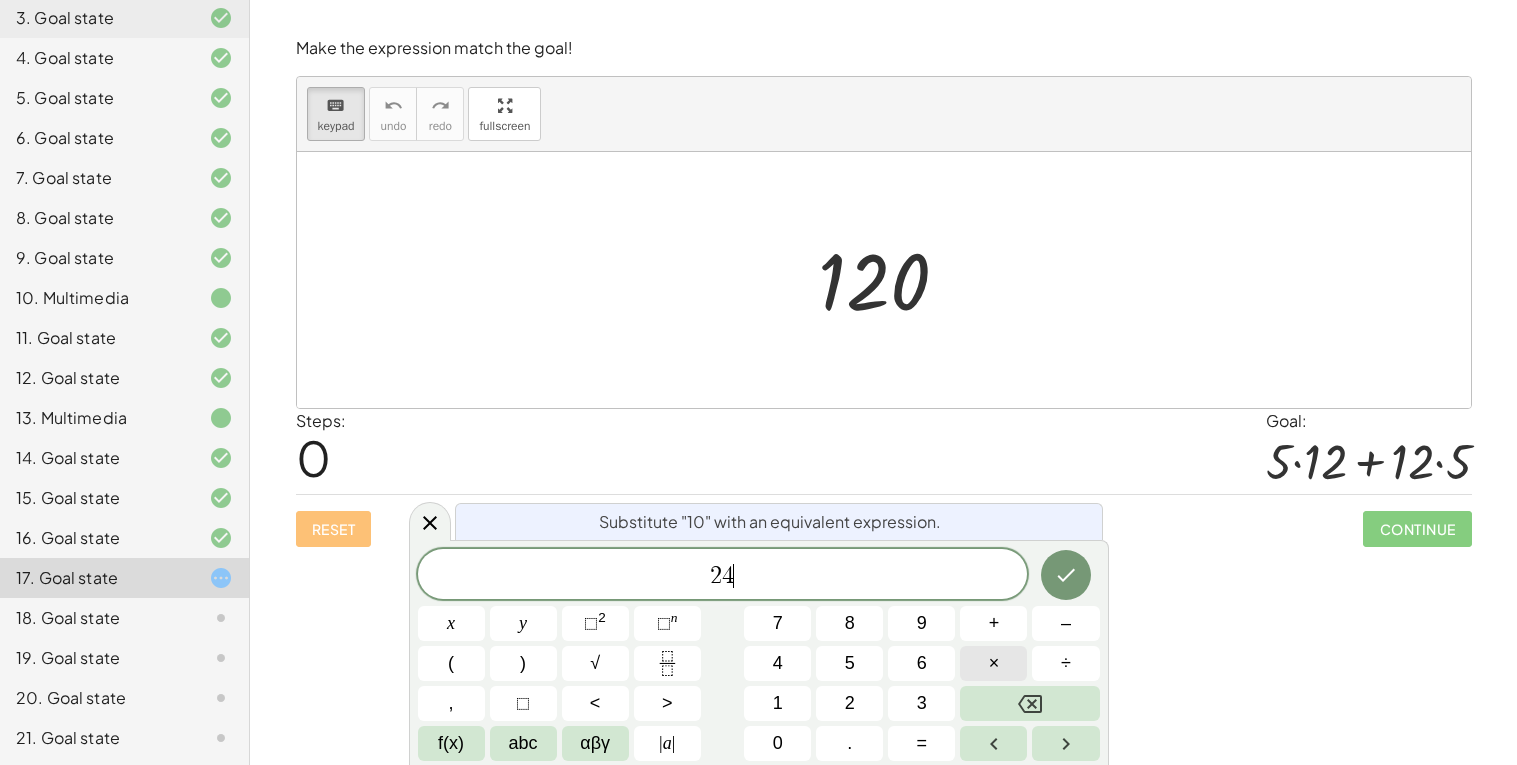 click on "×" at bounding box center [993, 663] 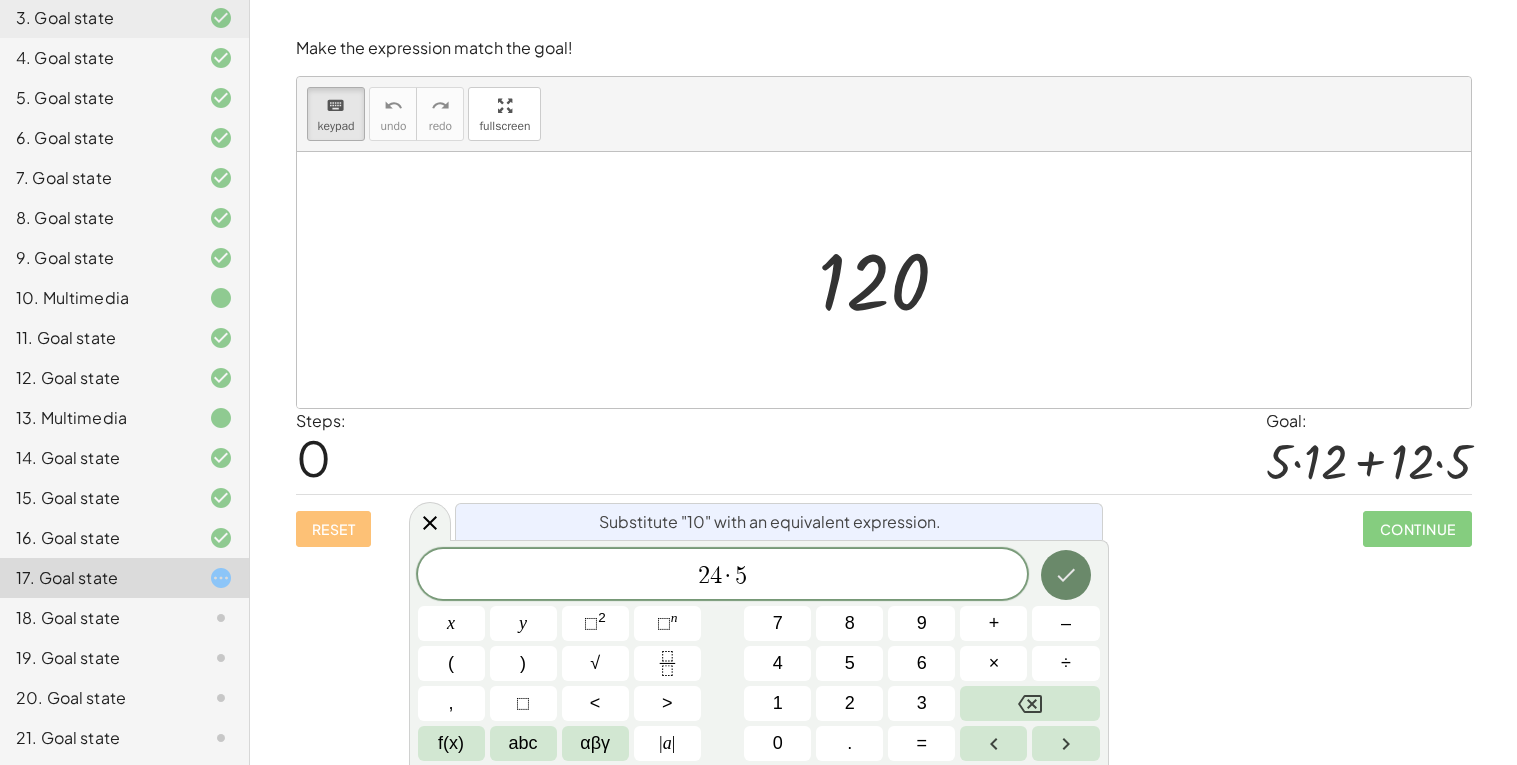 click at bounding box center (1066, 575) 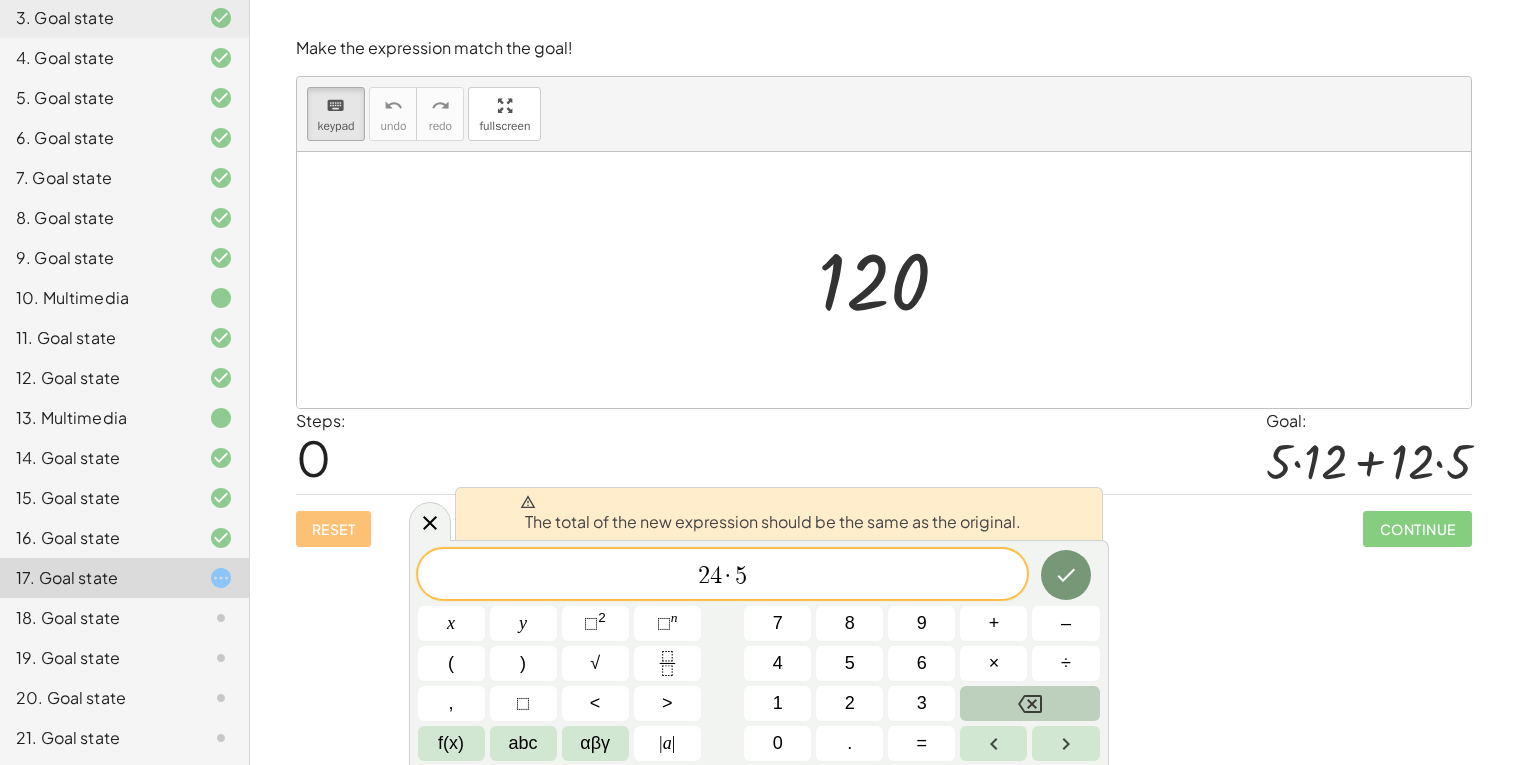 click 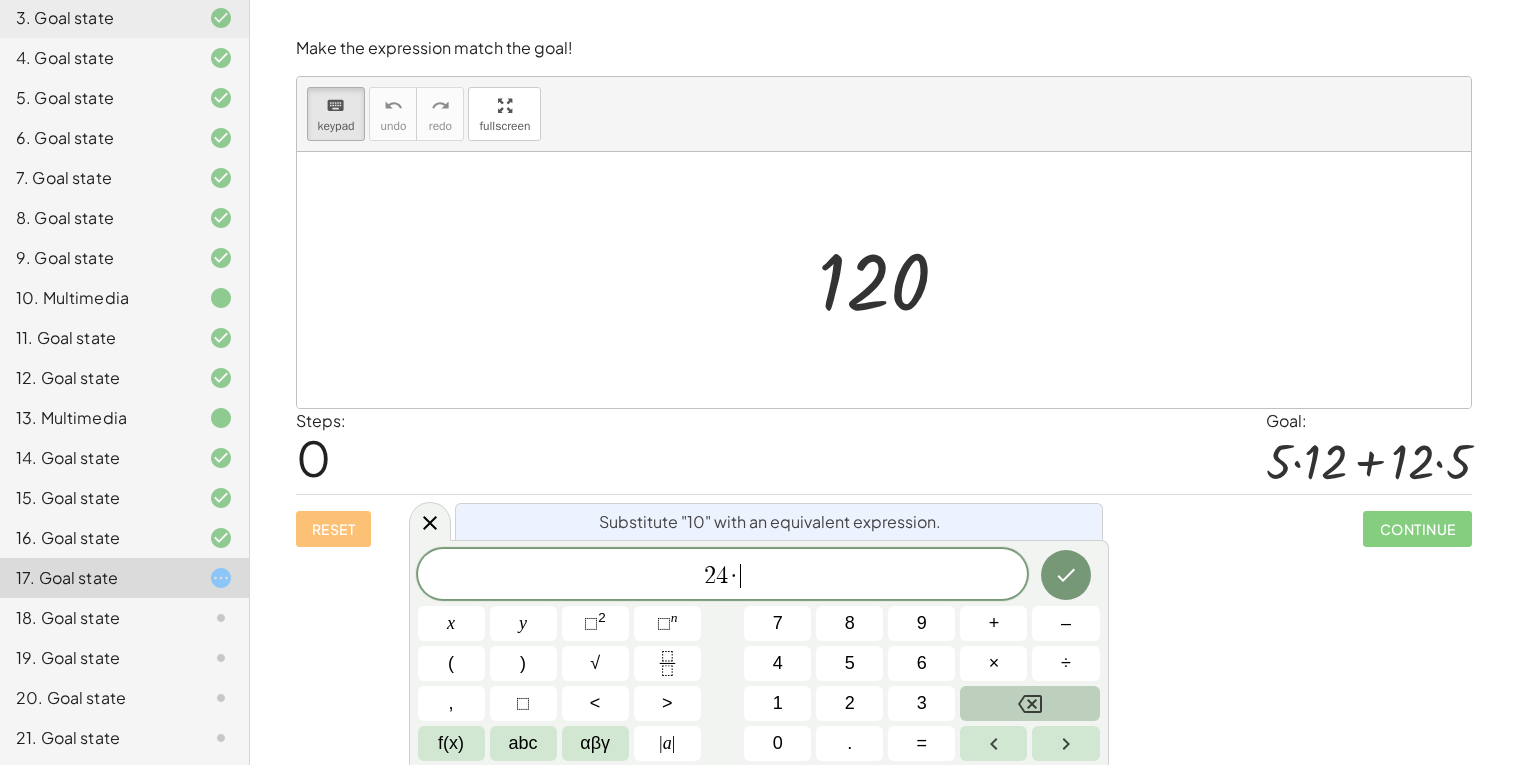 click 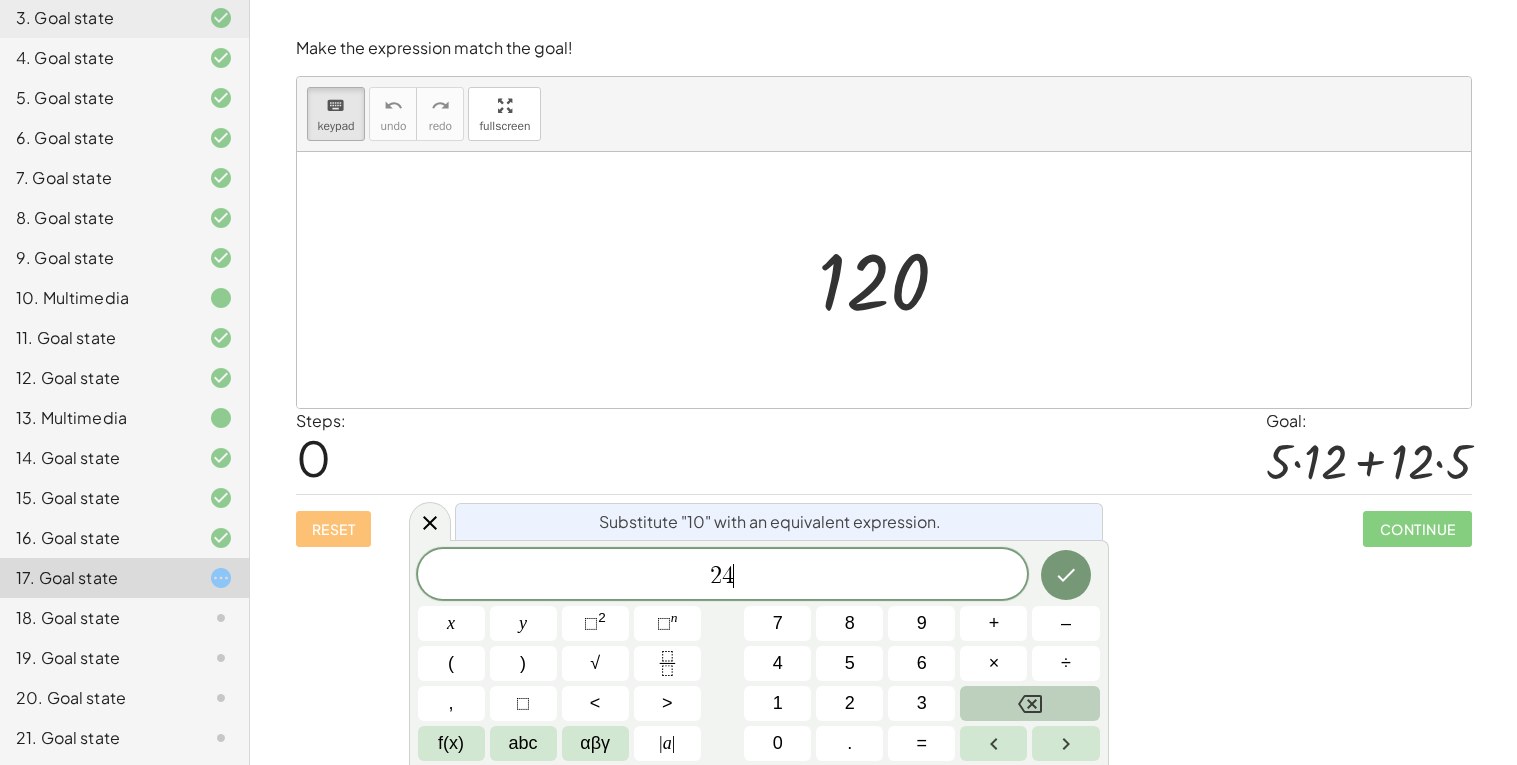 click 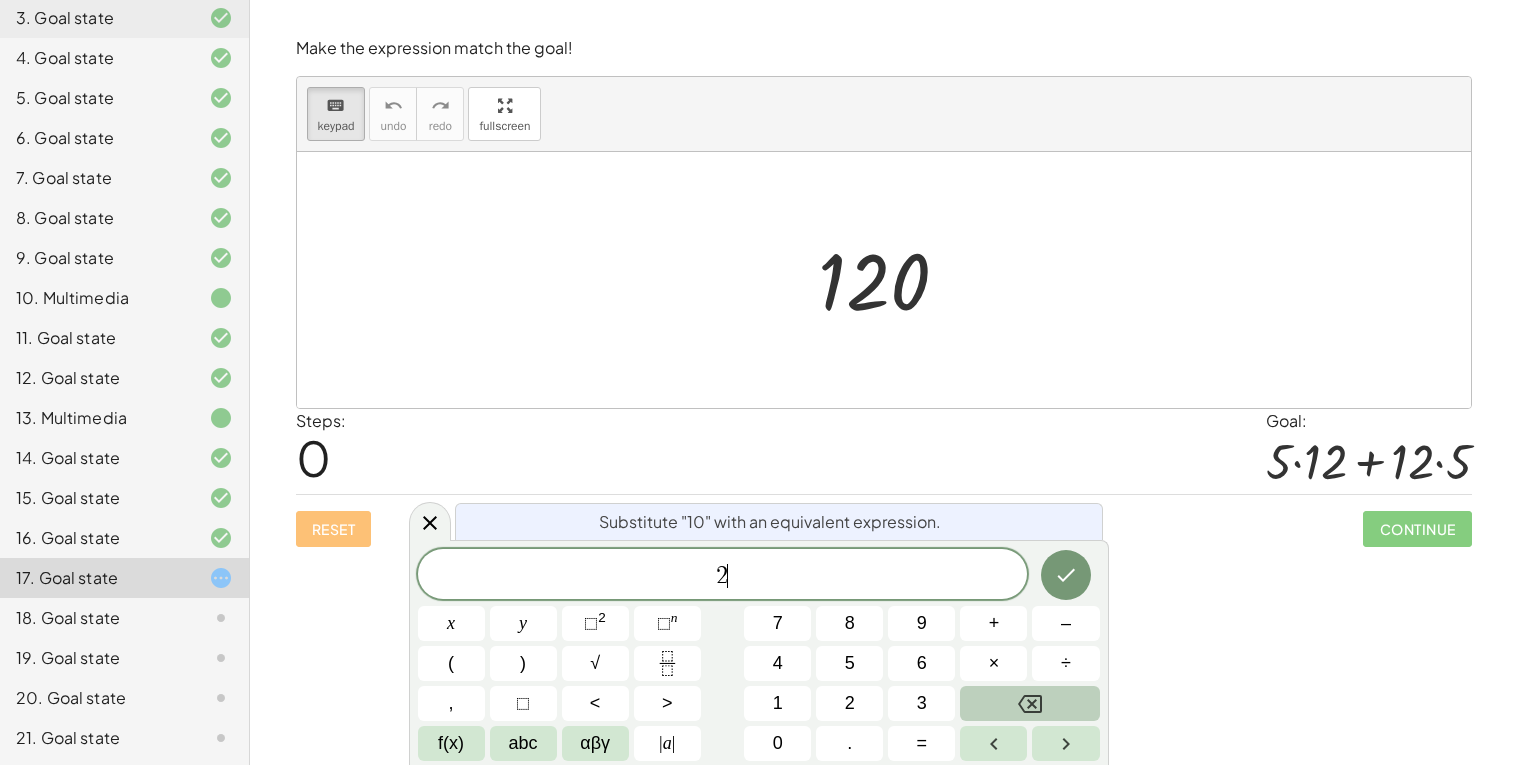click 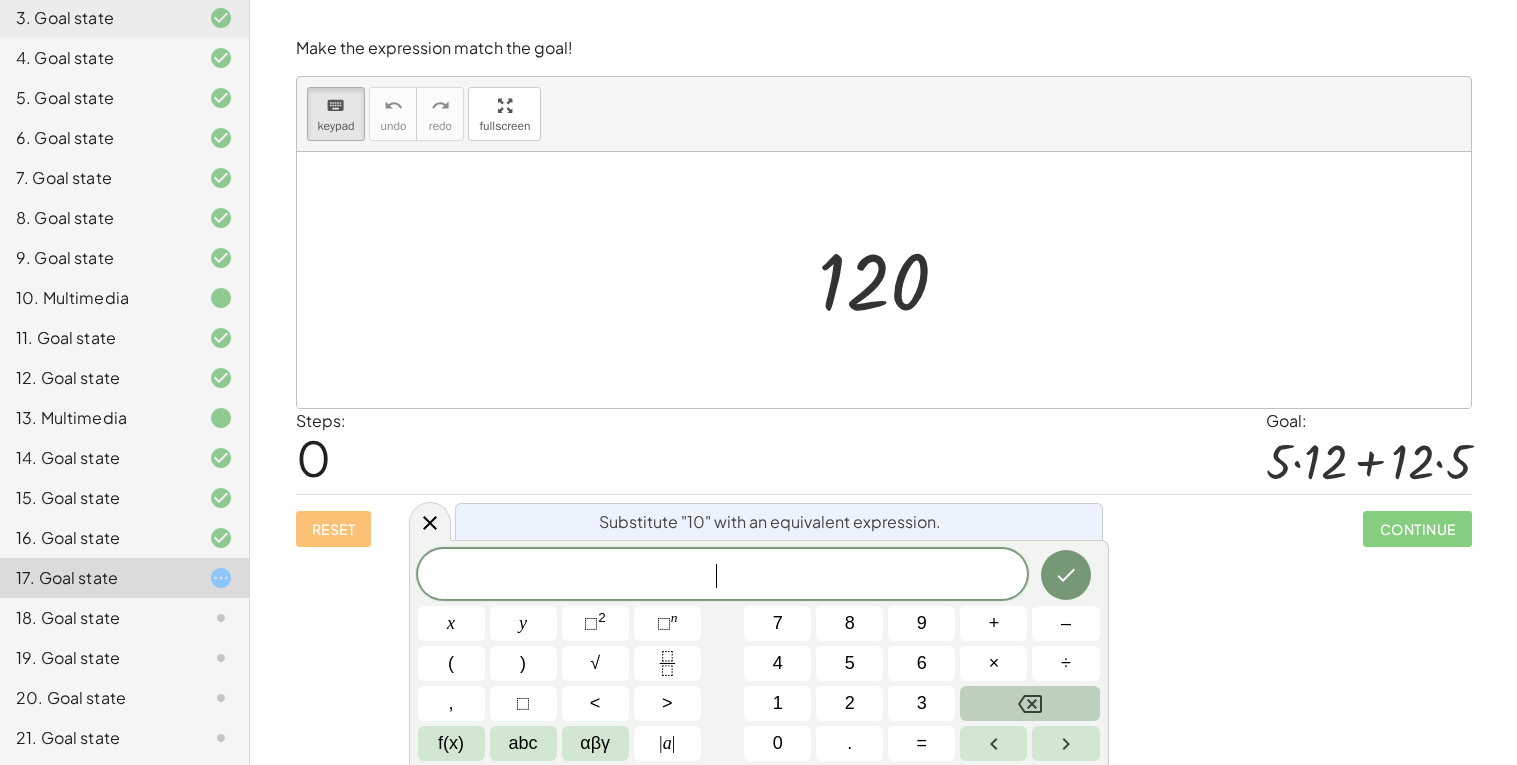 click 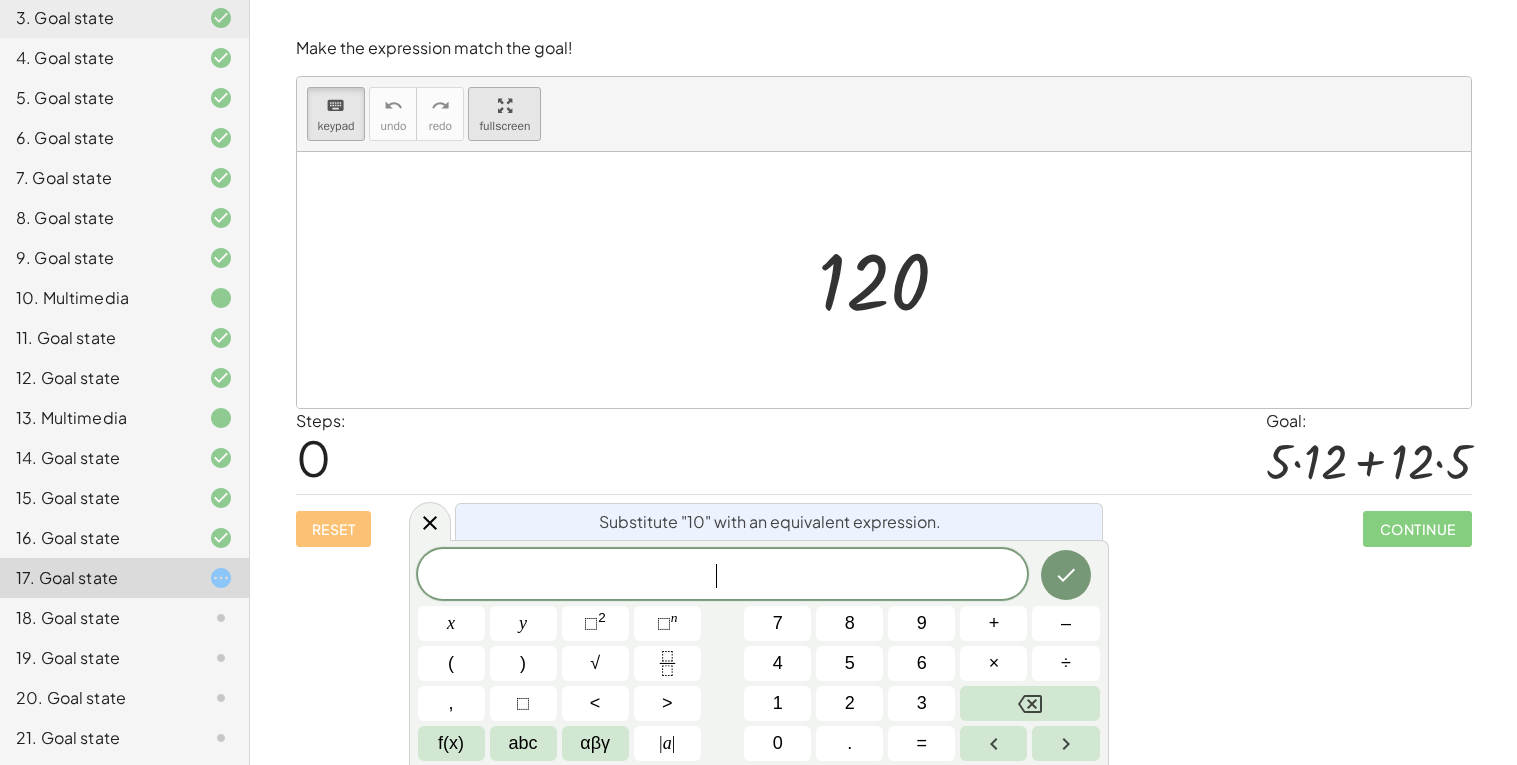 click at bounding box center [505, 106] 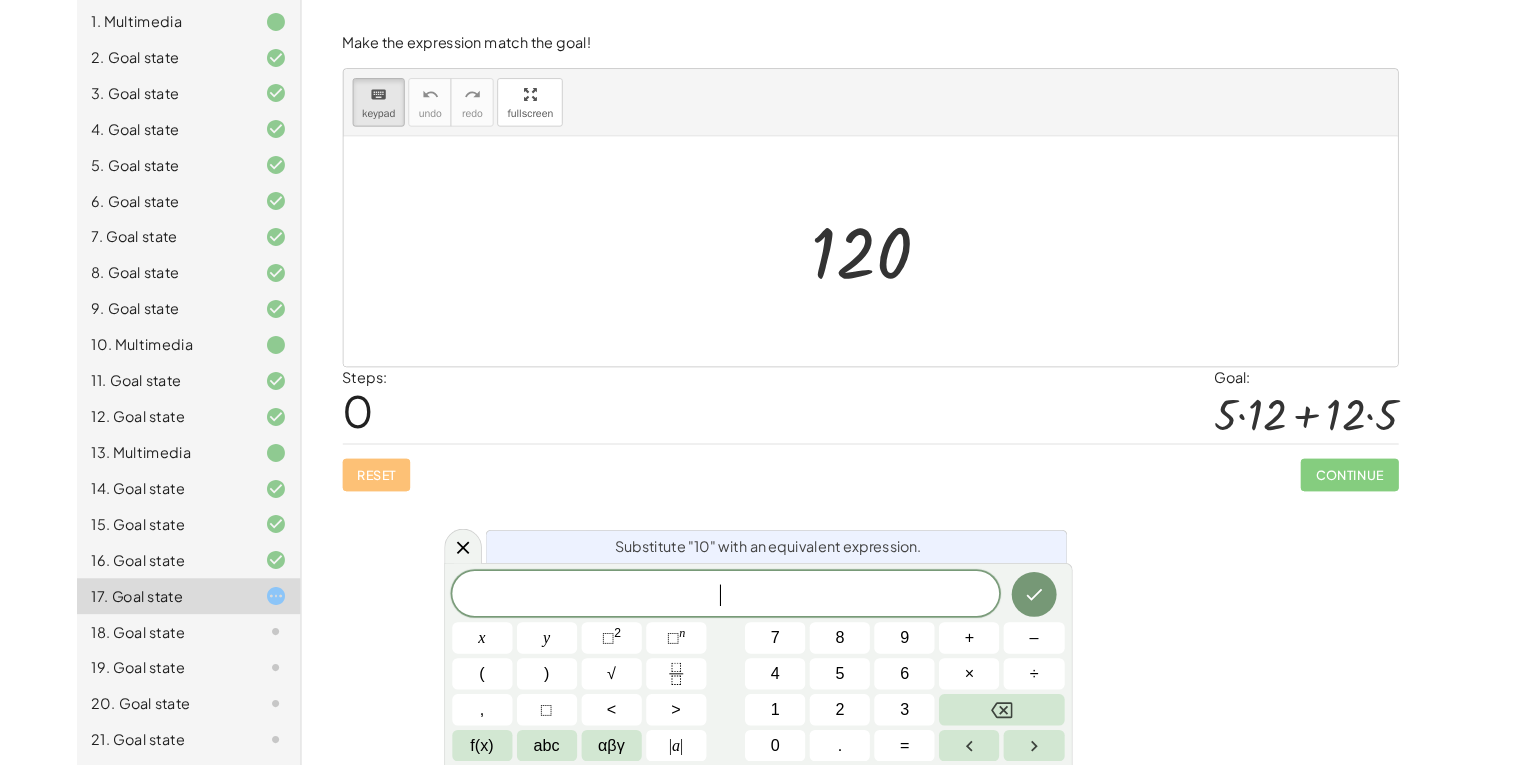 scroll, scrollTop: 188, scrollLeft: 0, axis: vertical 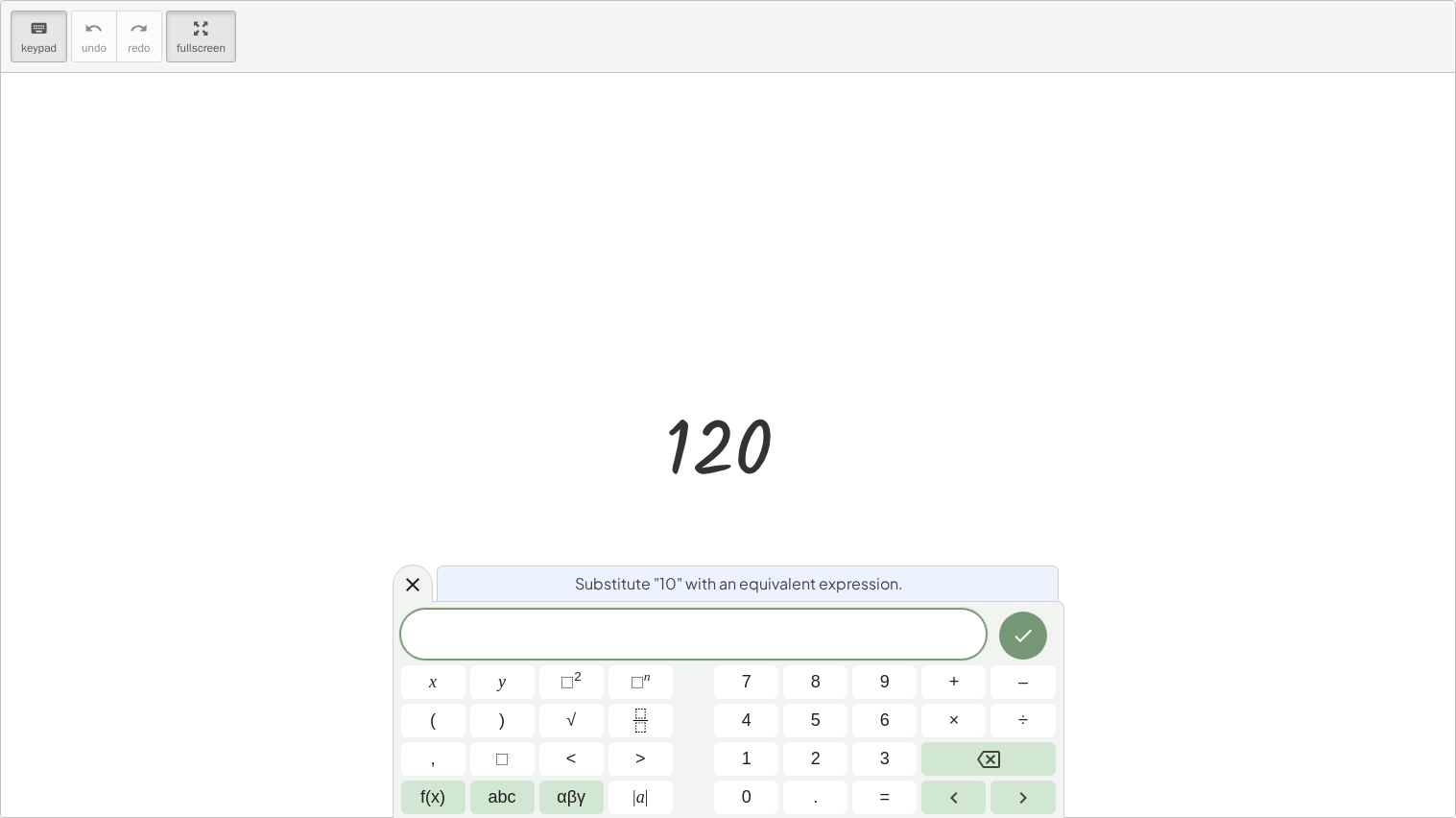 click 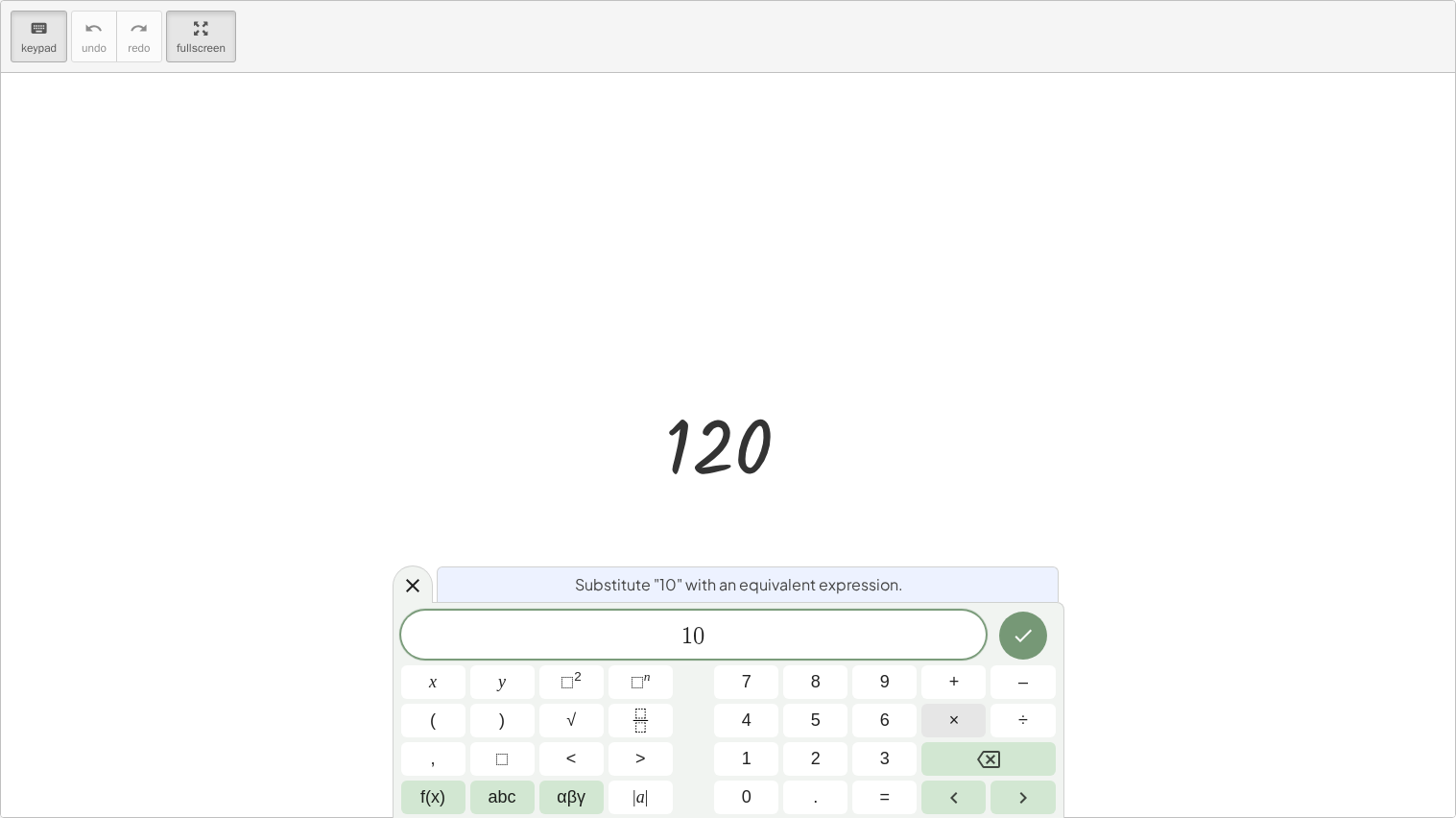 click on "×" at bounding box center (953, 720) 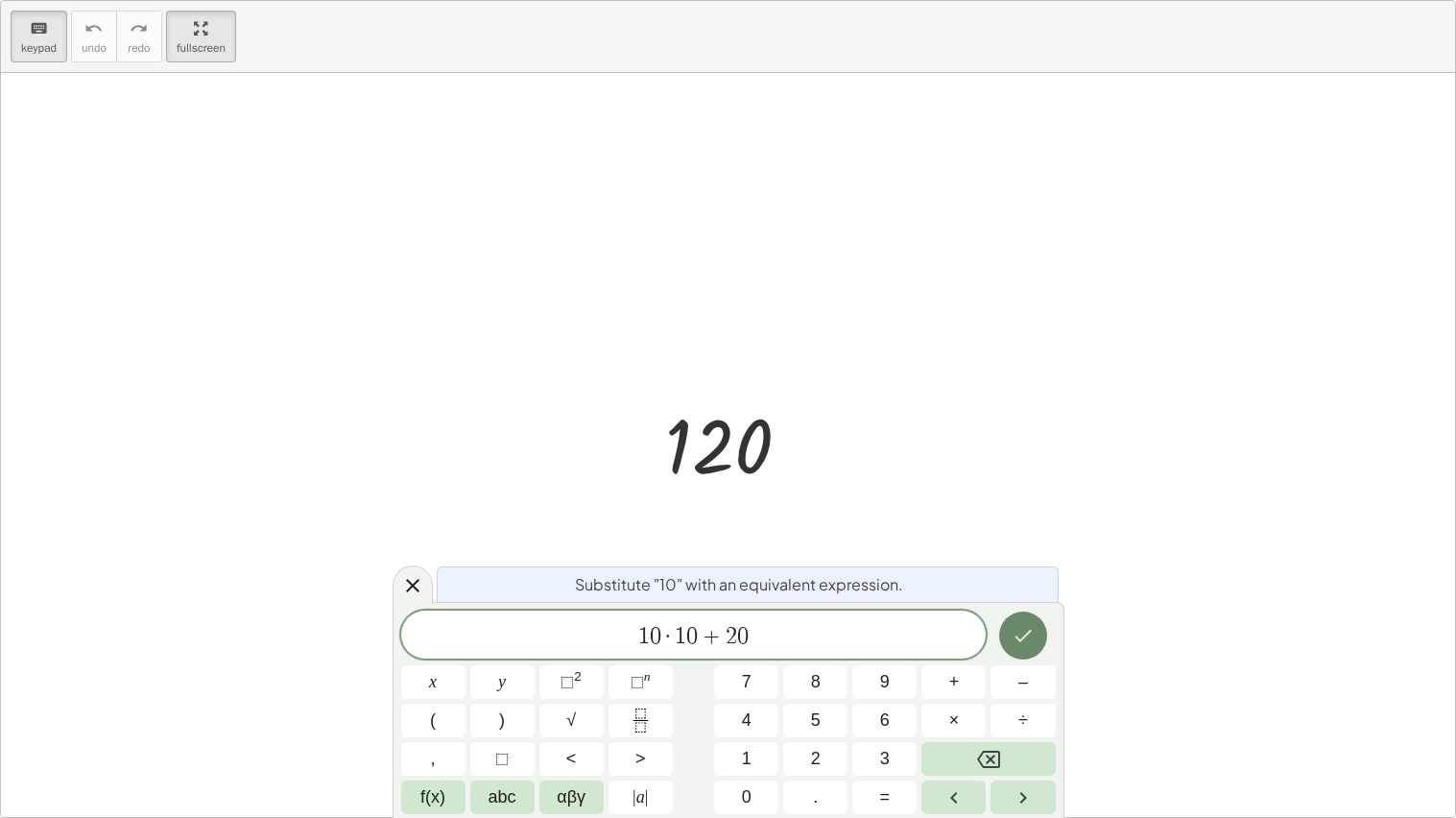 click at bounding box center (1023, 636) 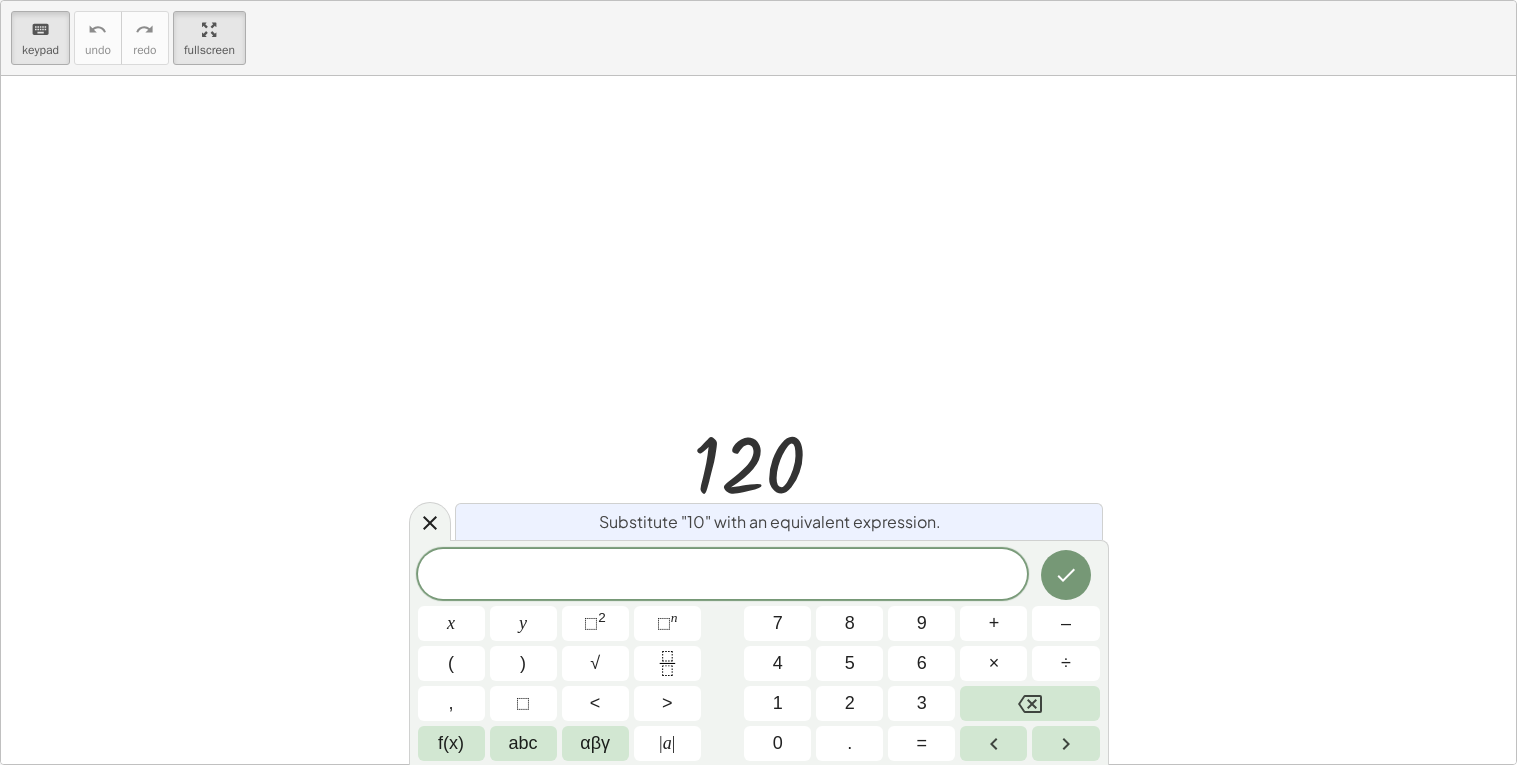 scroll, scrollTop: 276, scrollLeft: 0, axis: vertical 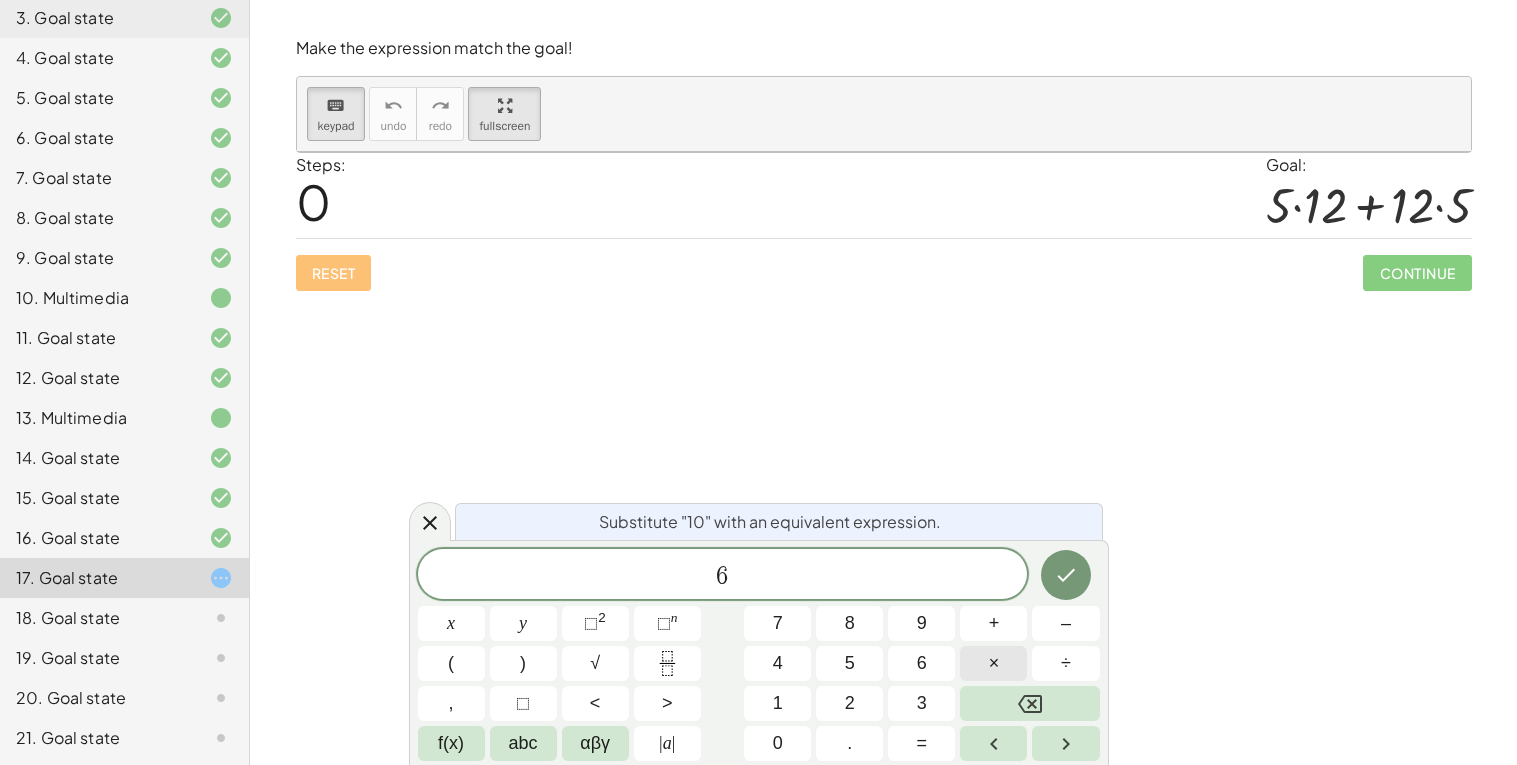 click on "×" at bounding box center (993, 663) 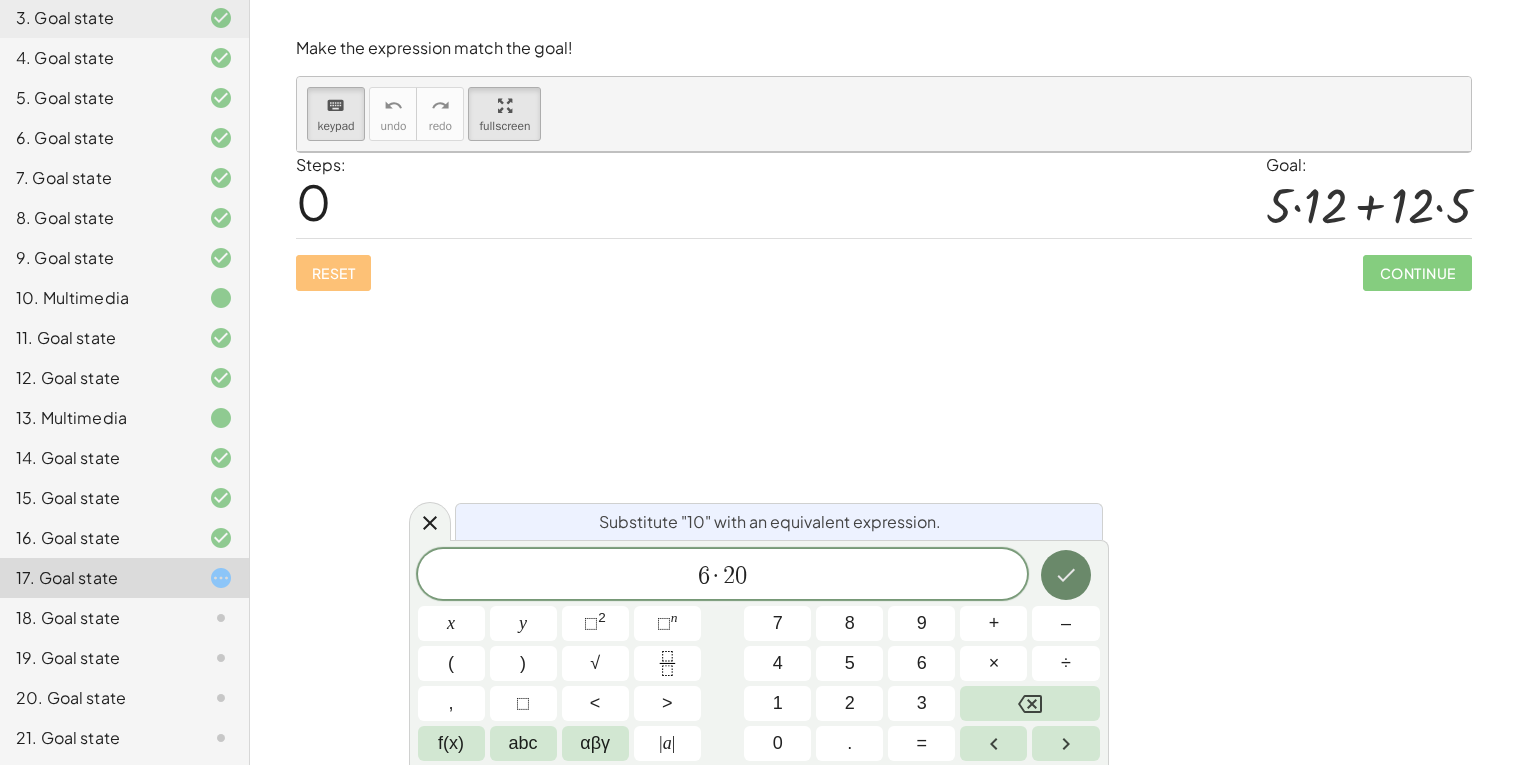 click 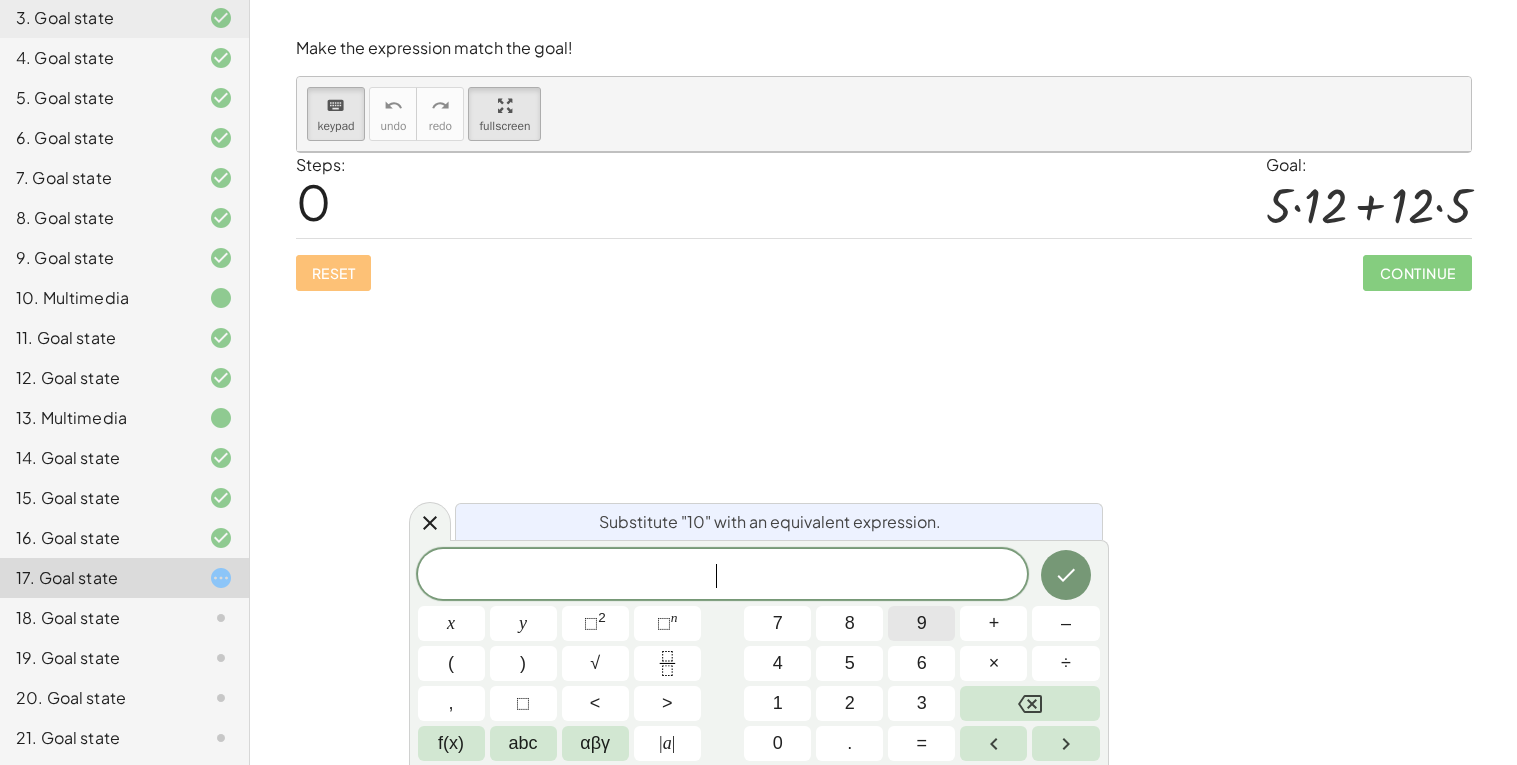 click on "9" at bounding box center (921, 623) 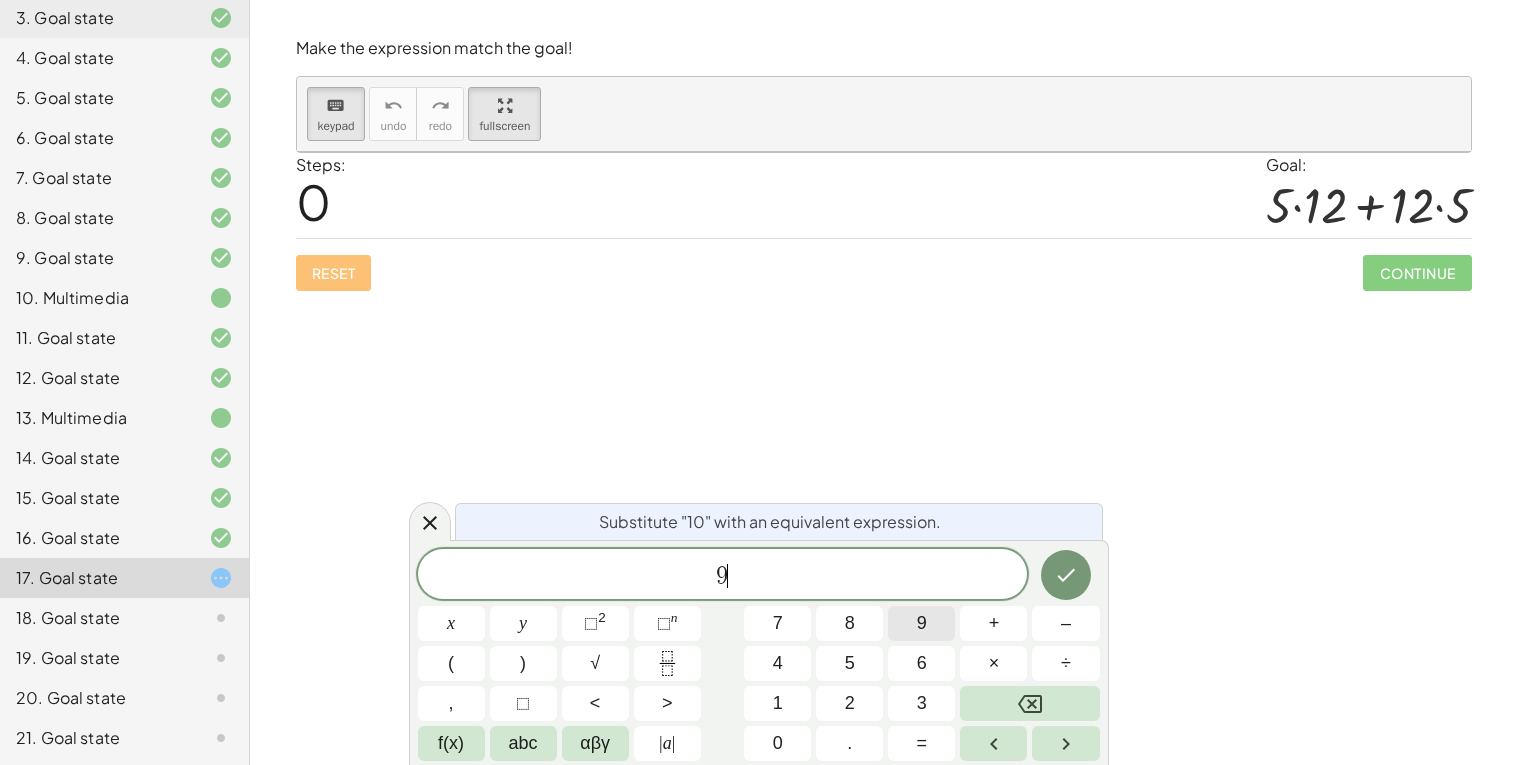 click on "9" at bounding box center (921, 623) 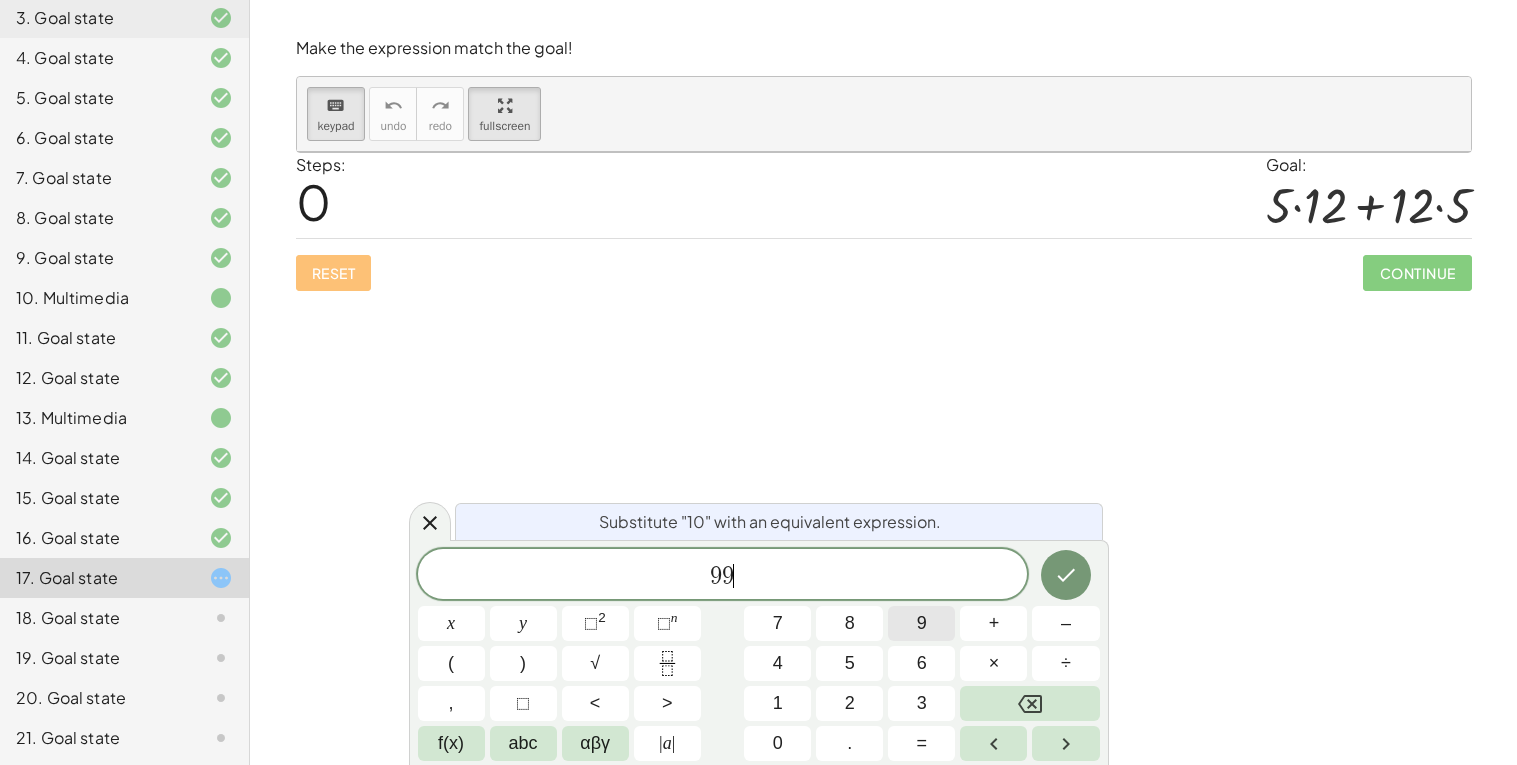 click on "9" at bounding box center [921, 623] 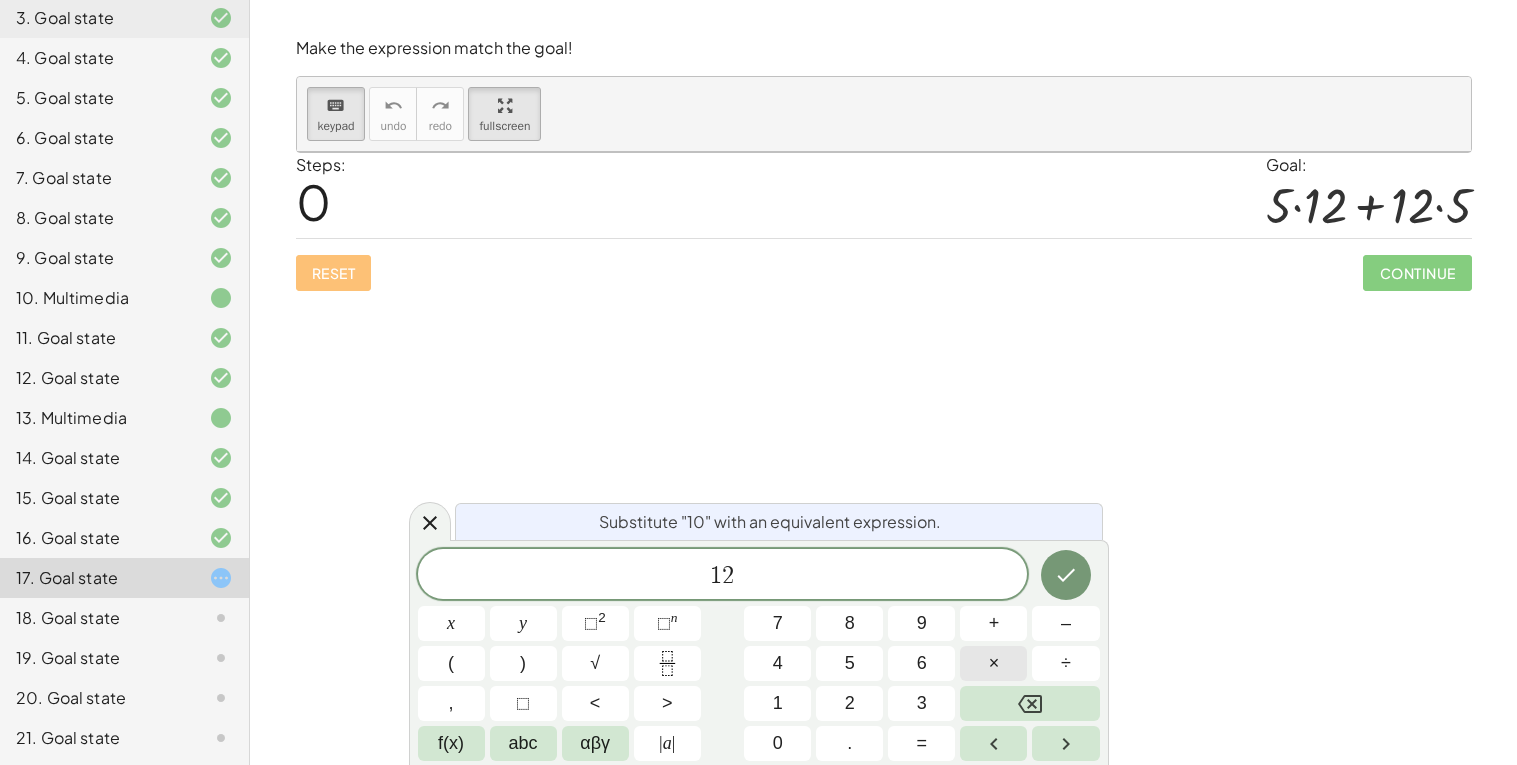 click on "×" at bounding box center (993, 663) 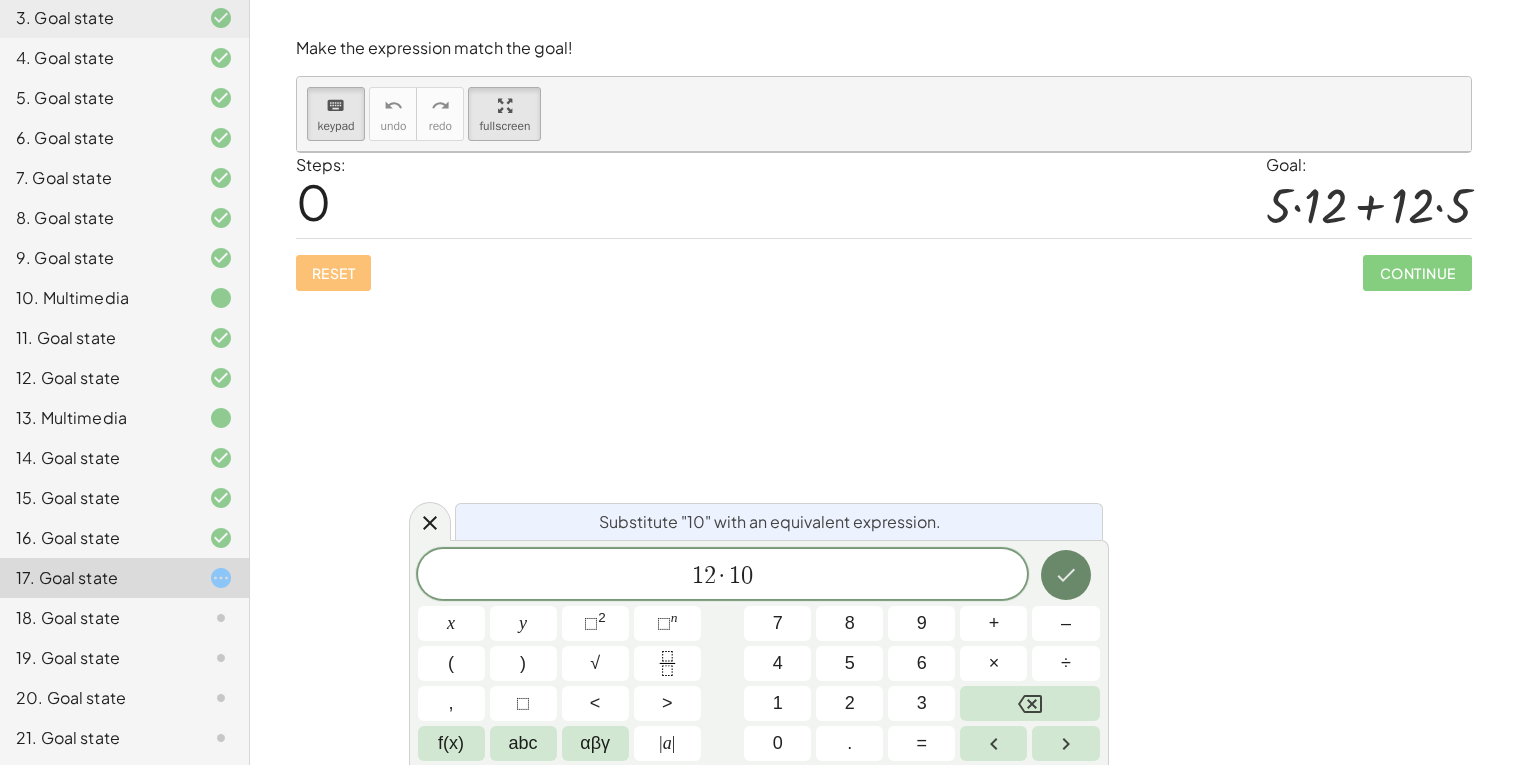 click 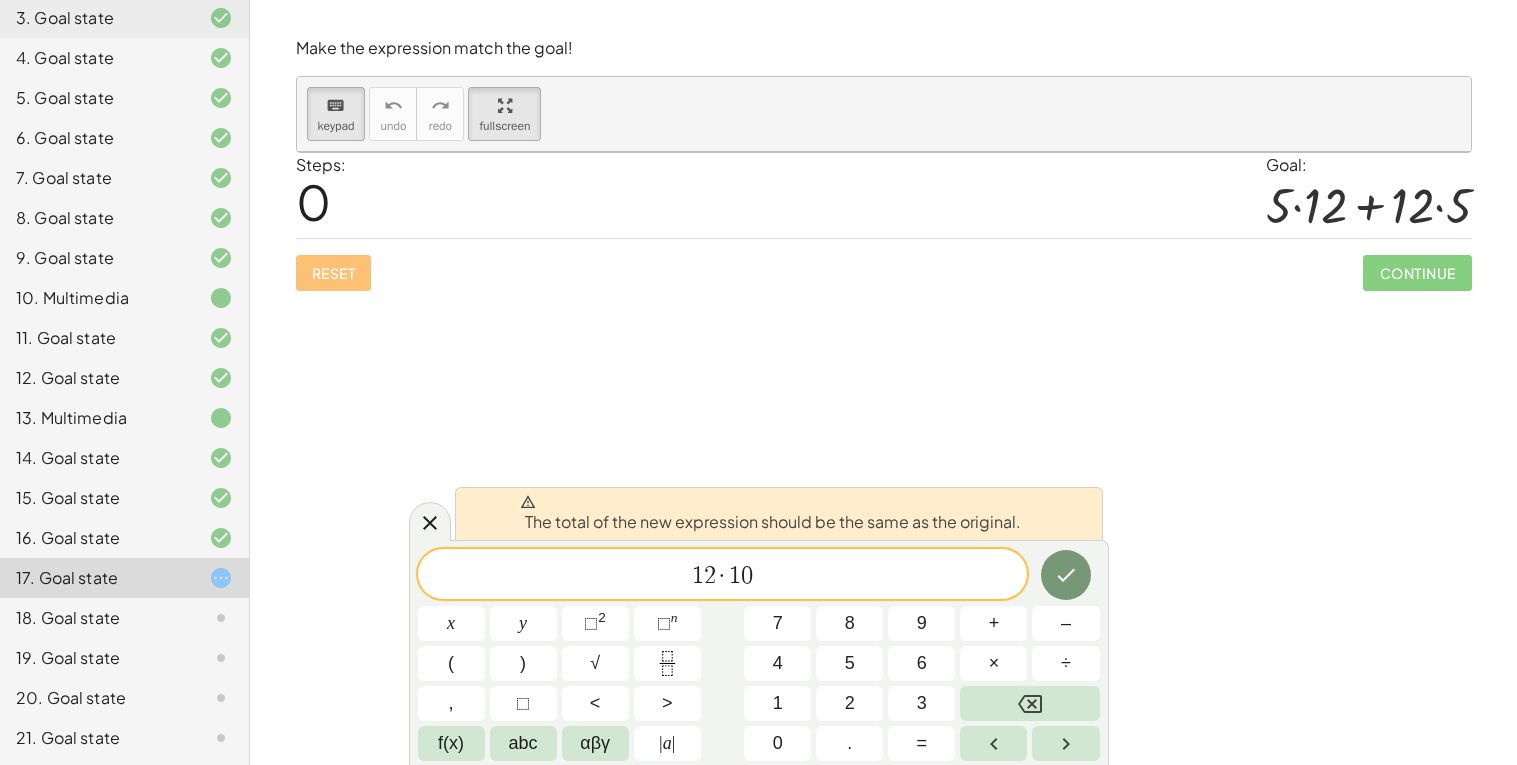 click at bounding box center (884, 458) 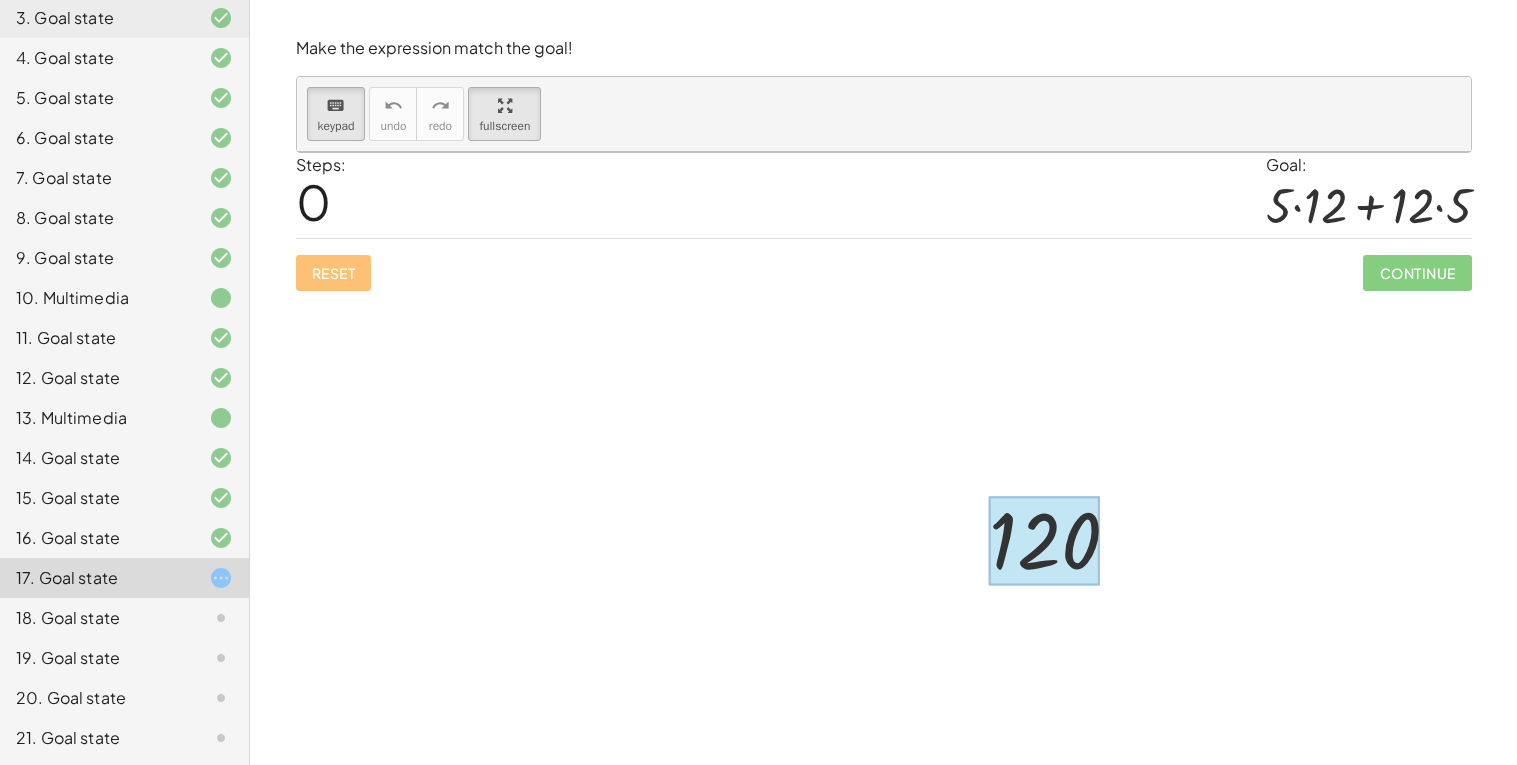 drag, startPoint x: 1051, startPoint y: 557, endPoint x: 997, endPoint y: 523, distance: 63.812225 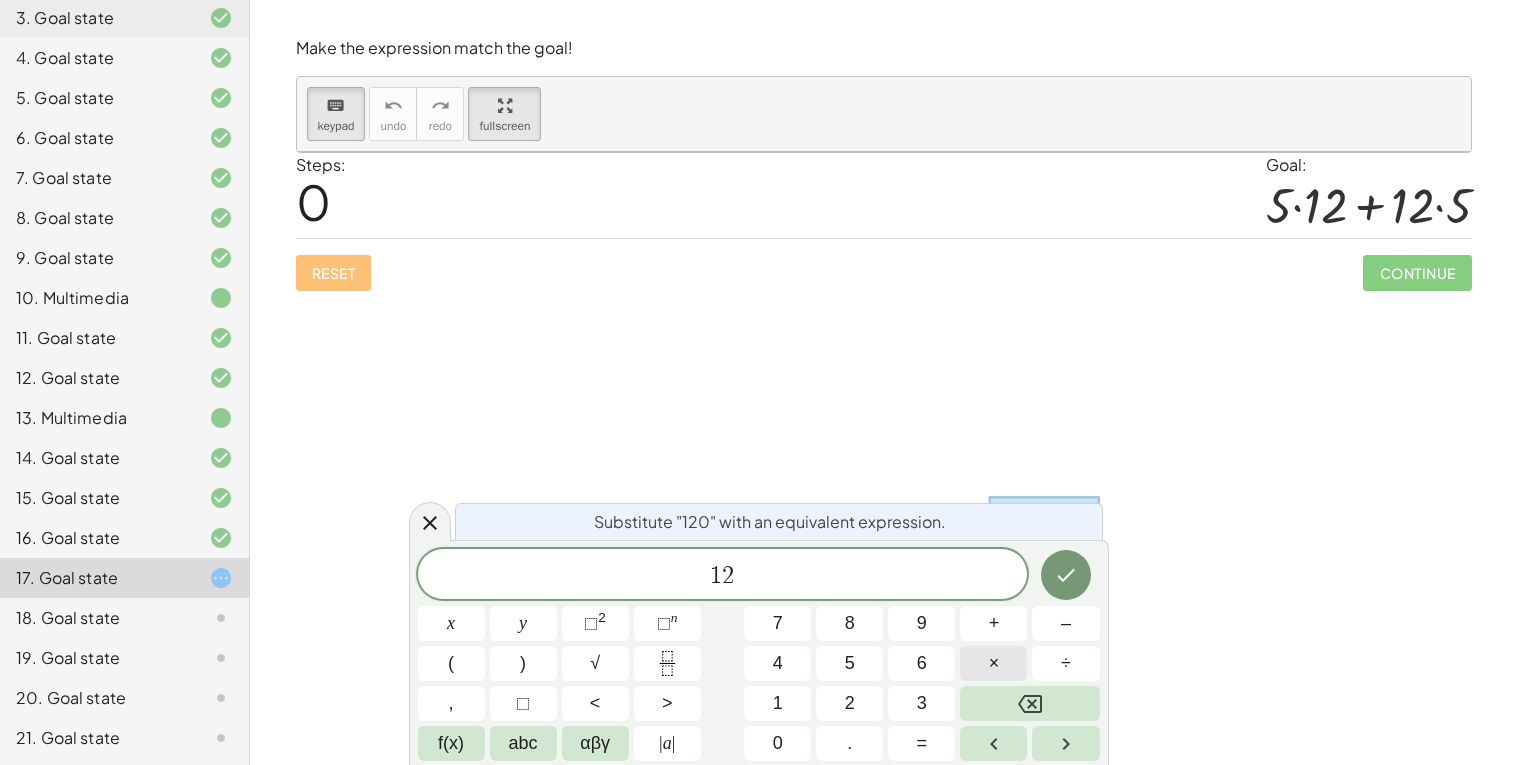 click on "×" at bounding box center (993, 663) 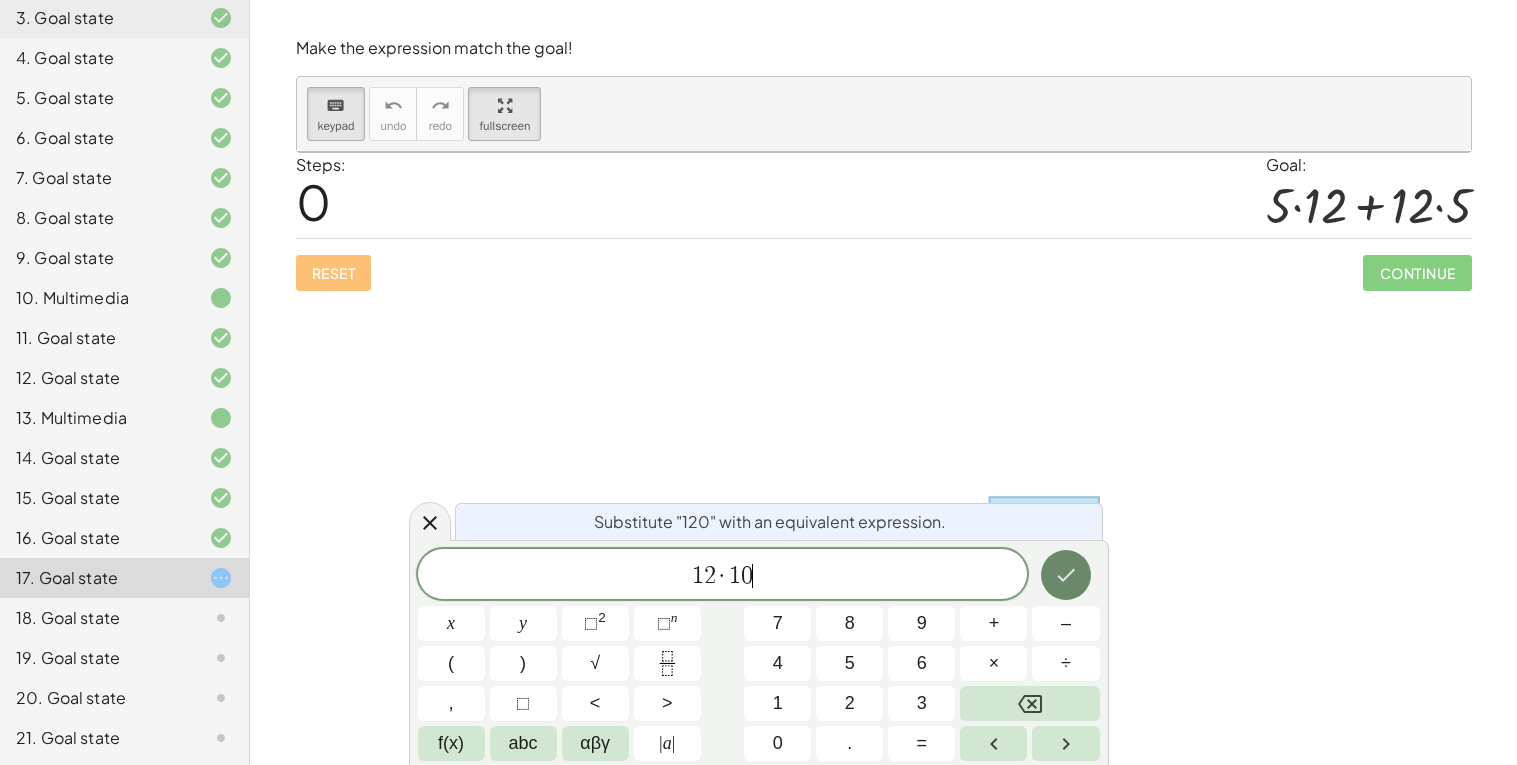 click 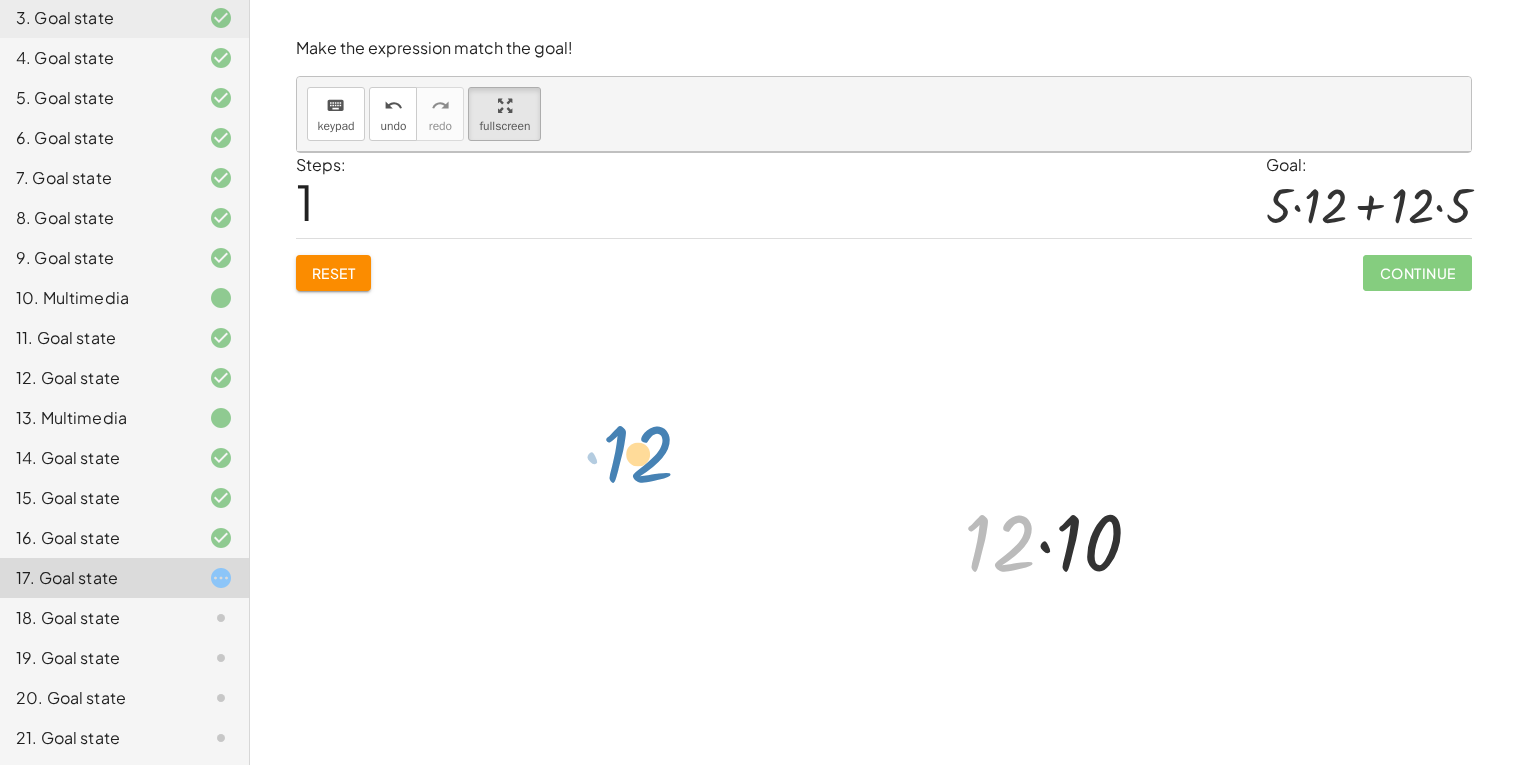 drag, startPoint x: 988, startPoint y: 542, endPoint x: 626, endPoint y: 454, distance: 372.5426 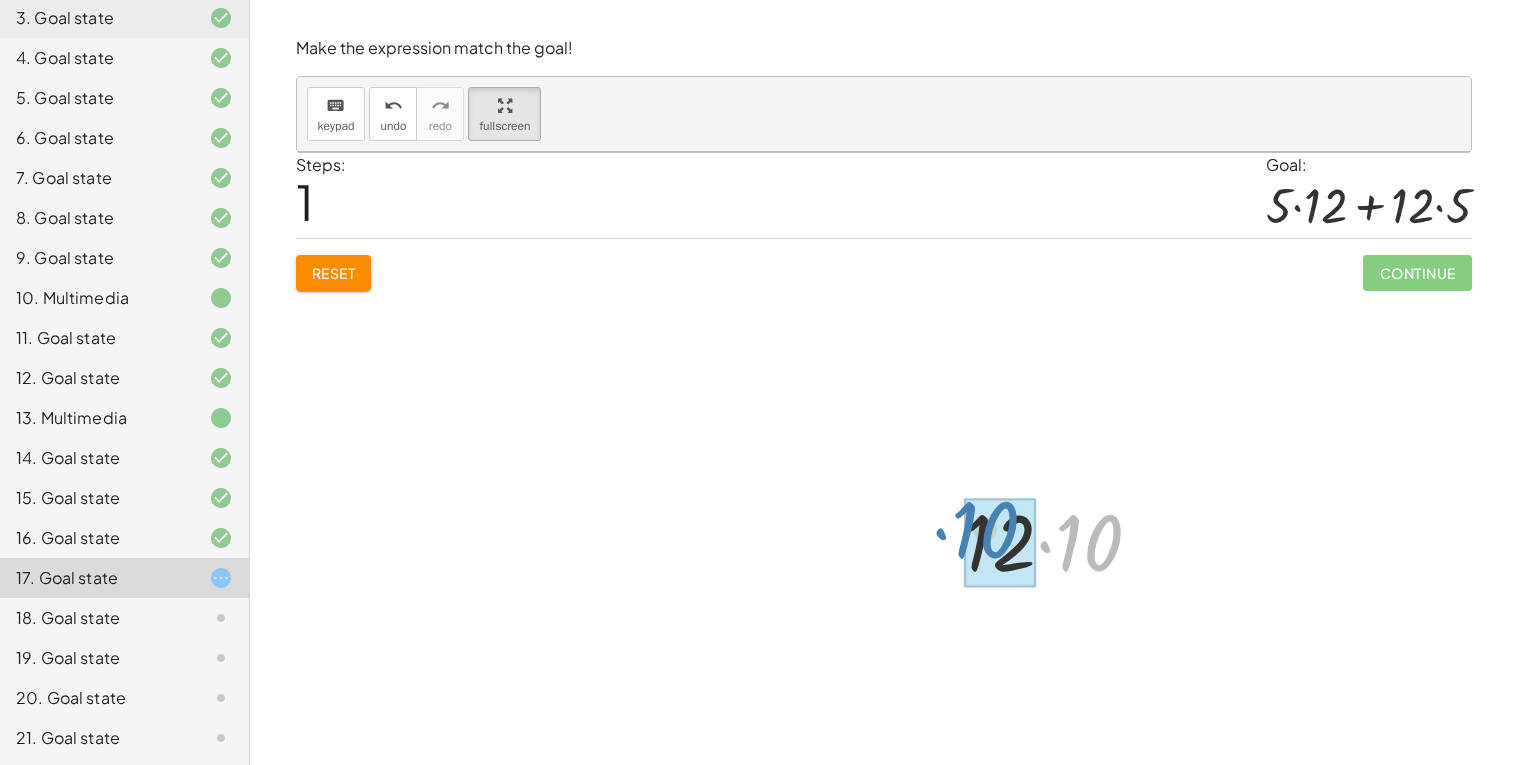 drag, startPoint x: 1079, startPoint y: 557, endPoint x: 975, endPoint y: 544, distance: 104.80935 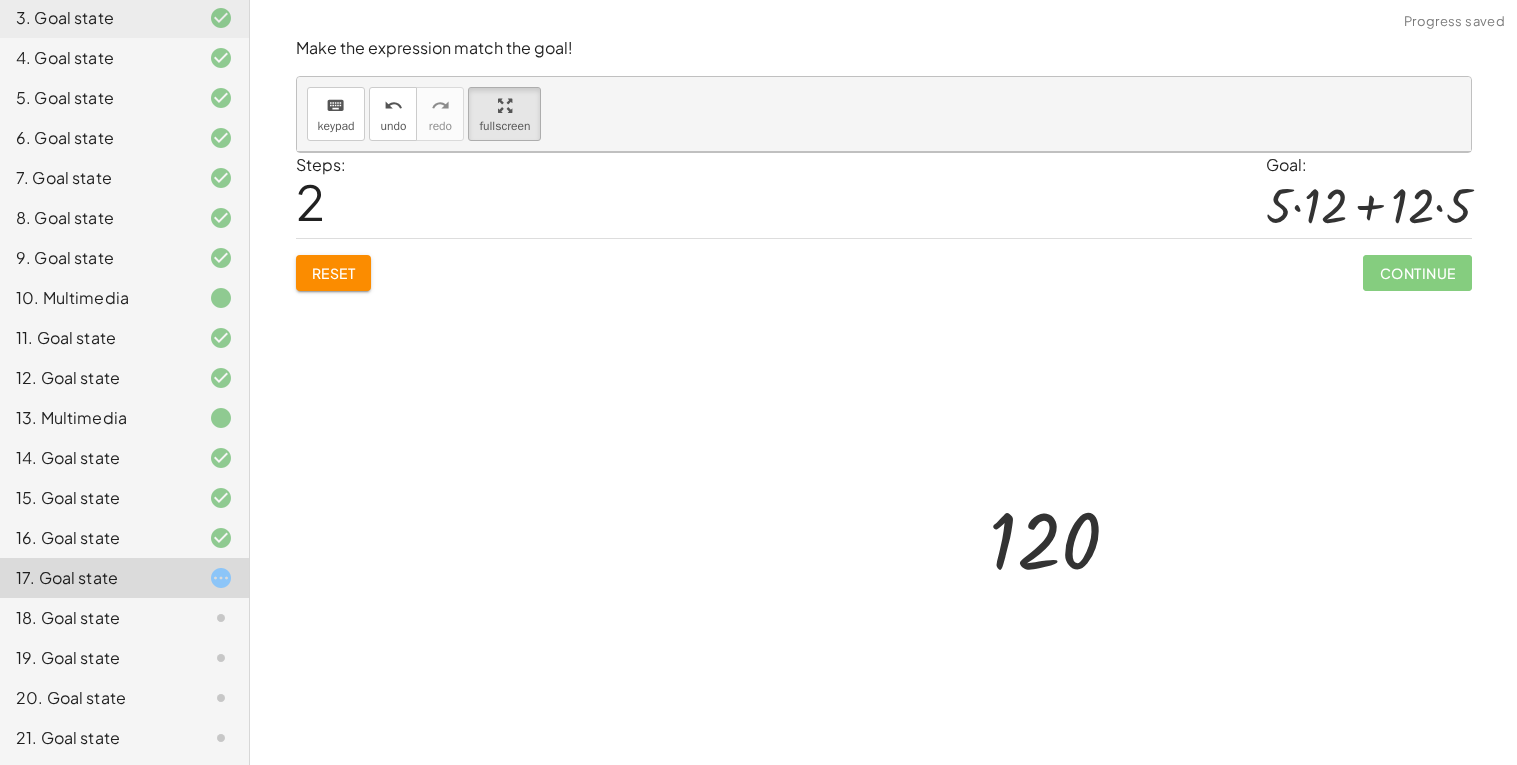click at bounding box center (884, 458) 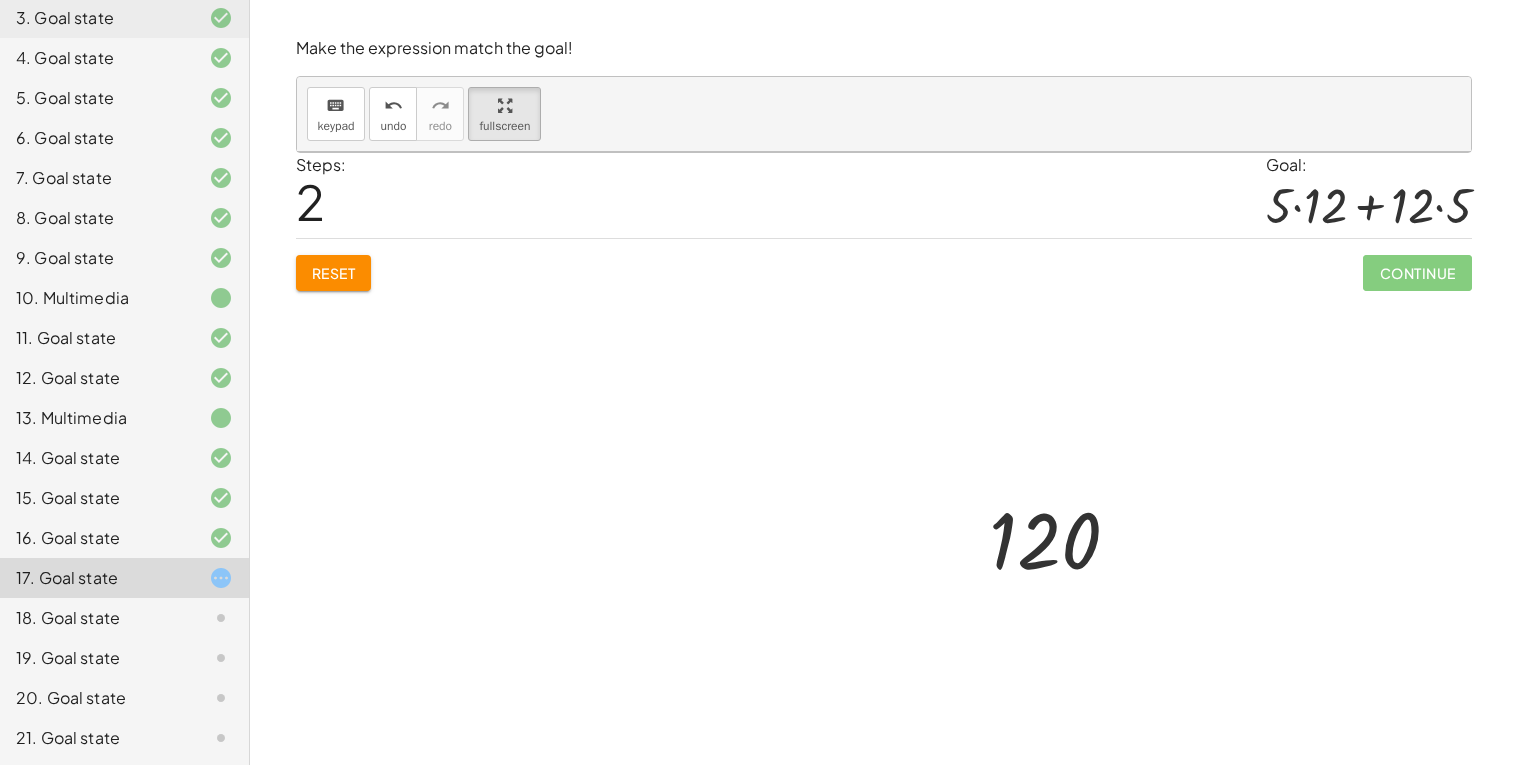 click at bounding box center (884, 458) 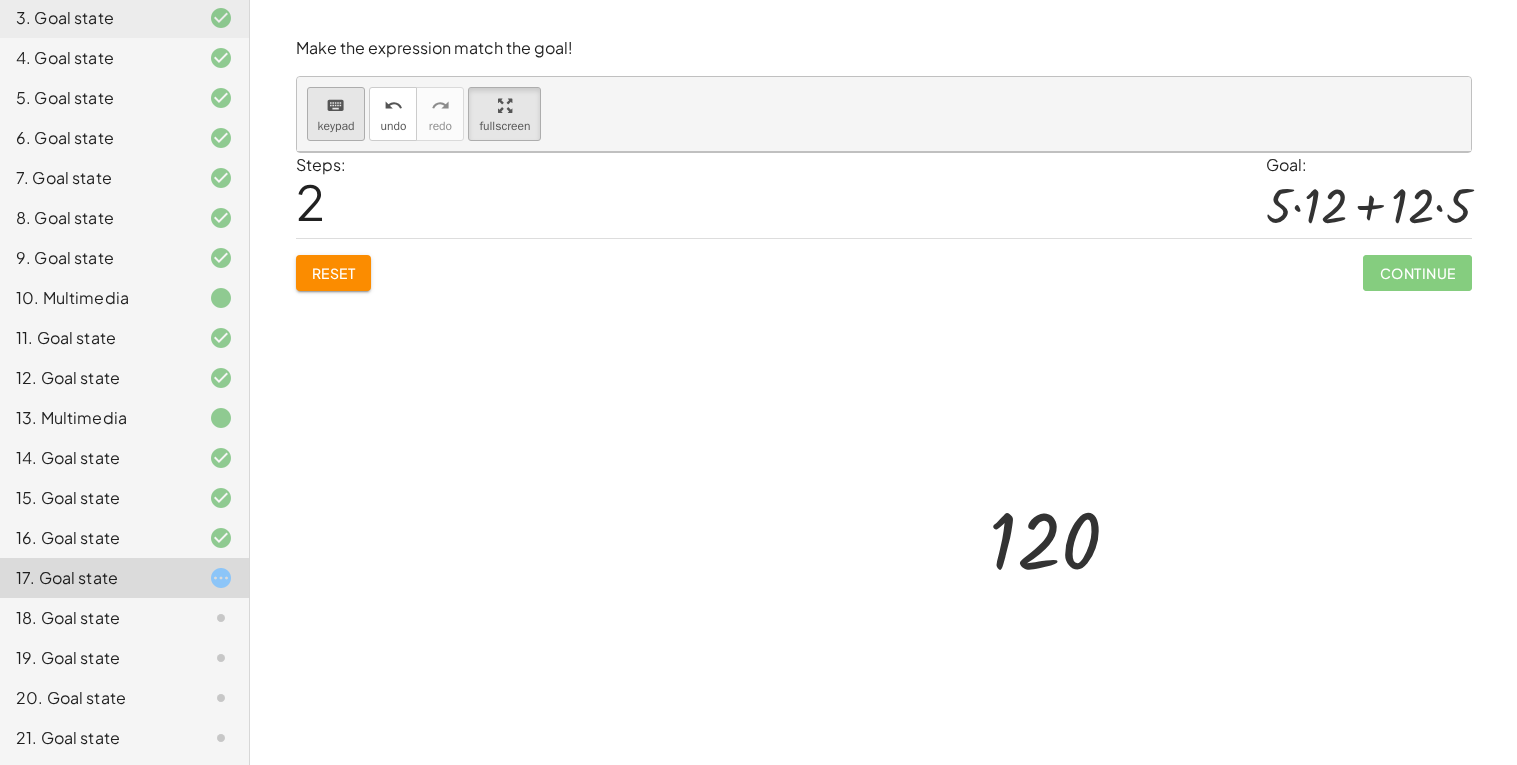 click on "keyboard" at bounding box center [336, 105] 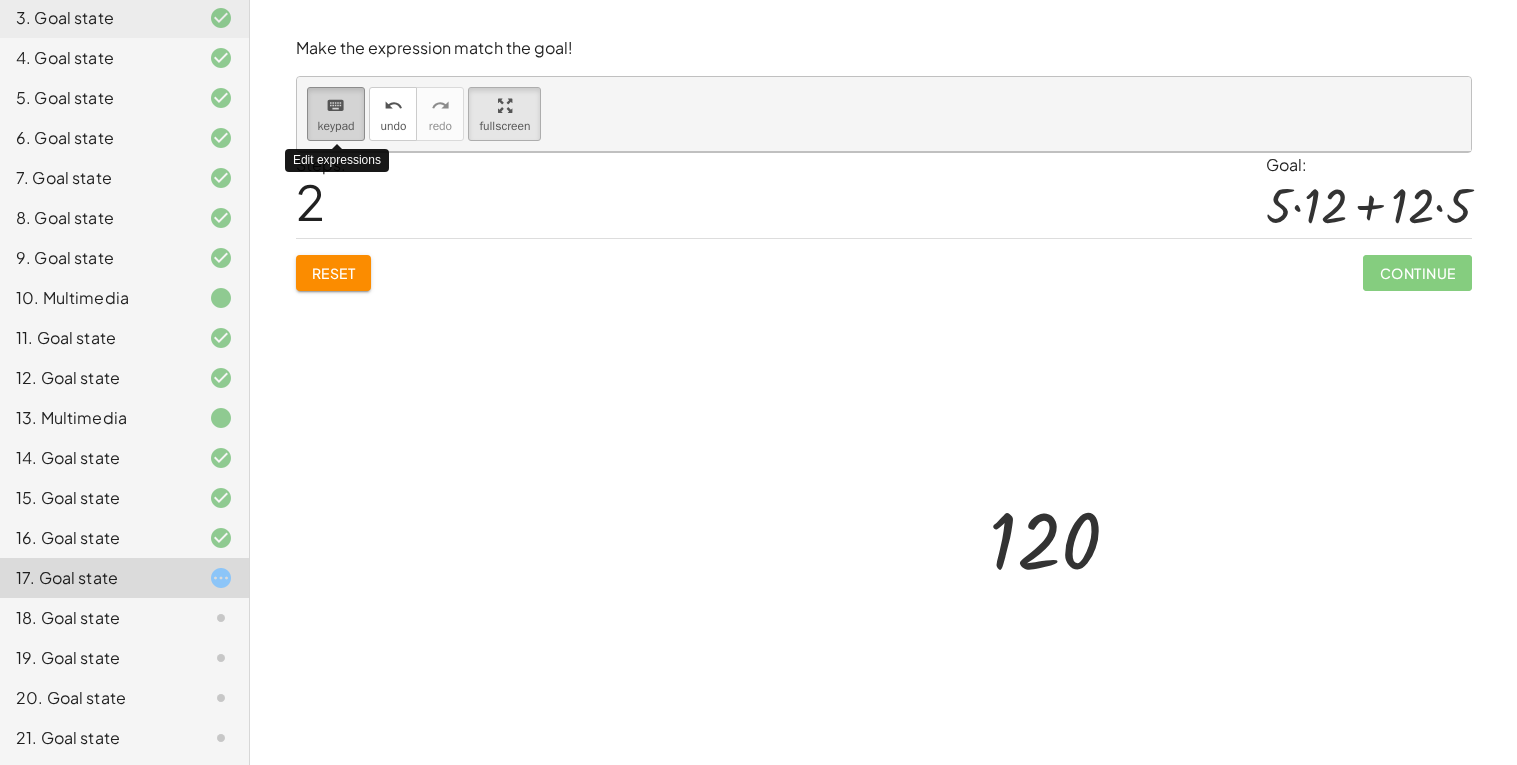 click on "keyboard" at bounding box center [336, 105] 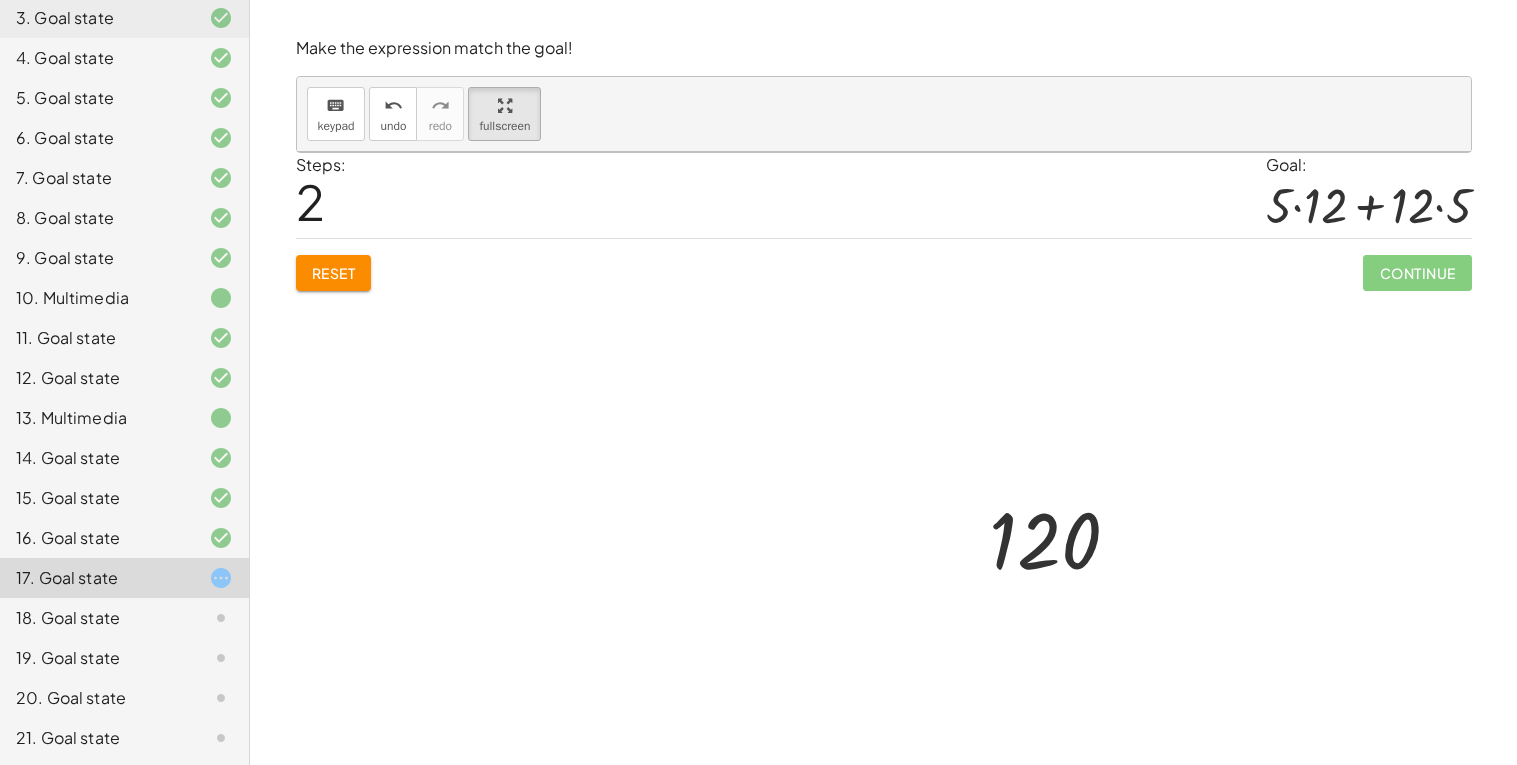 click at bounding box center (1062, 539) 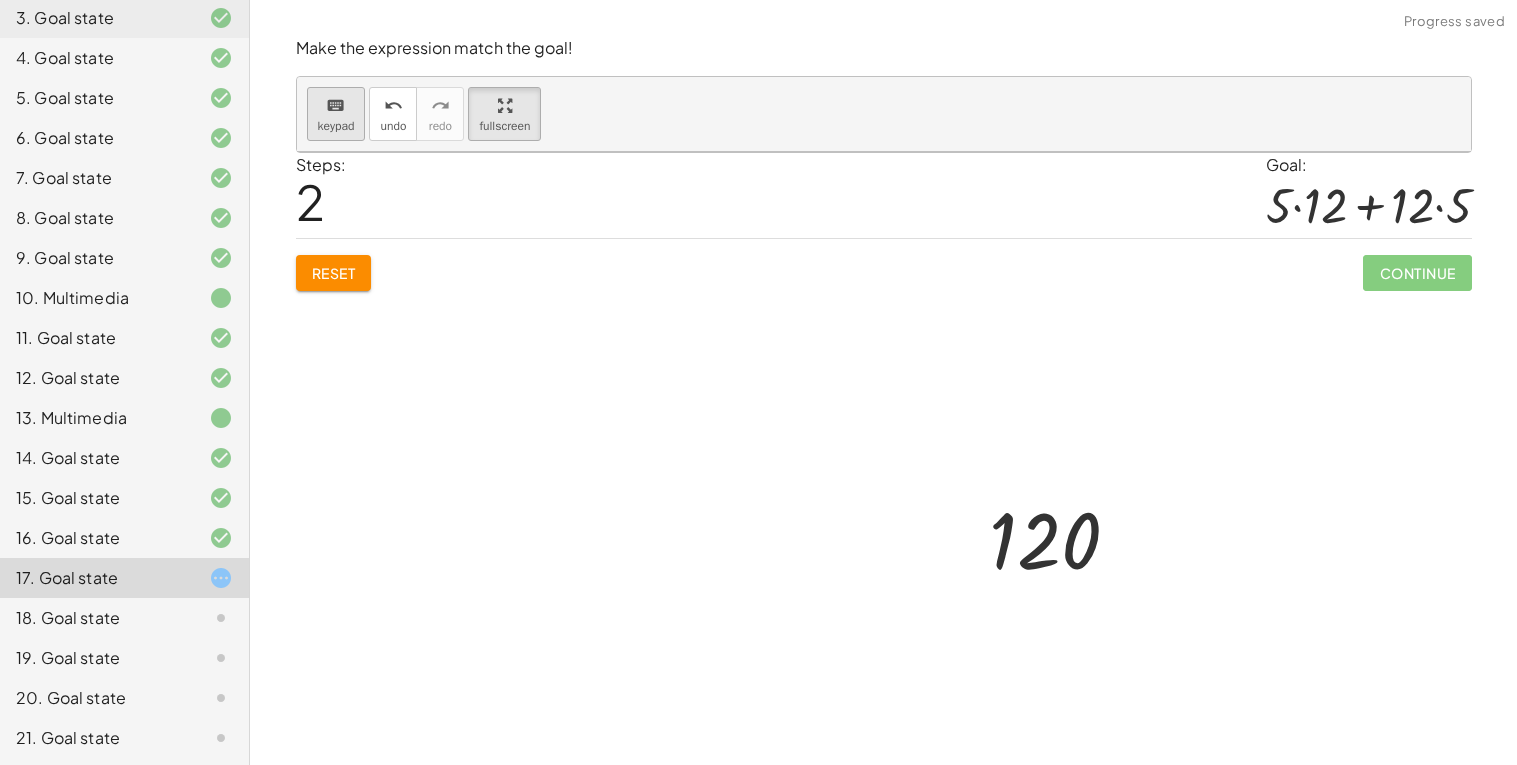 click on "keyboard keypad" at bounding box center [336, 114] 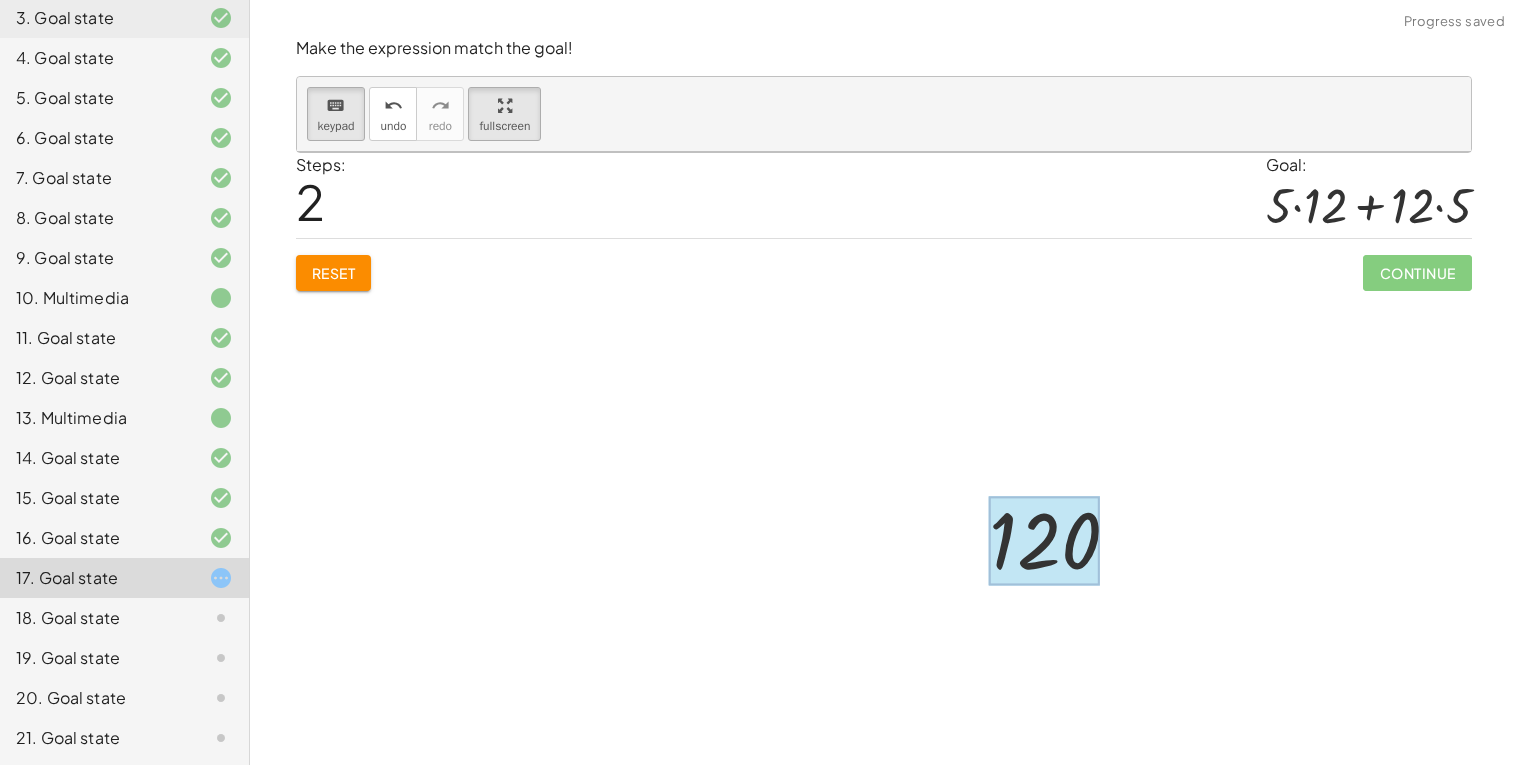 click at bounding box center (1045, 541) 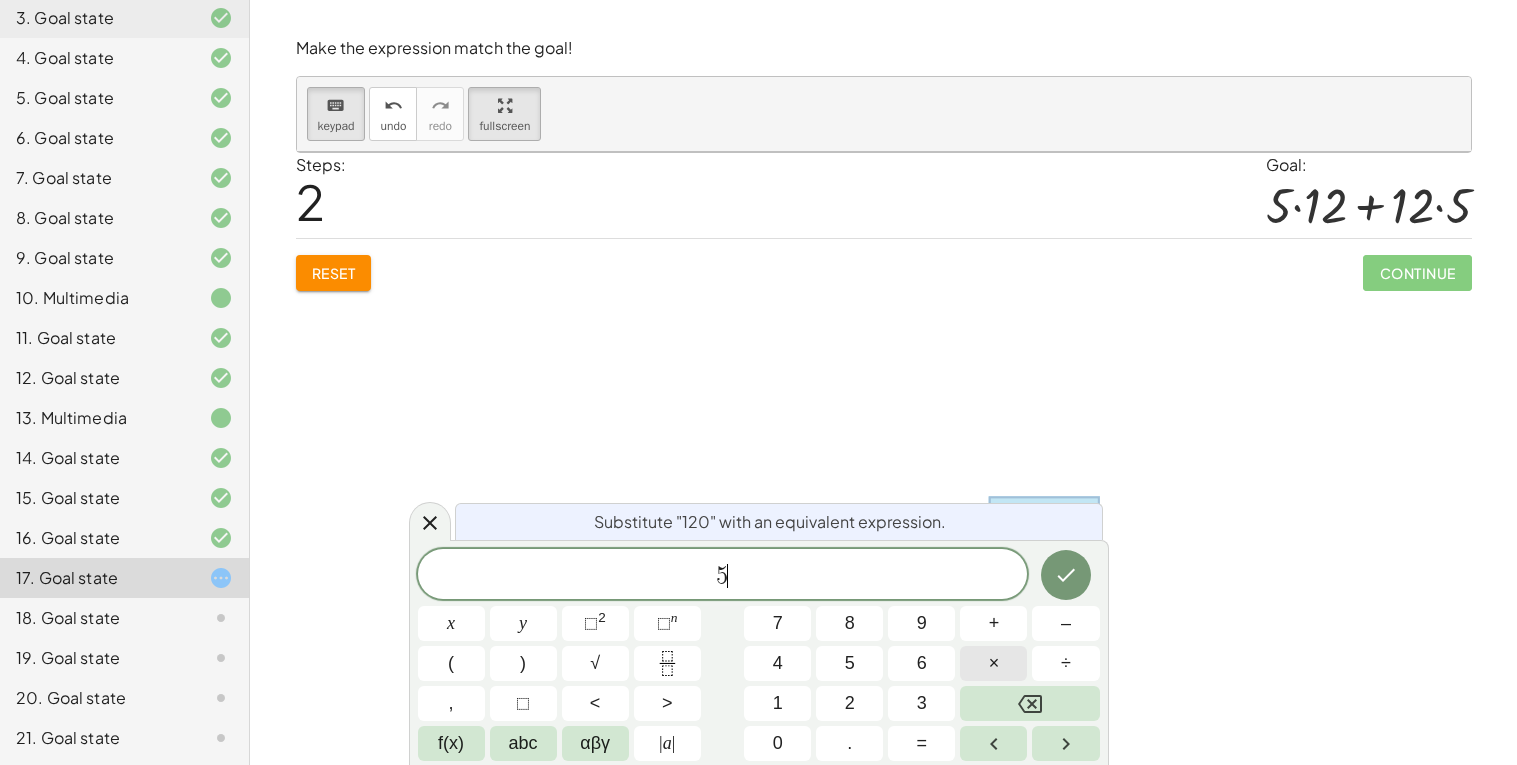 click on "×" at bounding box center [993, 663] 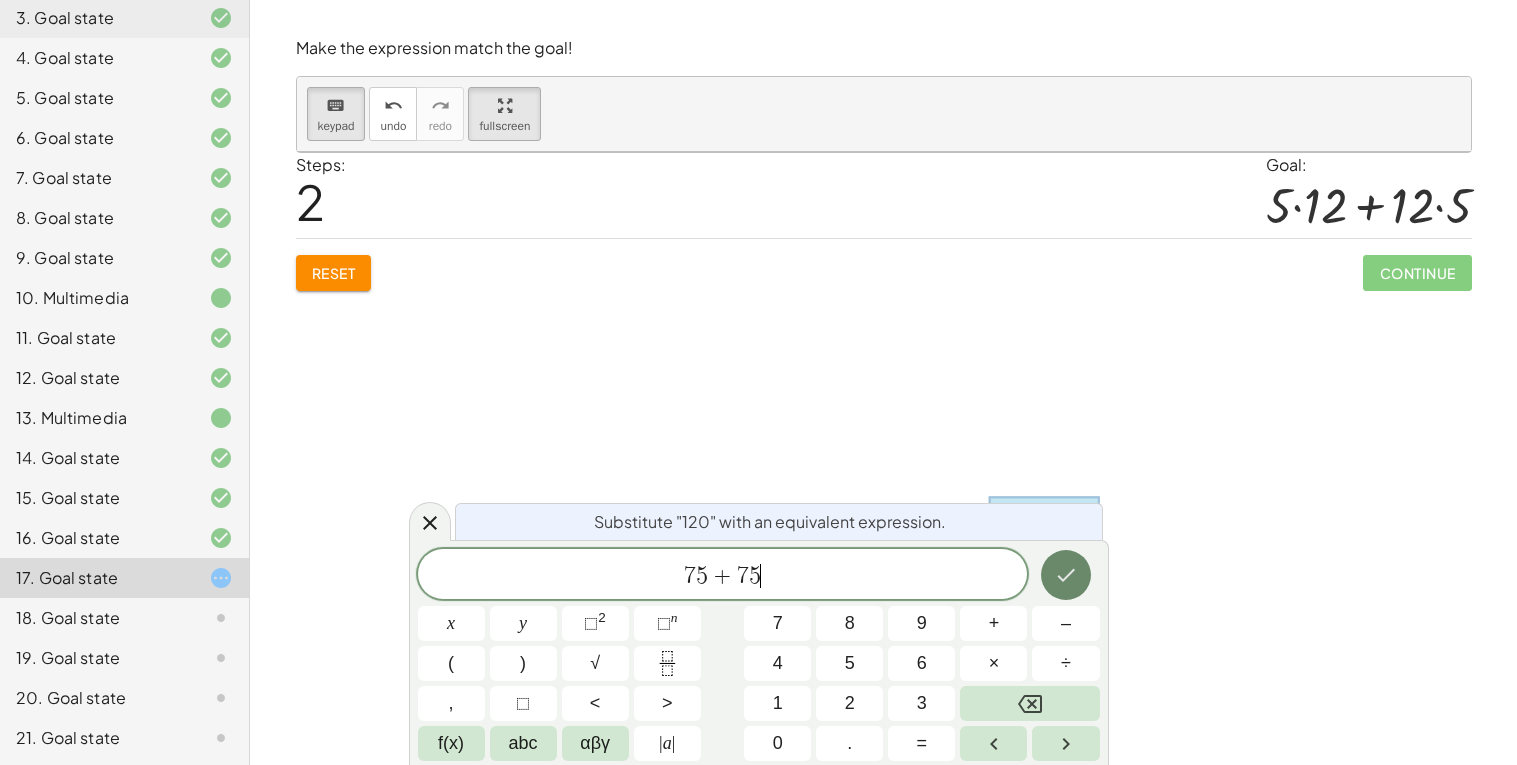 click 